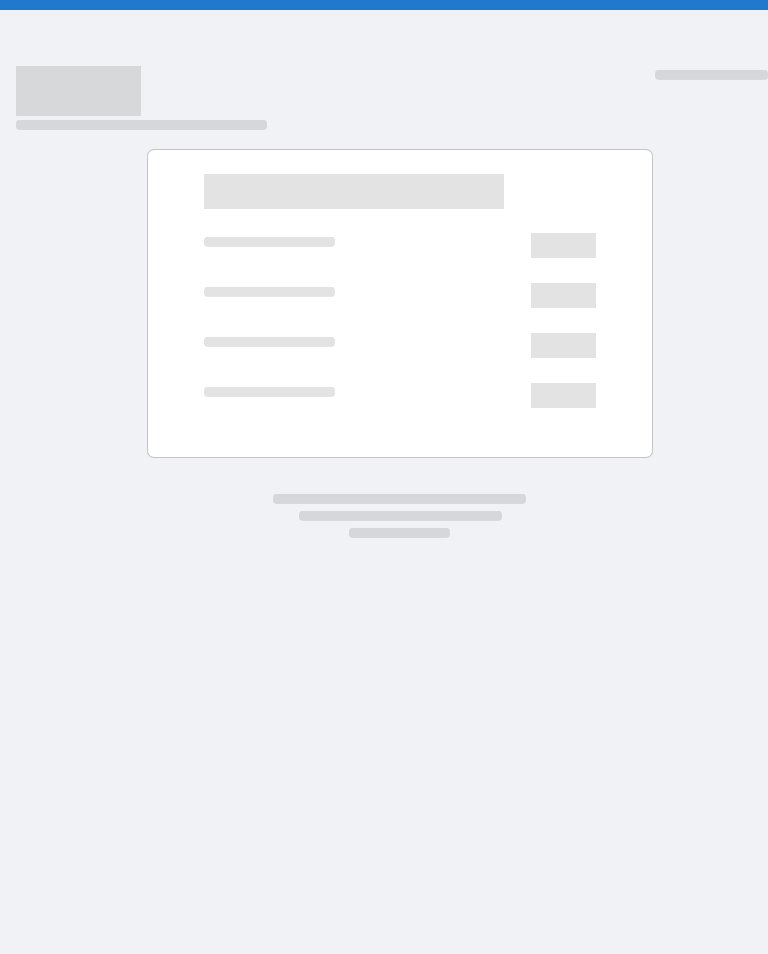scroll, scrollTop: 0, scrollLeft: 0, axis: both 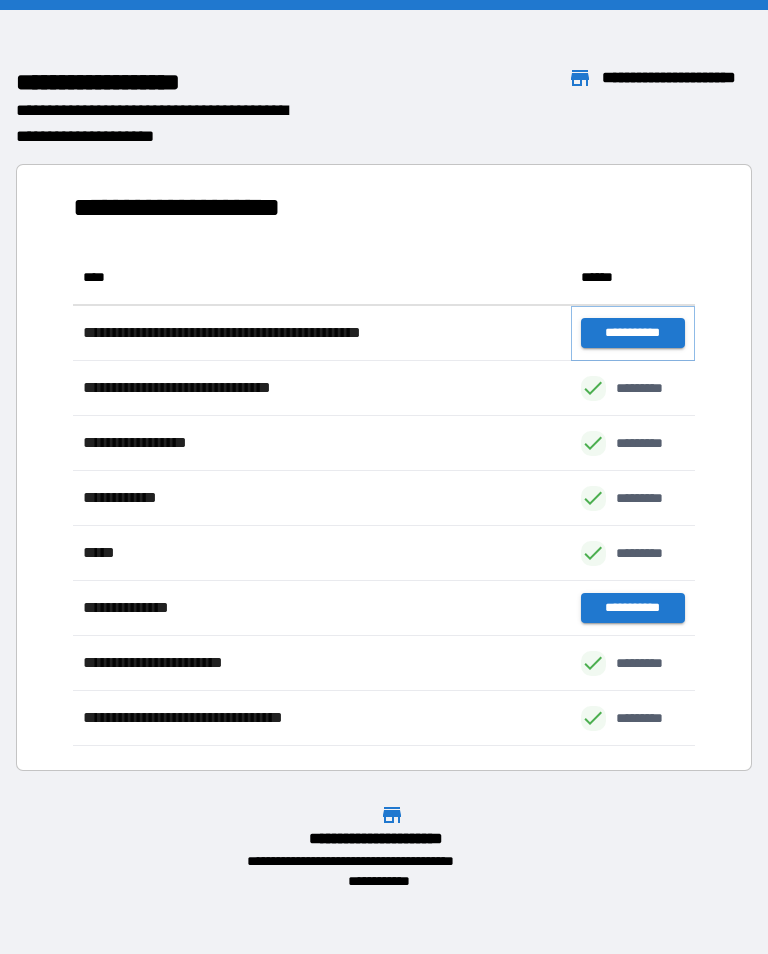click on "**********" at bounding box center [633, 333] 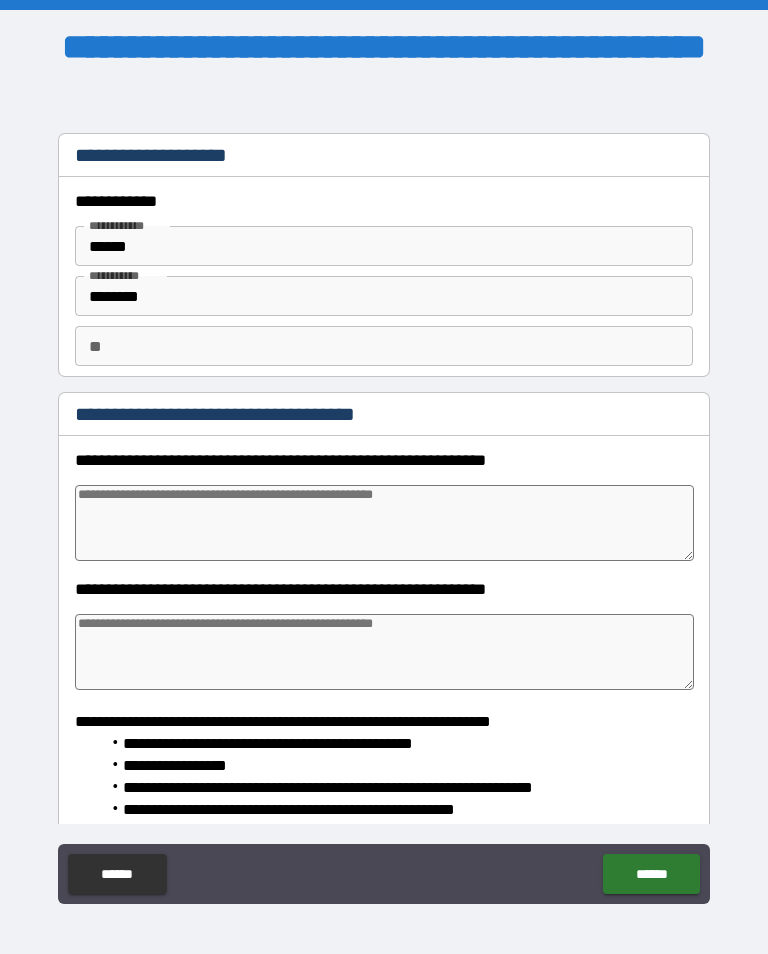 type on "*" 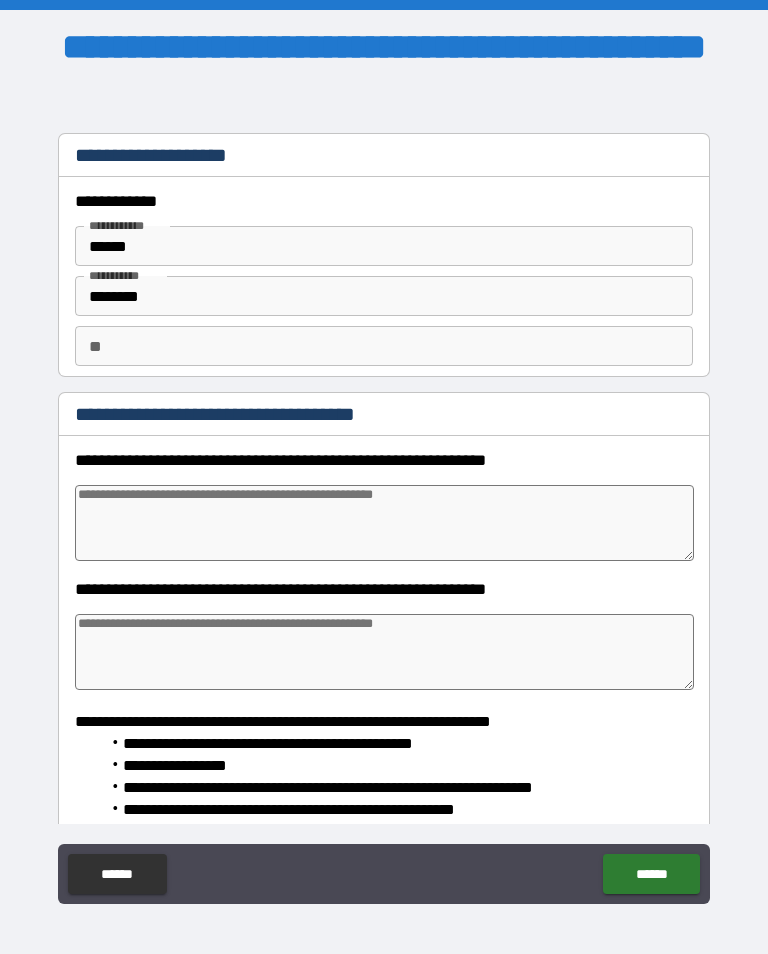 type on "*" 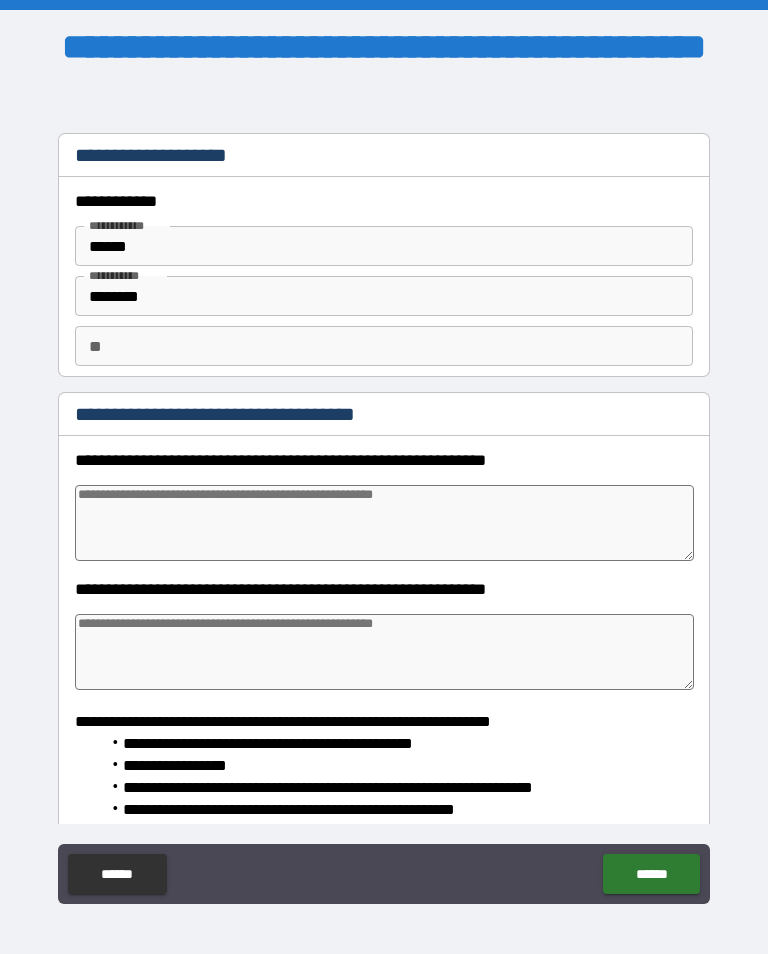 type on "*" 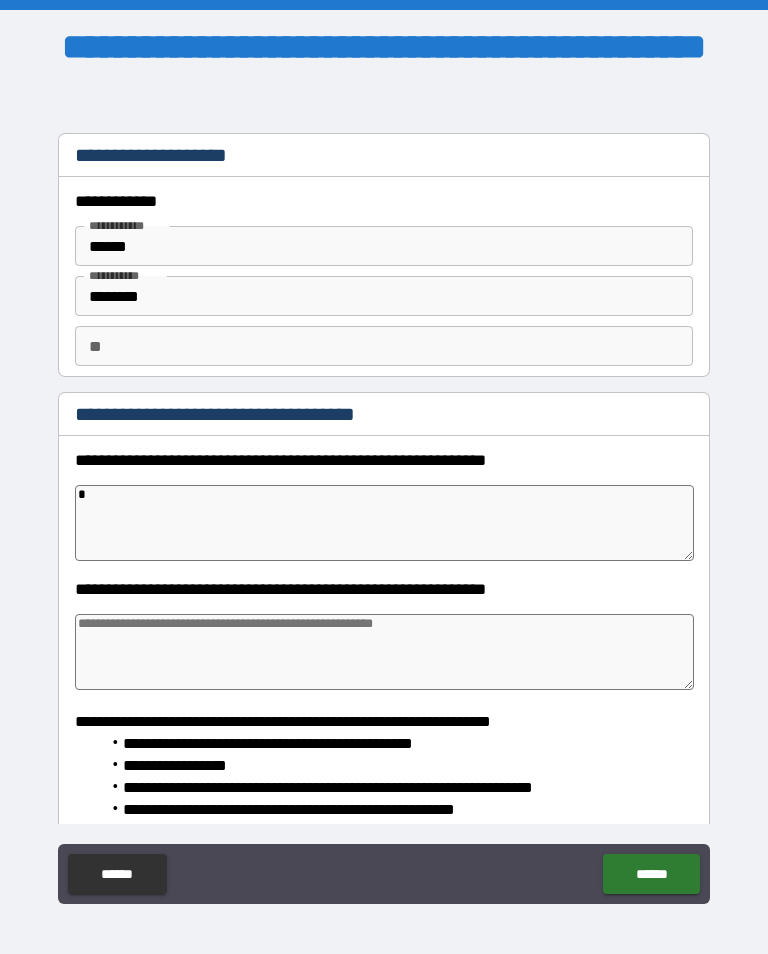 type on "*" 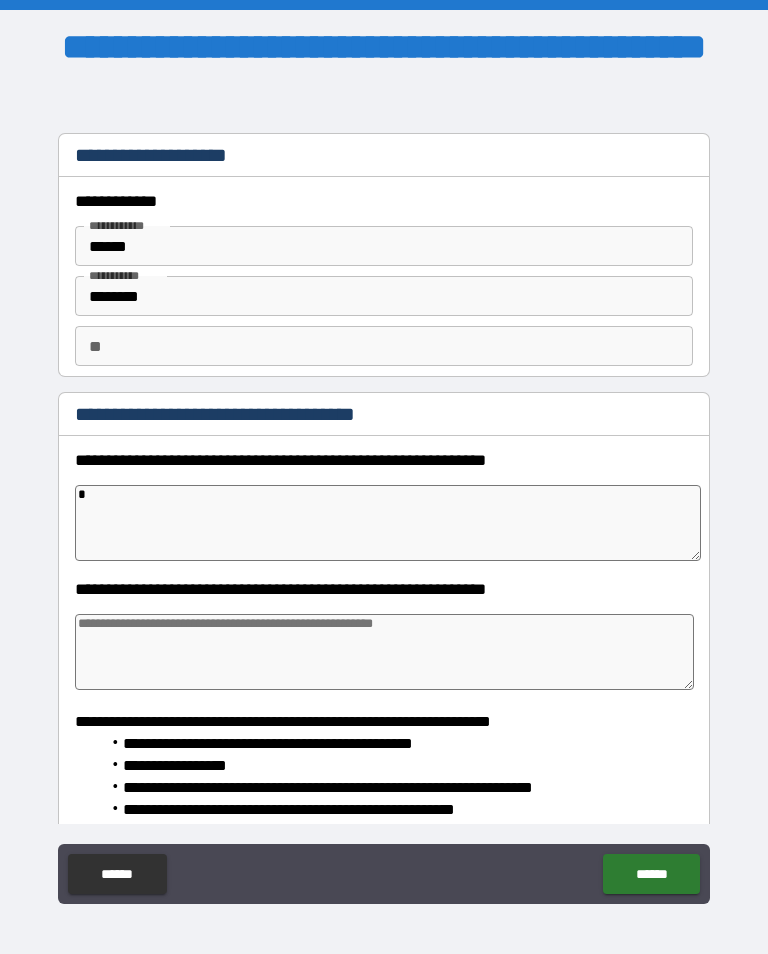 type on "*" 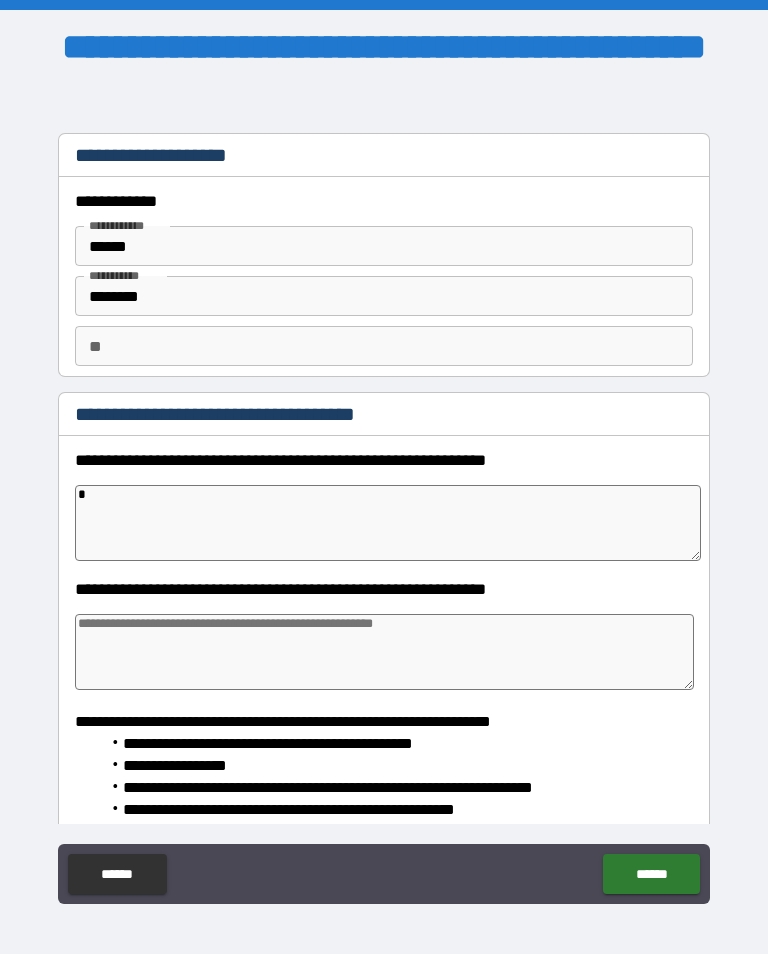 type on "*" 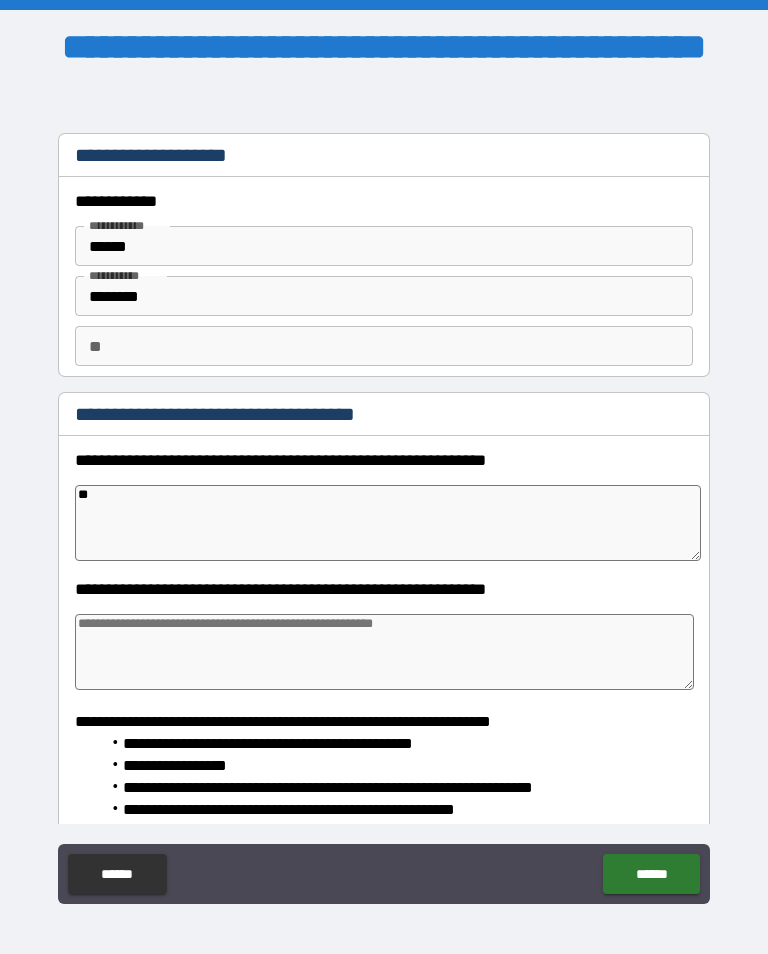 type on "*" 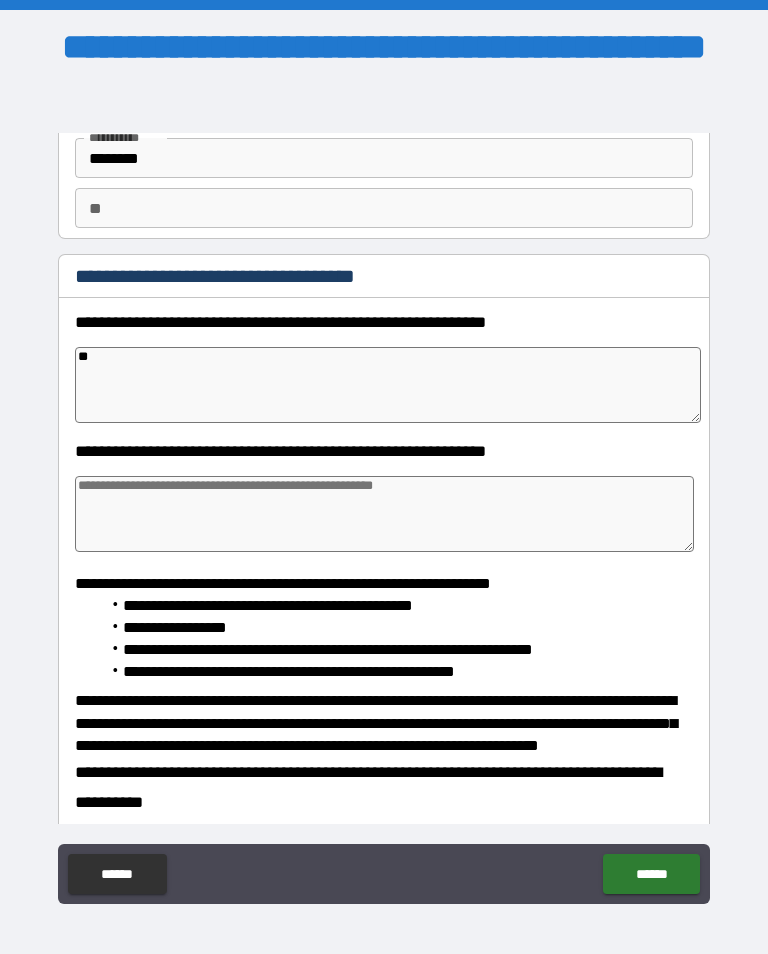 type on "**" 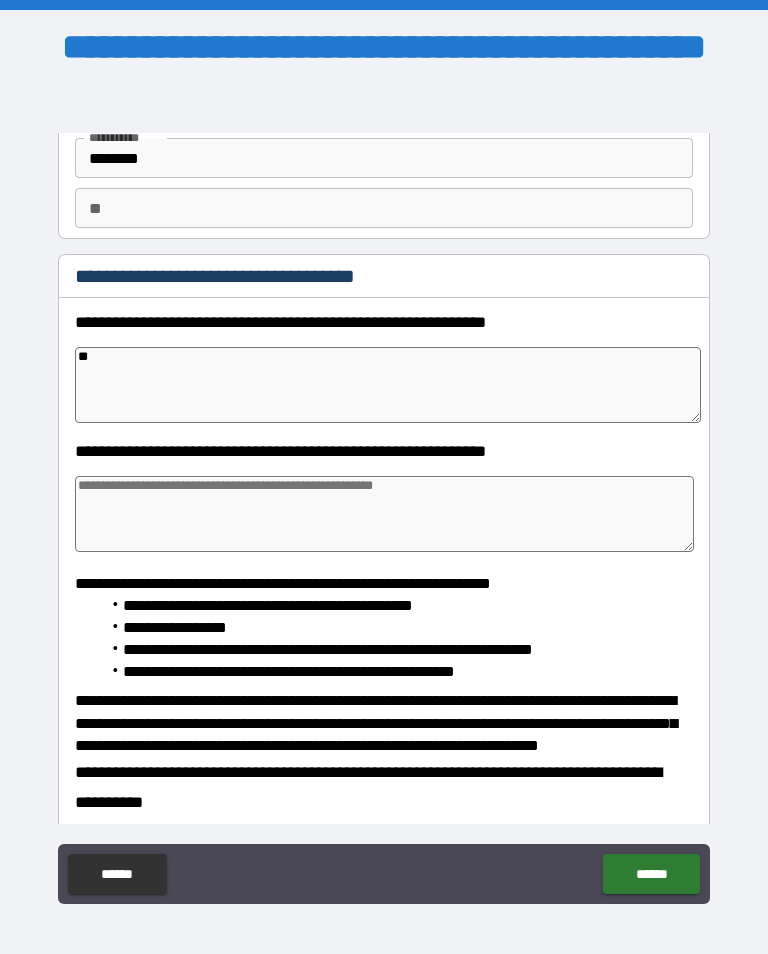 type on "*" 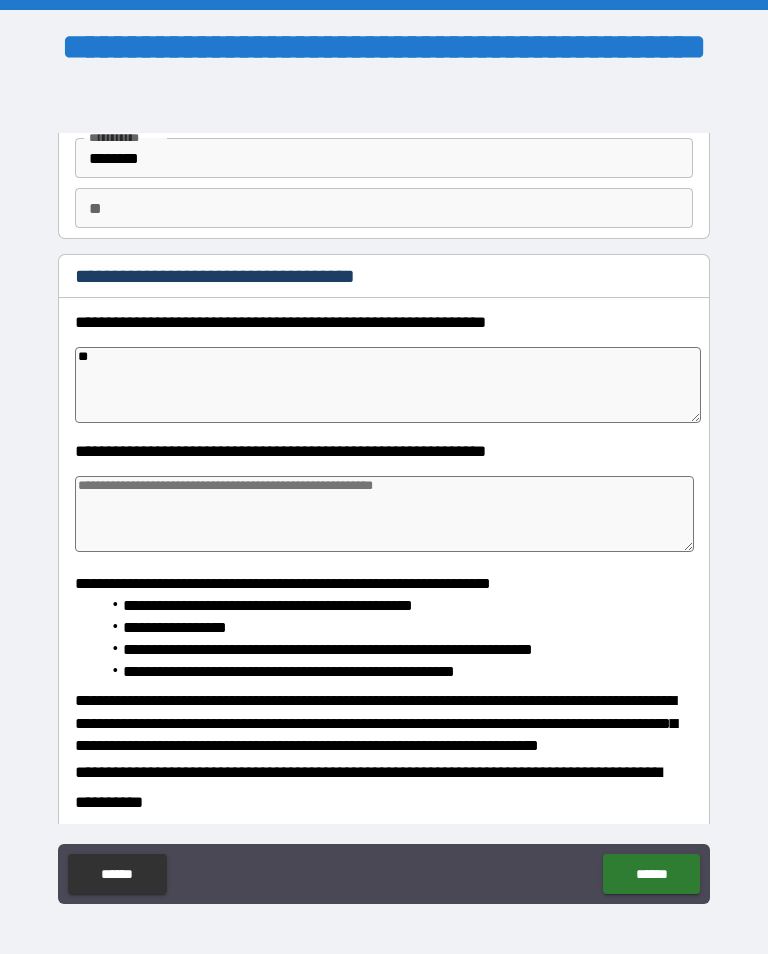 type on "*" 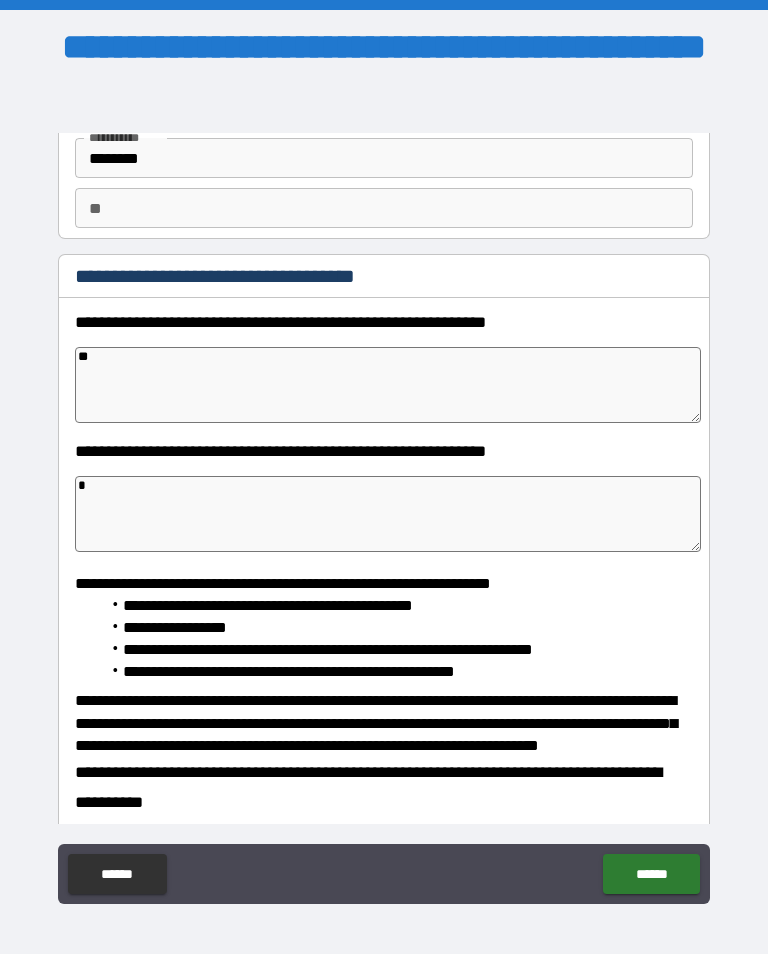 type on "*" 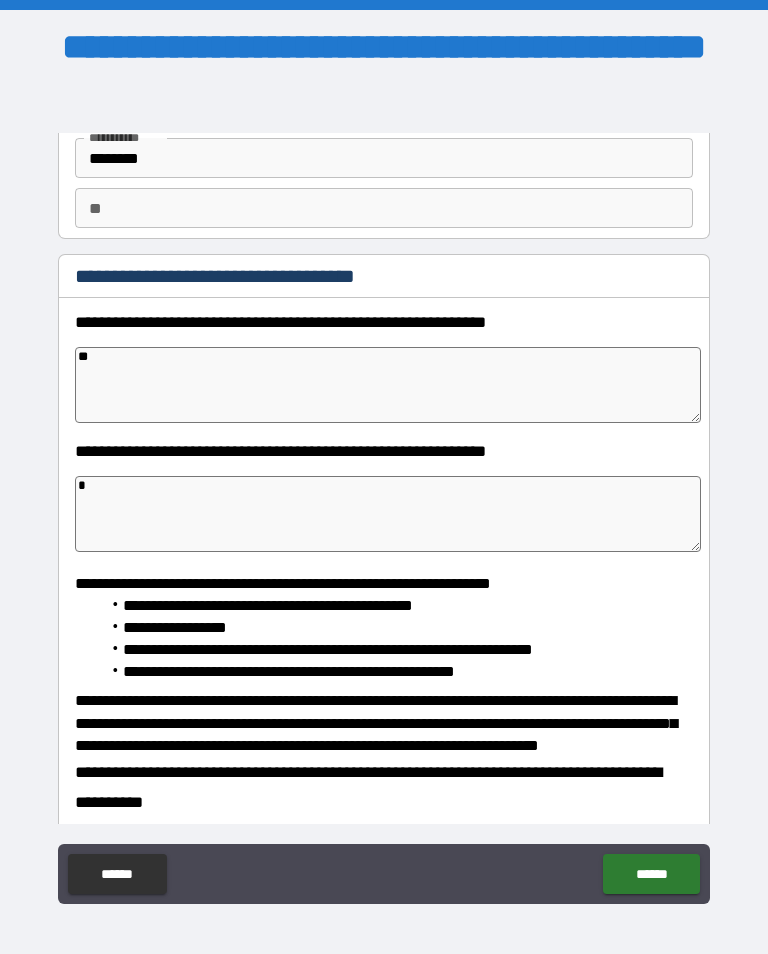 type on "*" 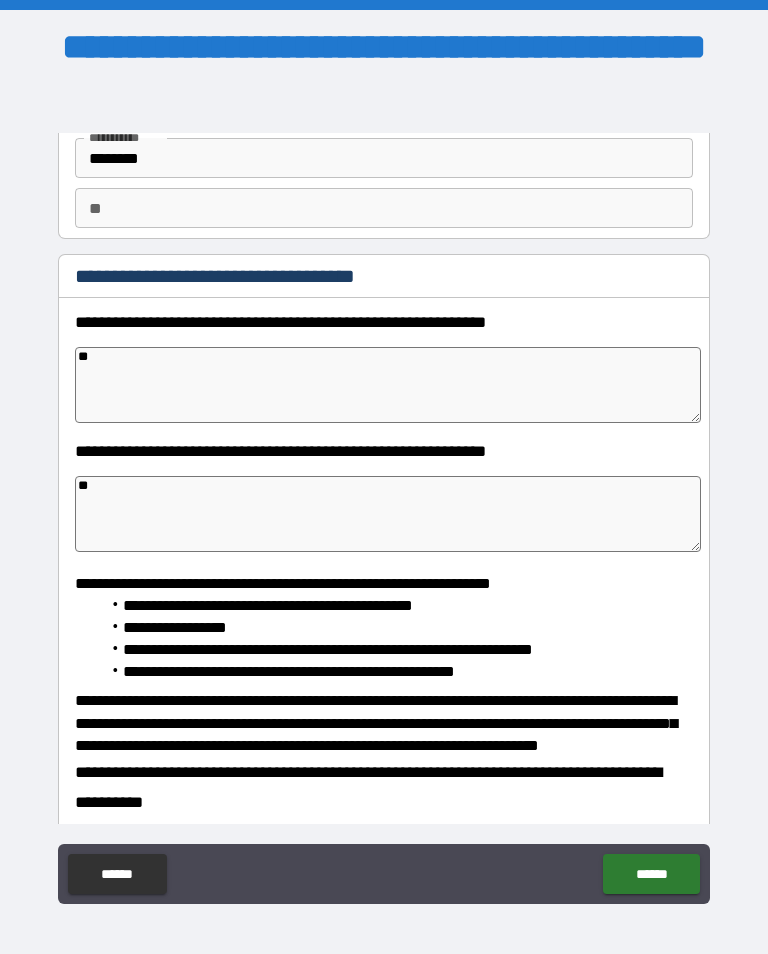 type on "***" 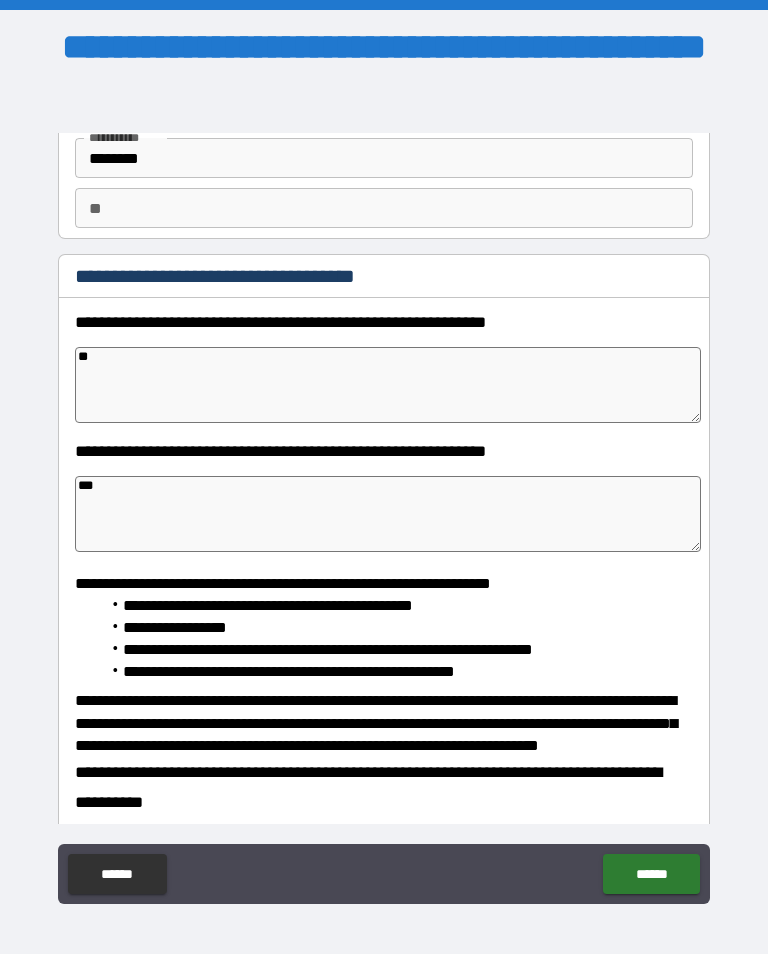 type on "*" 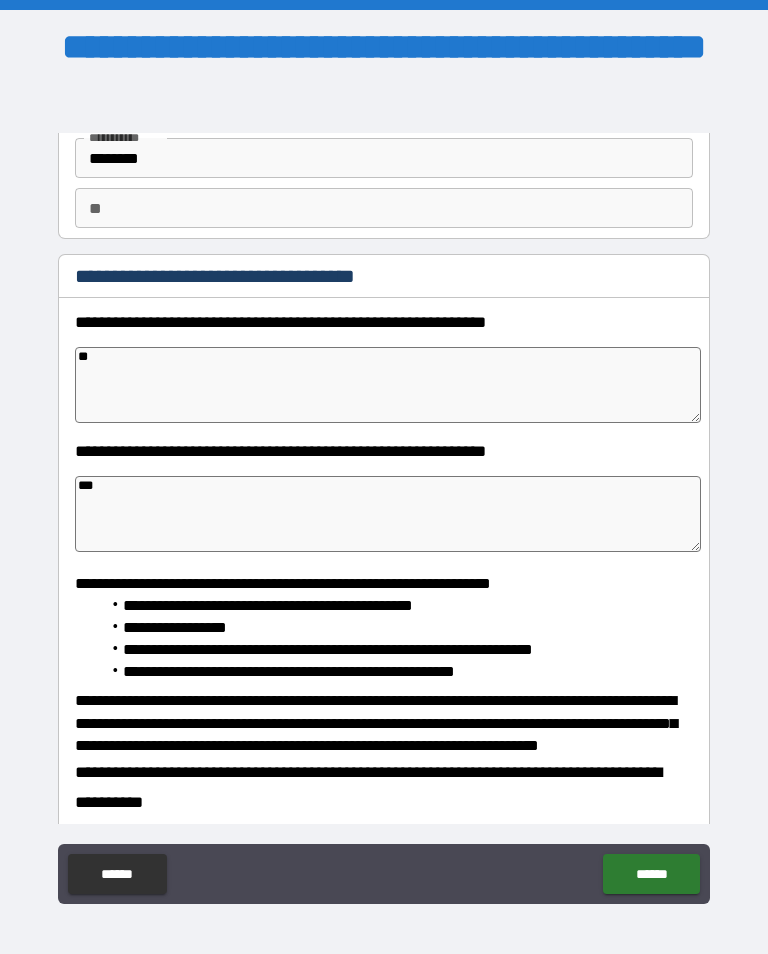 type on "*" 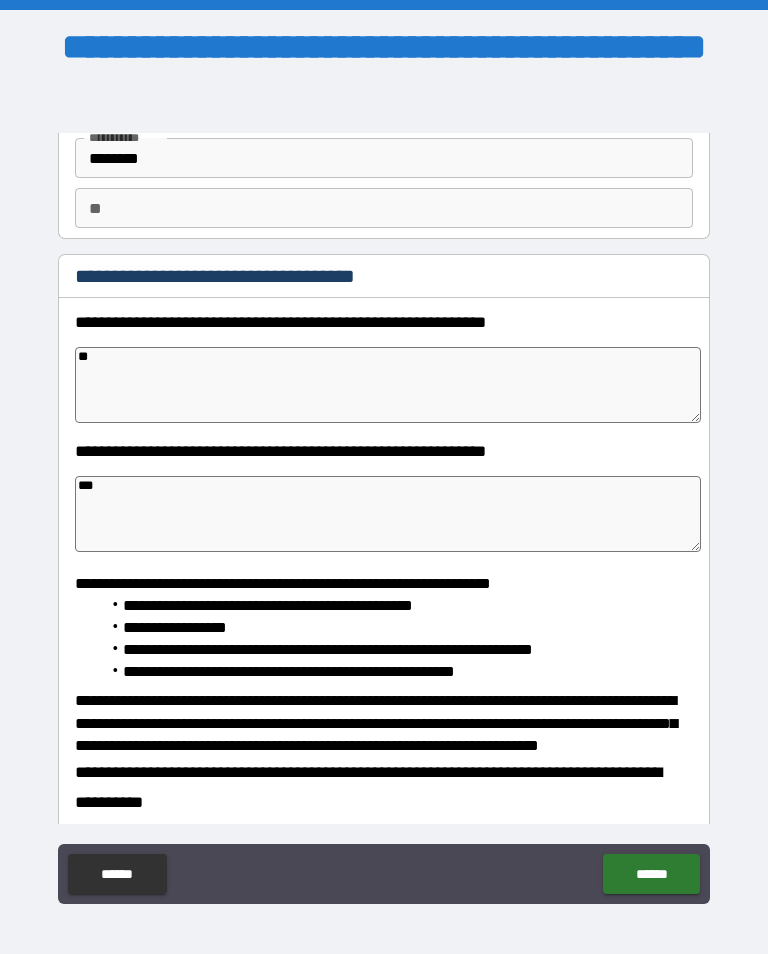type on "****" 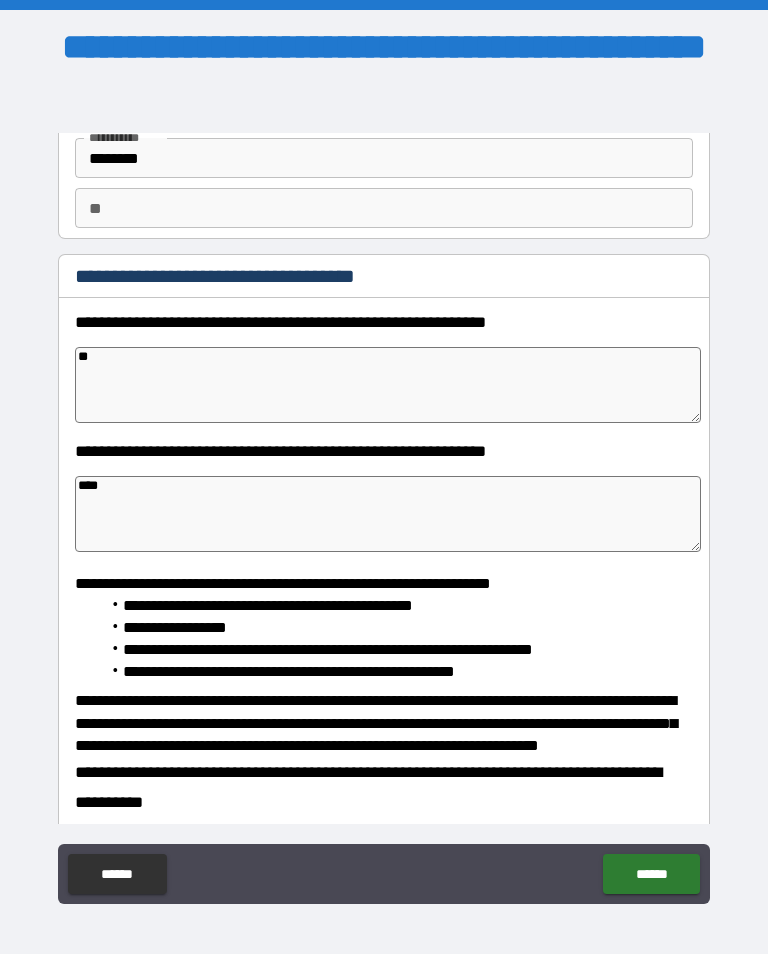 type on "*" 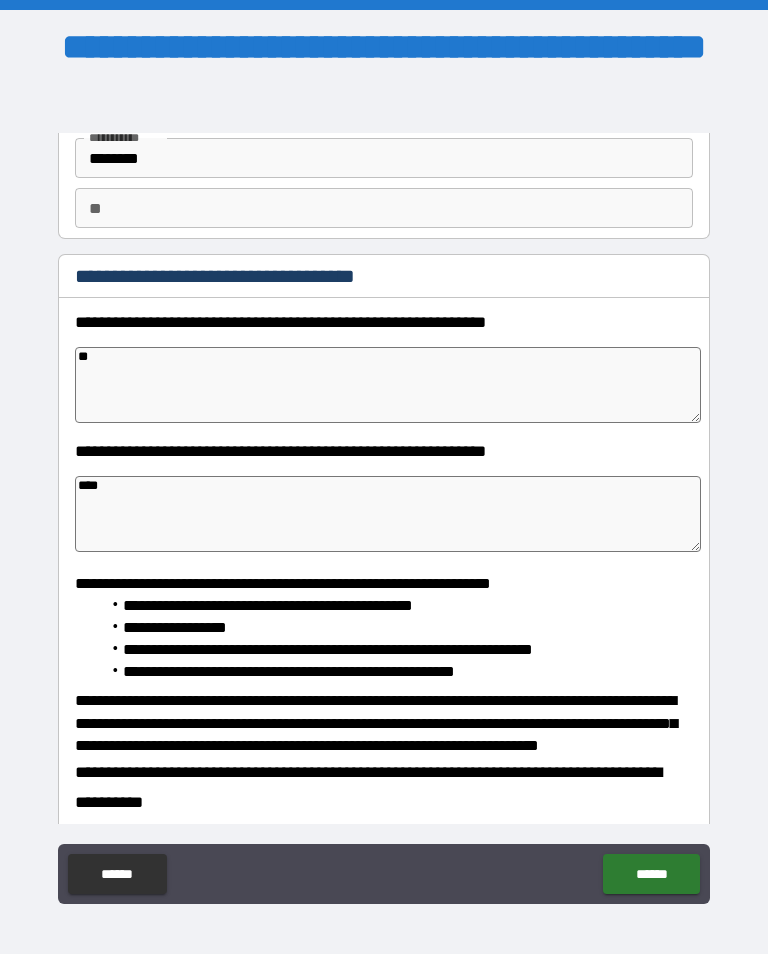 type on "*" 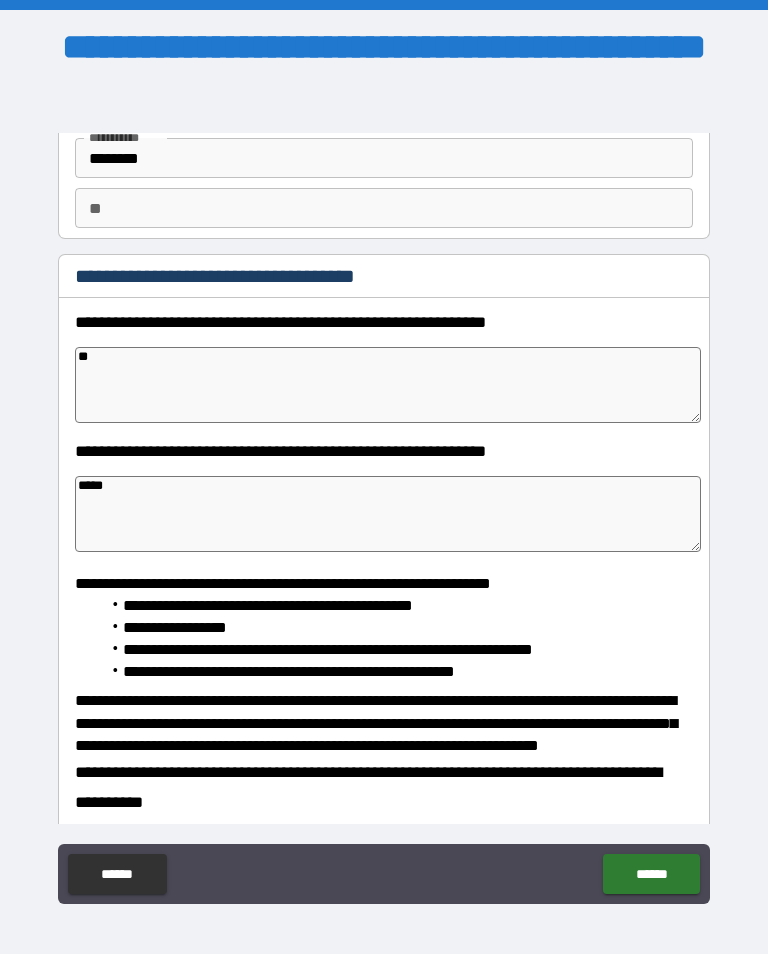 type on "*" 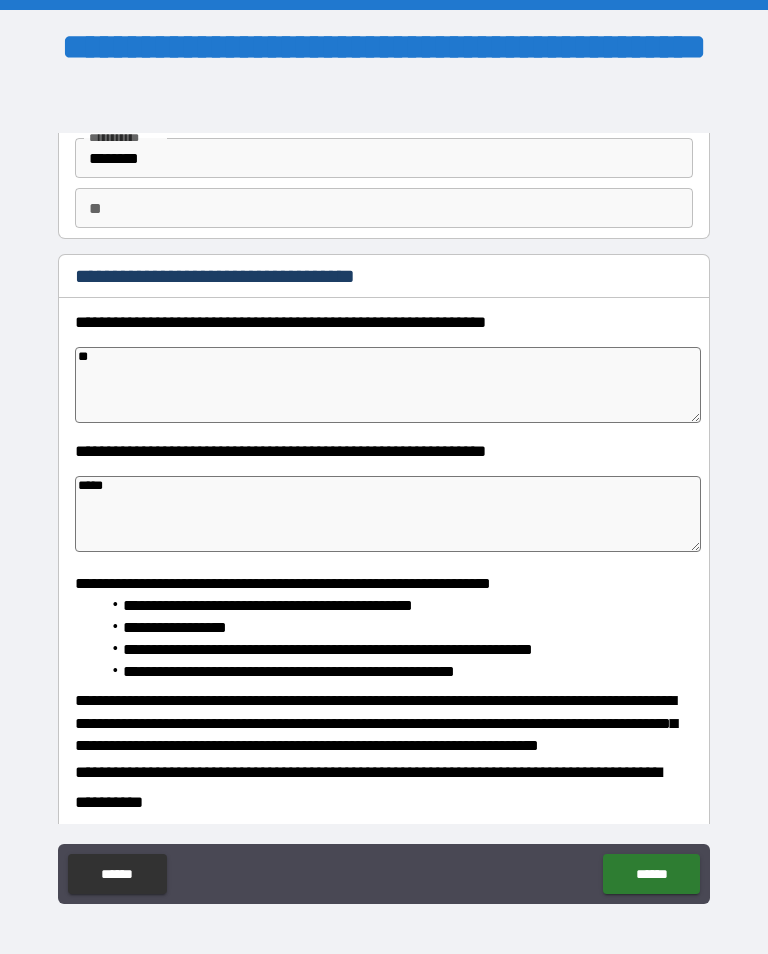 type on "*" 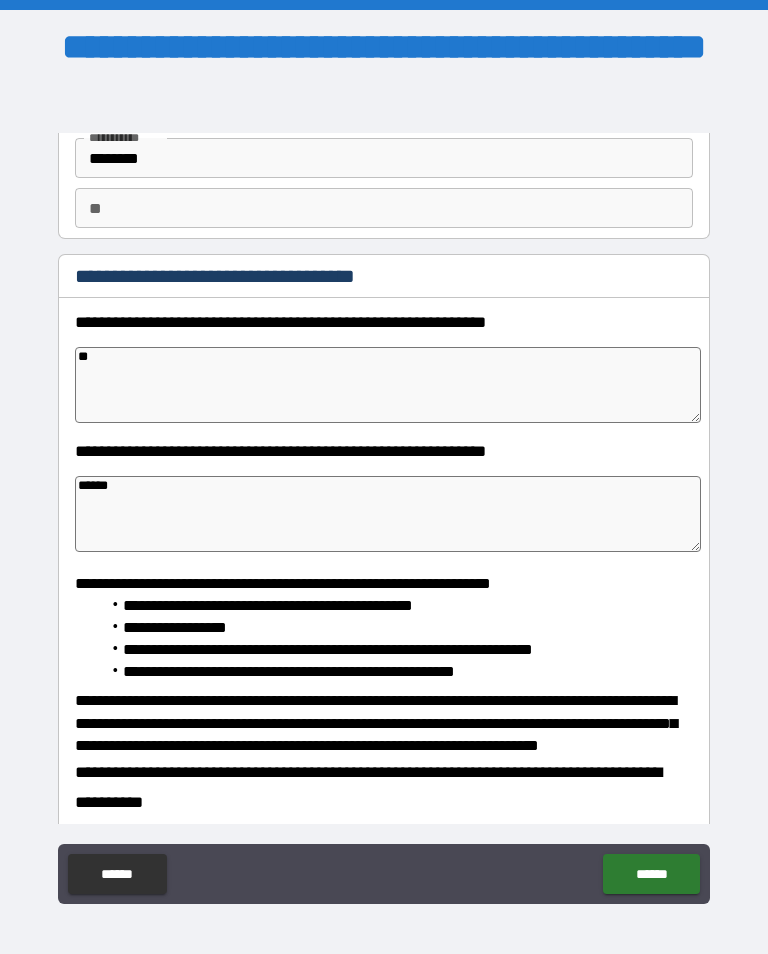 type on "*" 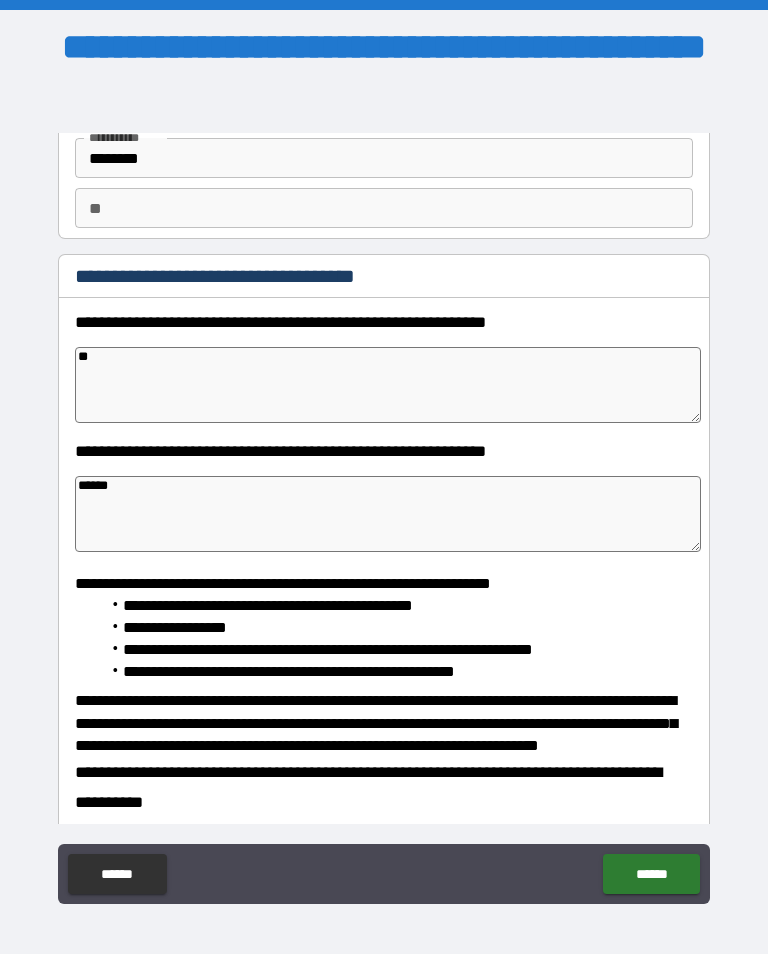 type on "*" 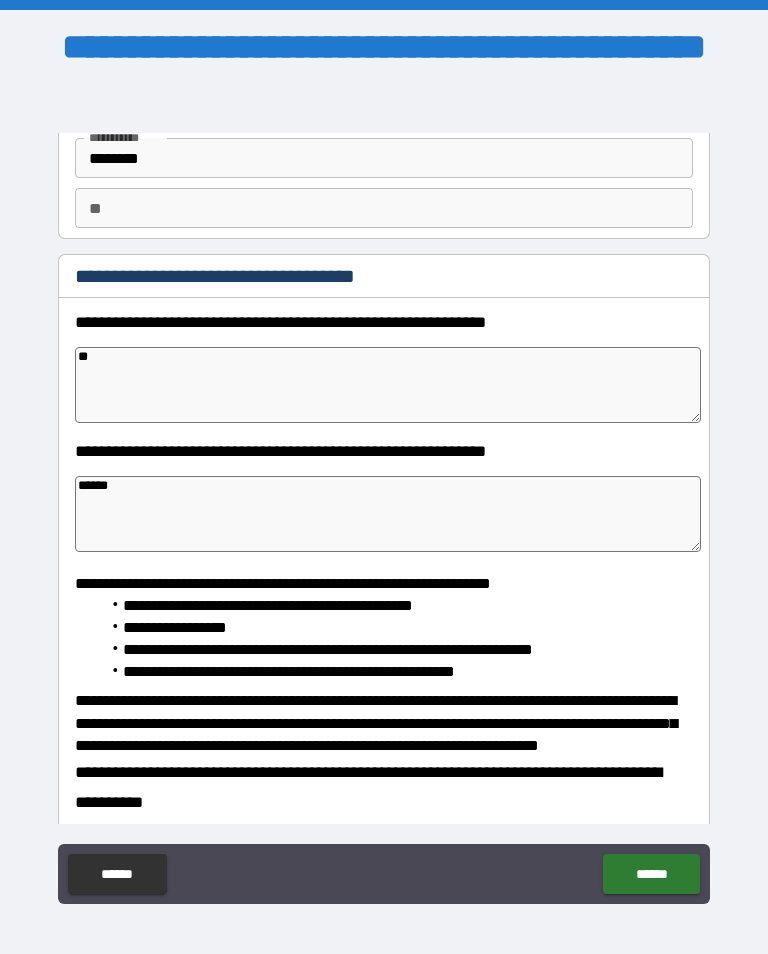 type on "*" 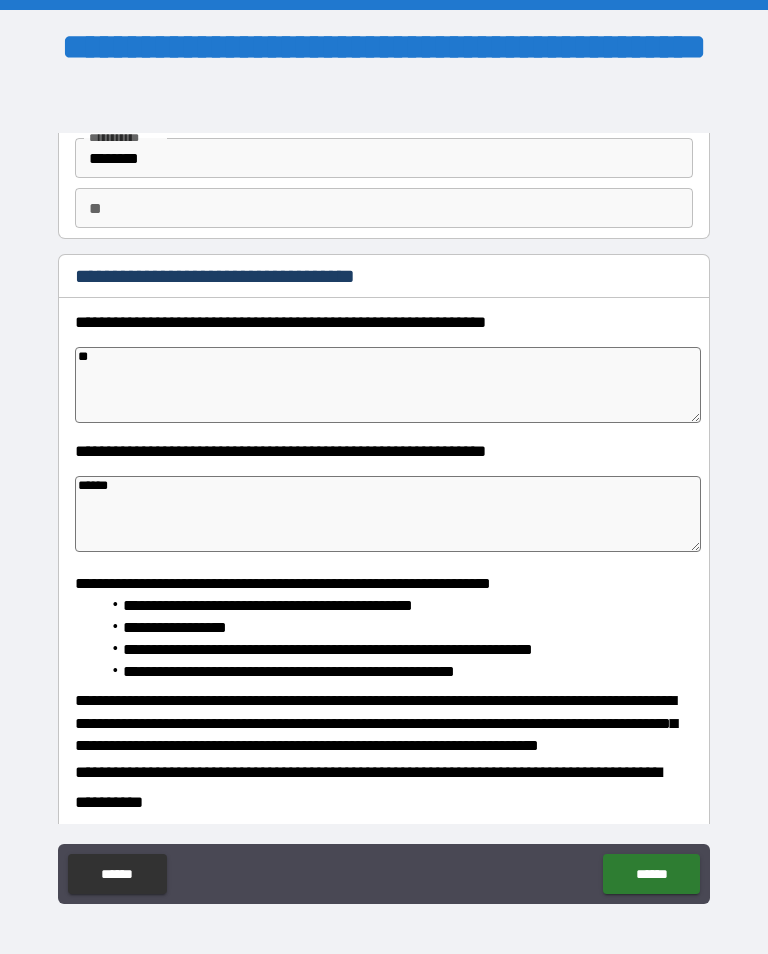 type on "*****" 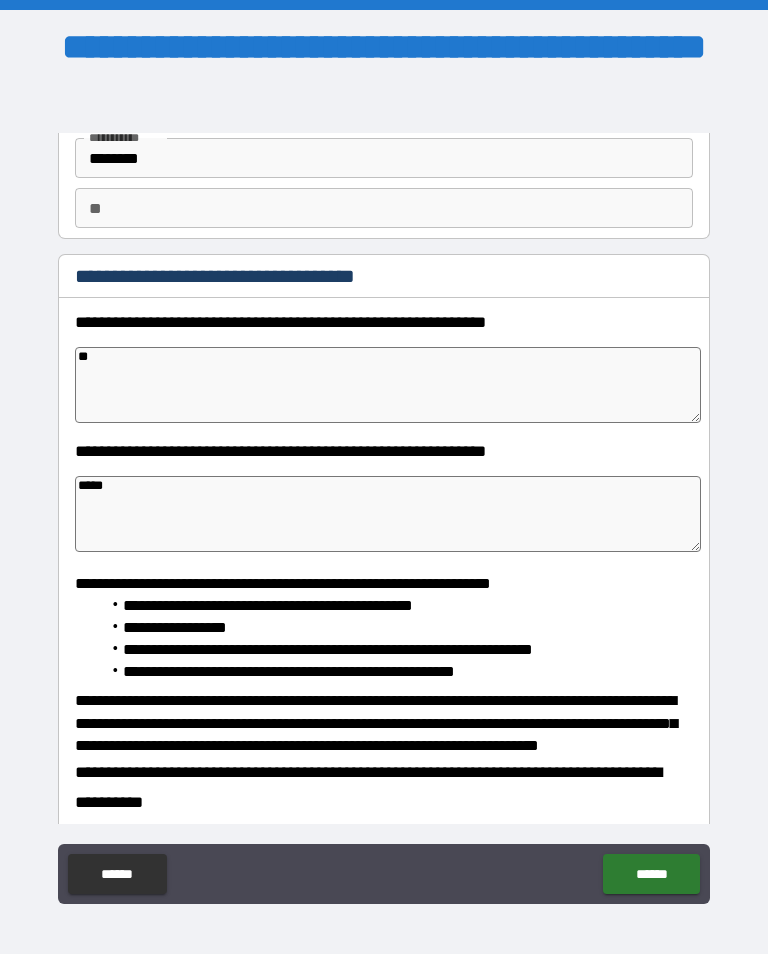 type on "*" 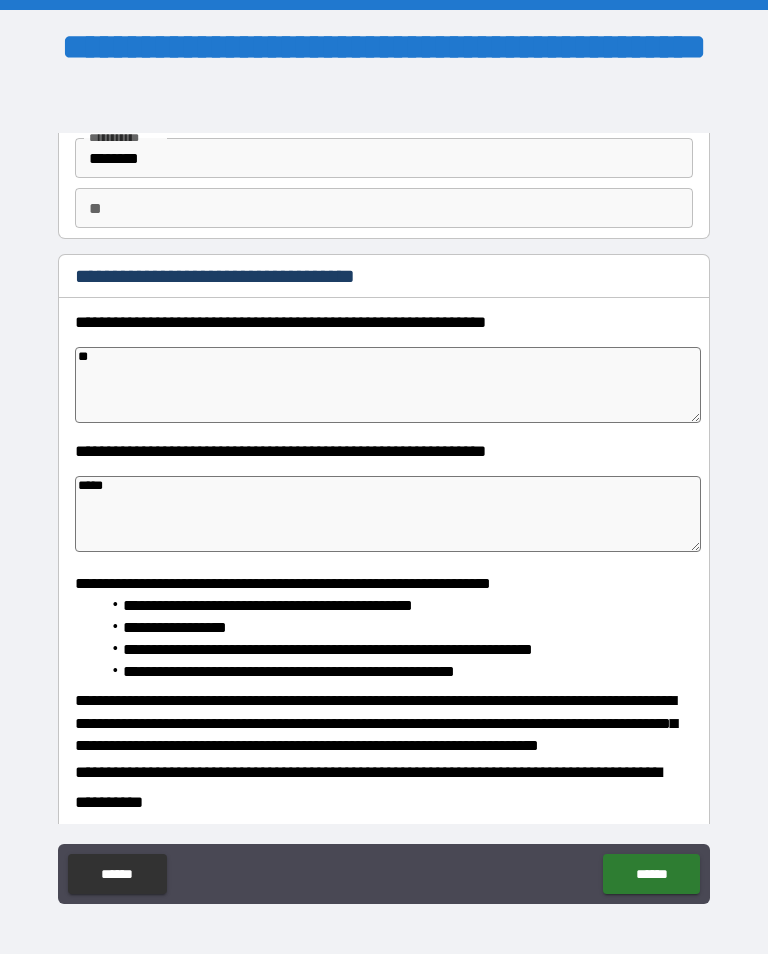 type on "*" 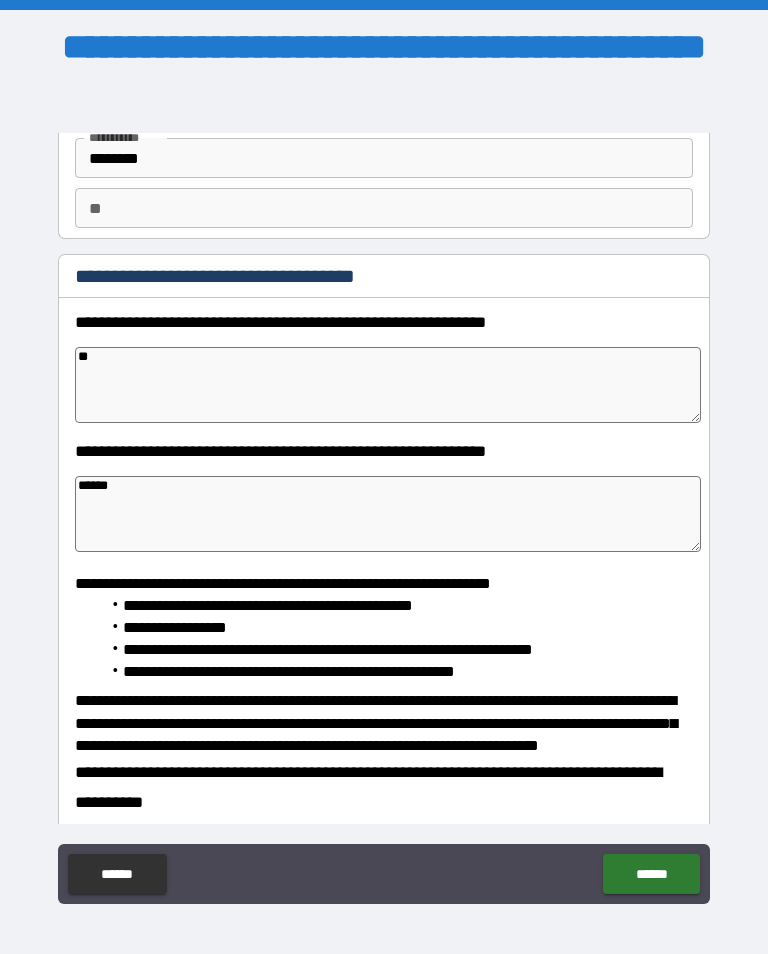 type on "*" 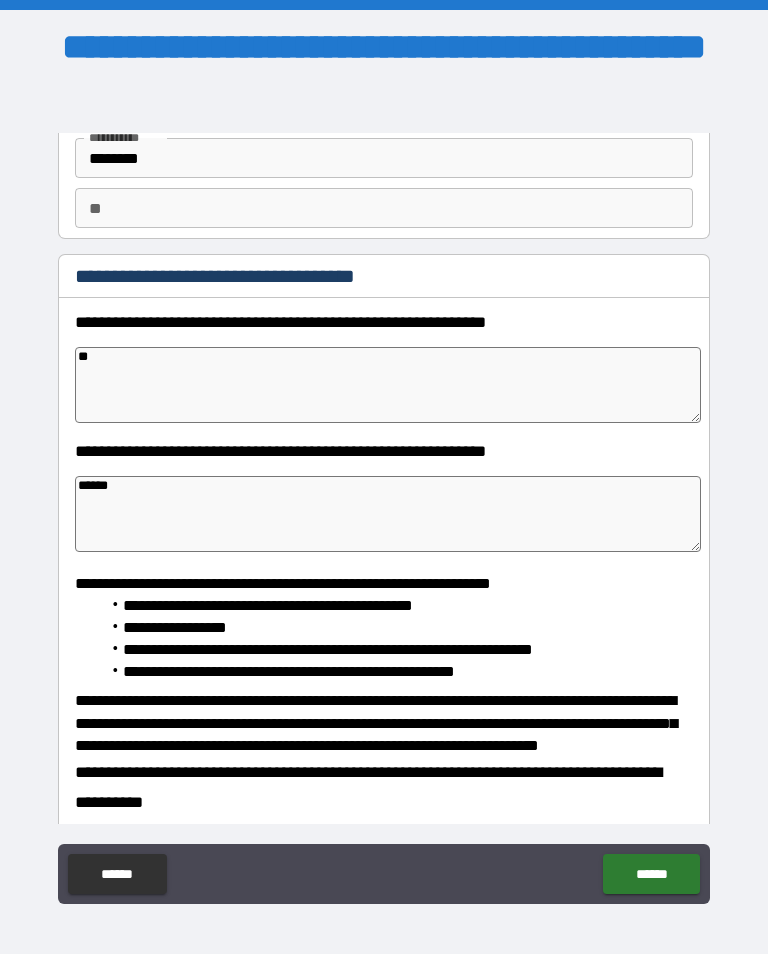 type on "*" 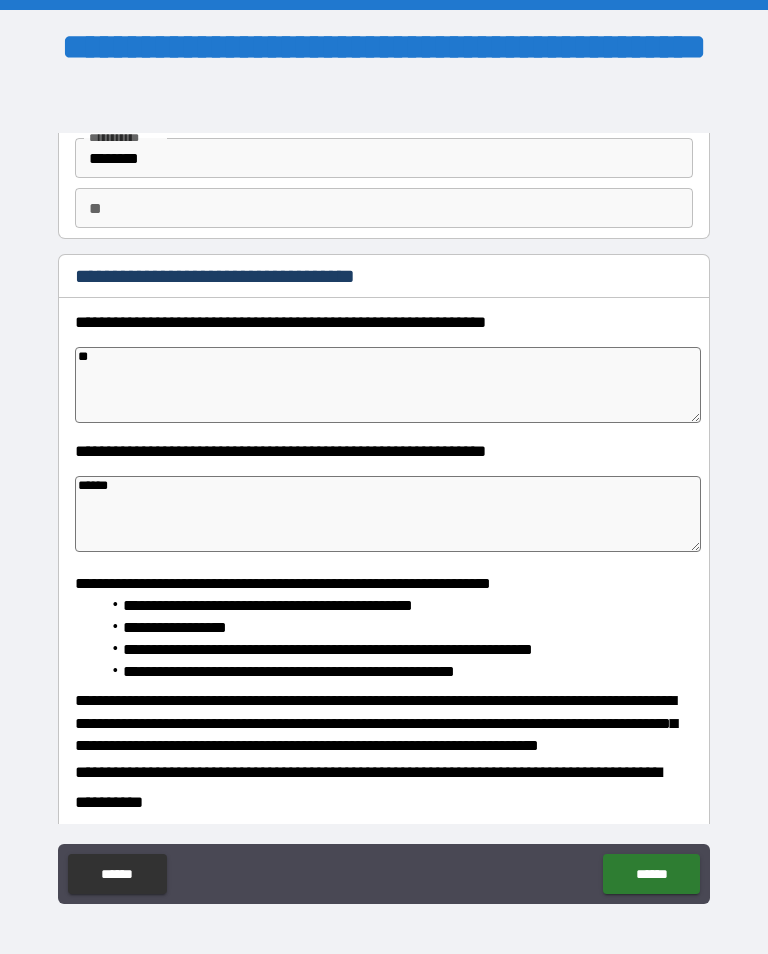 type on "*" 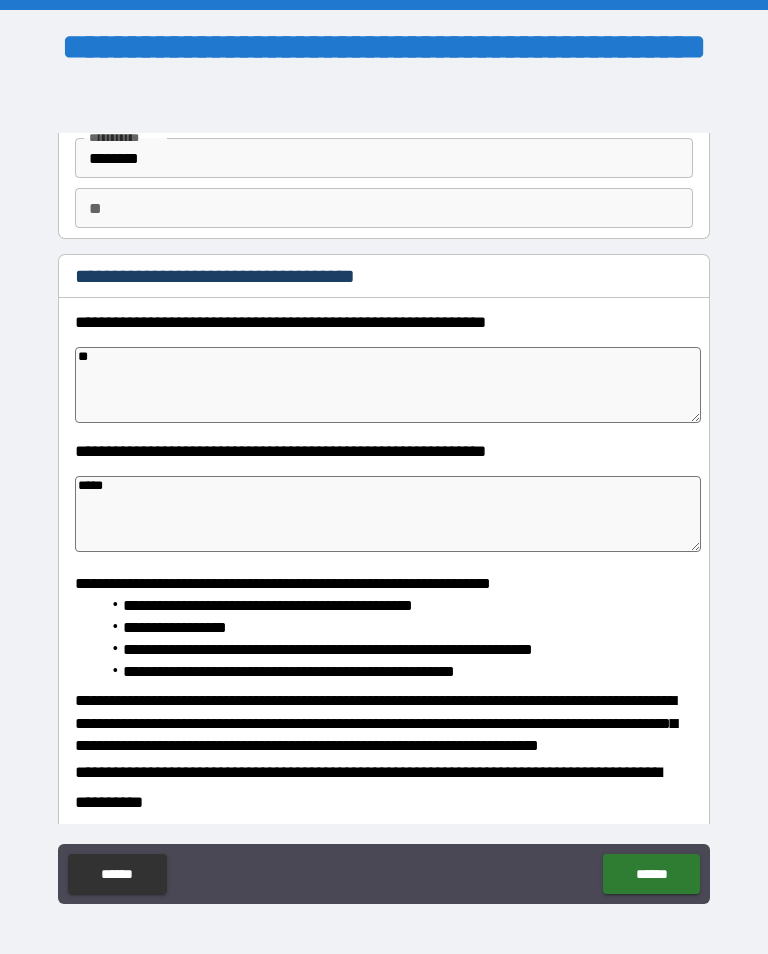 type on "*" 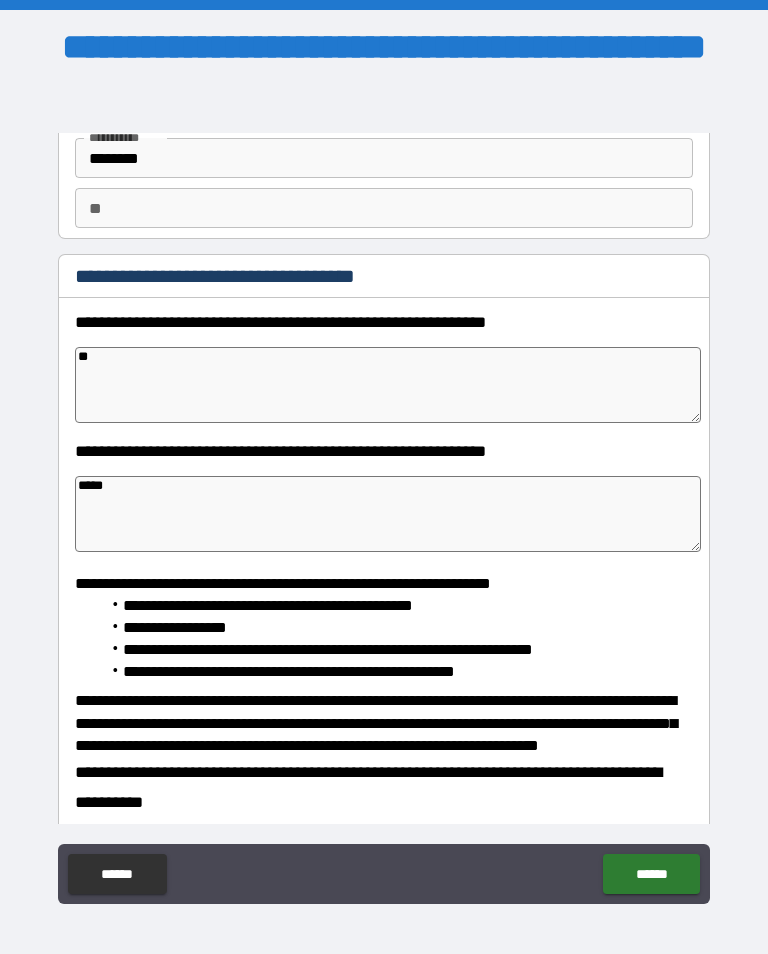 type on "*" 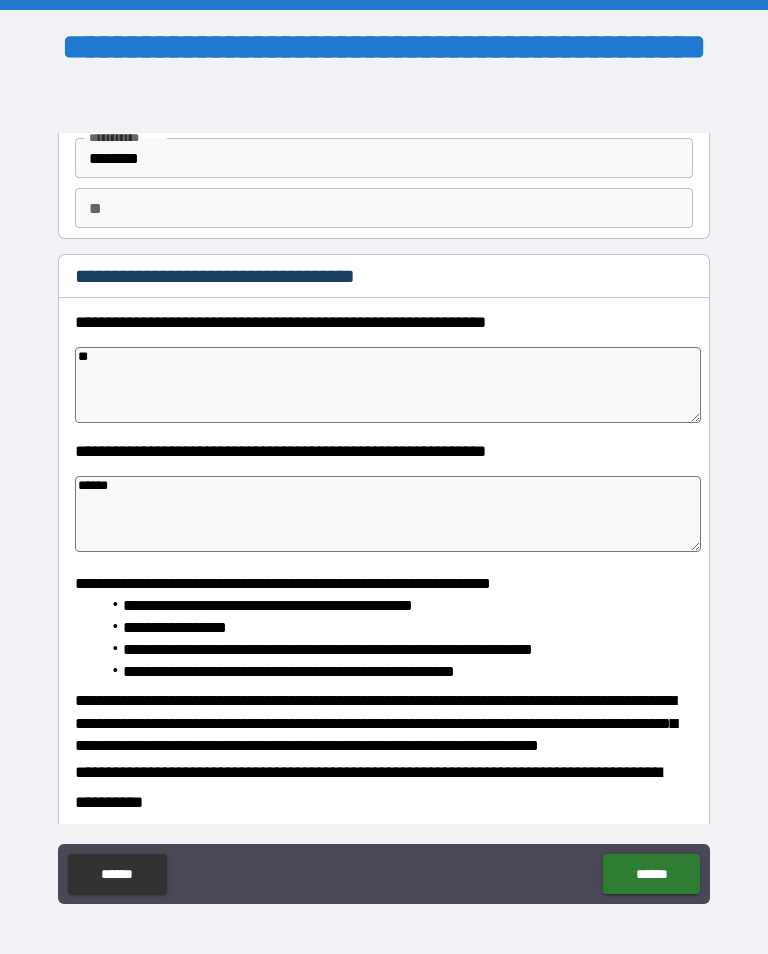 type on "*" 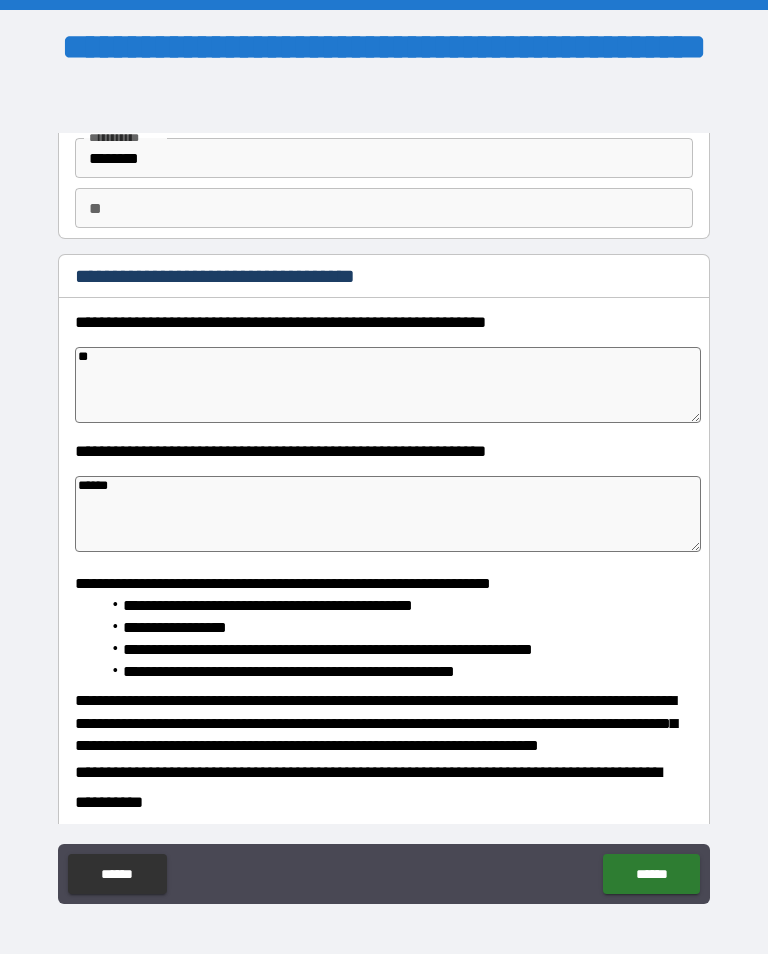 type on "******" 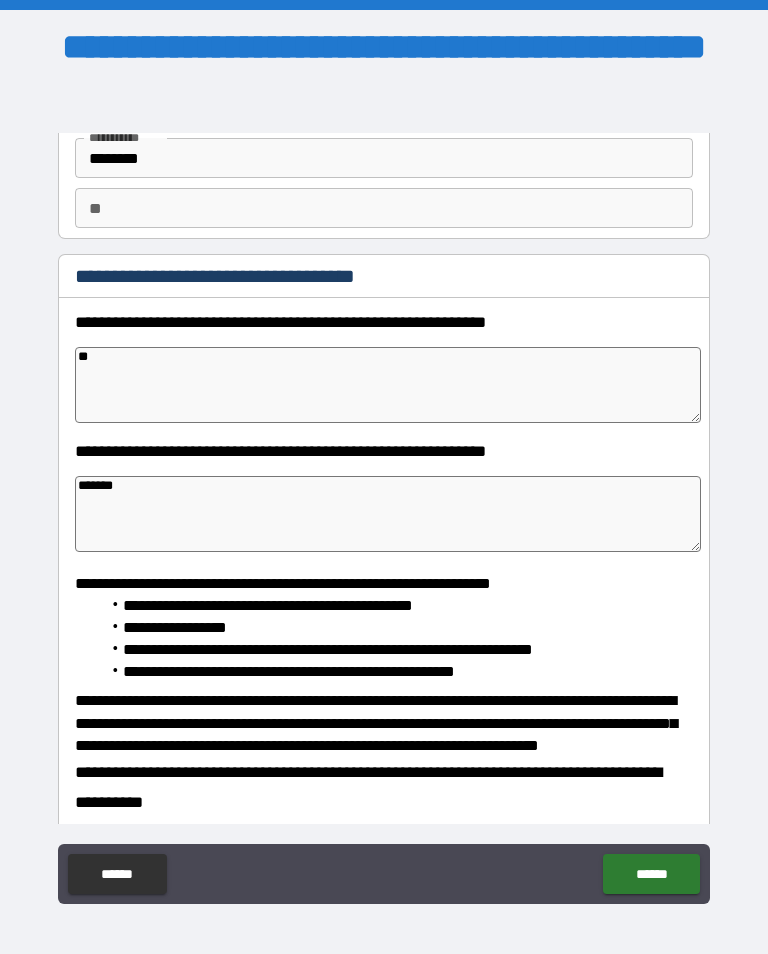 type on "*" 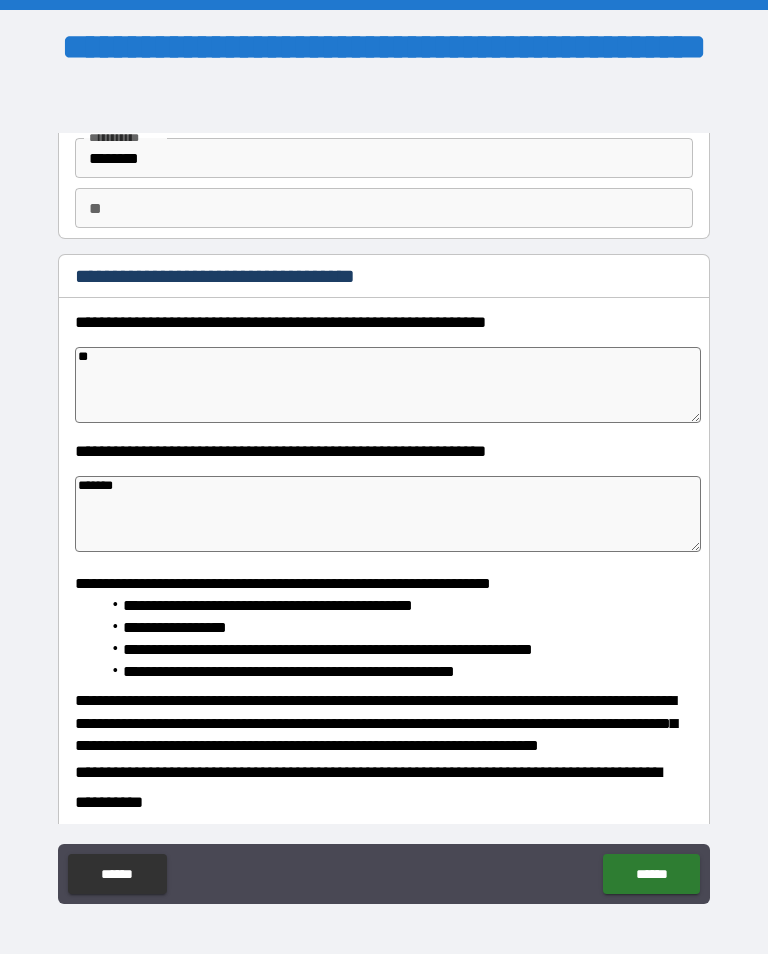 type on "*" 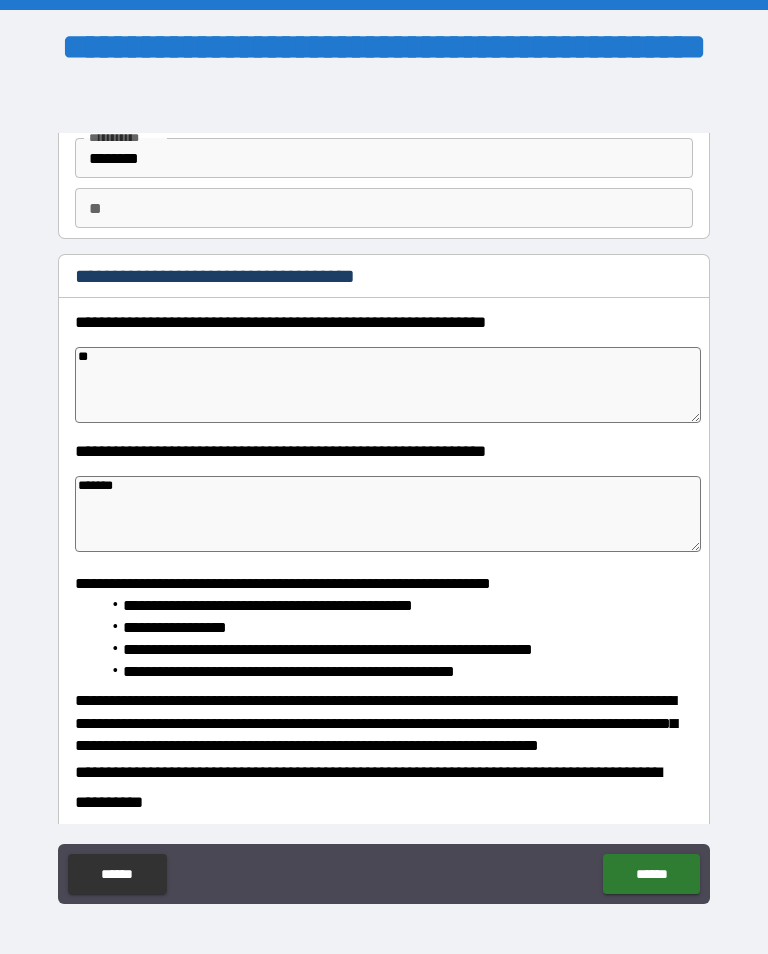 type on "********" 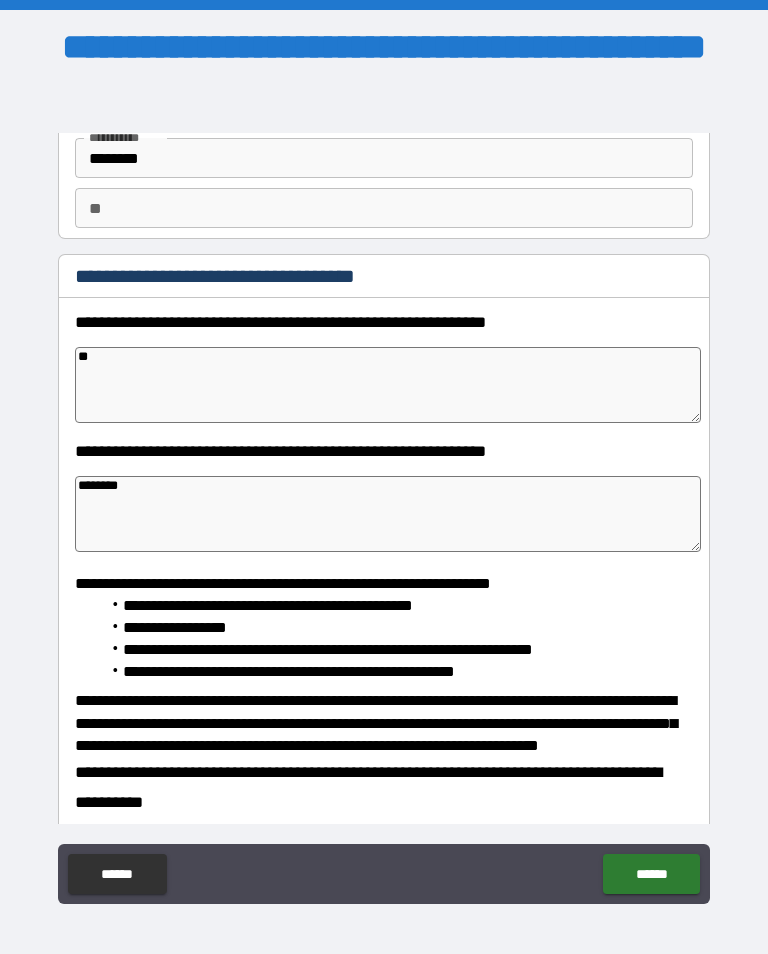 type on "*" 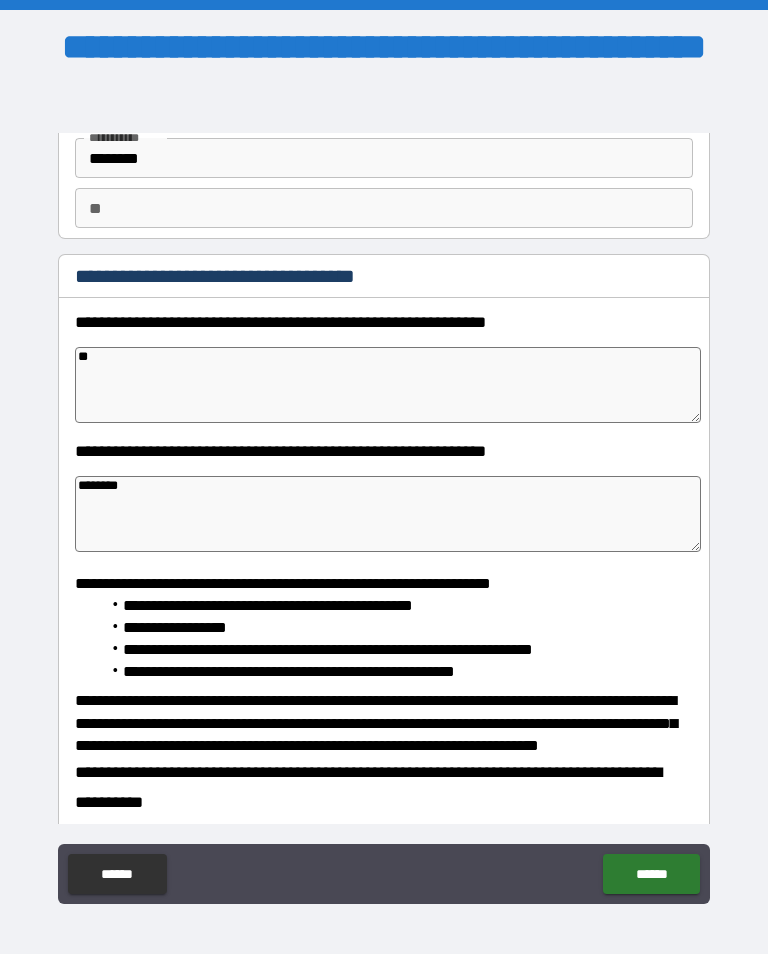 type on "*" 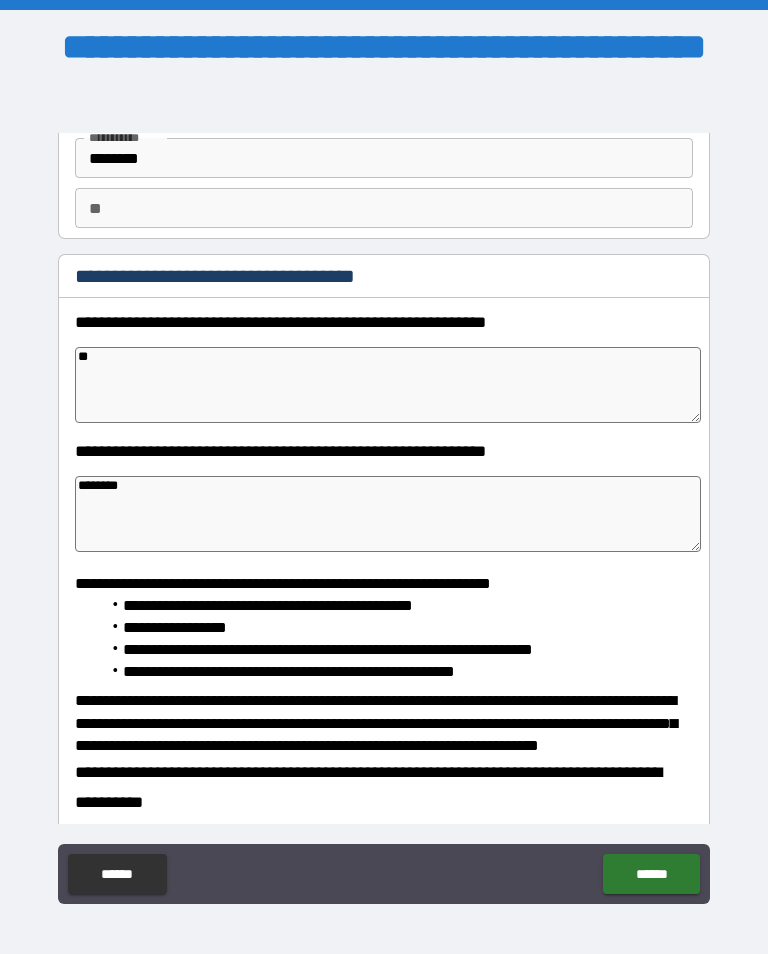 type on "*" 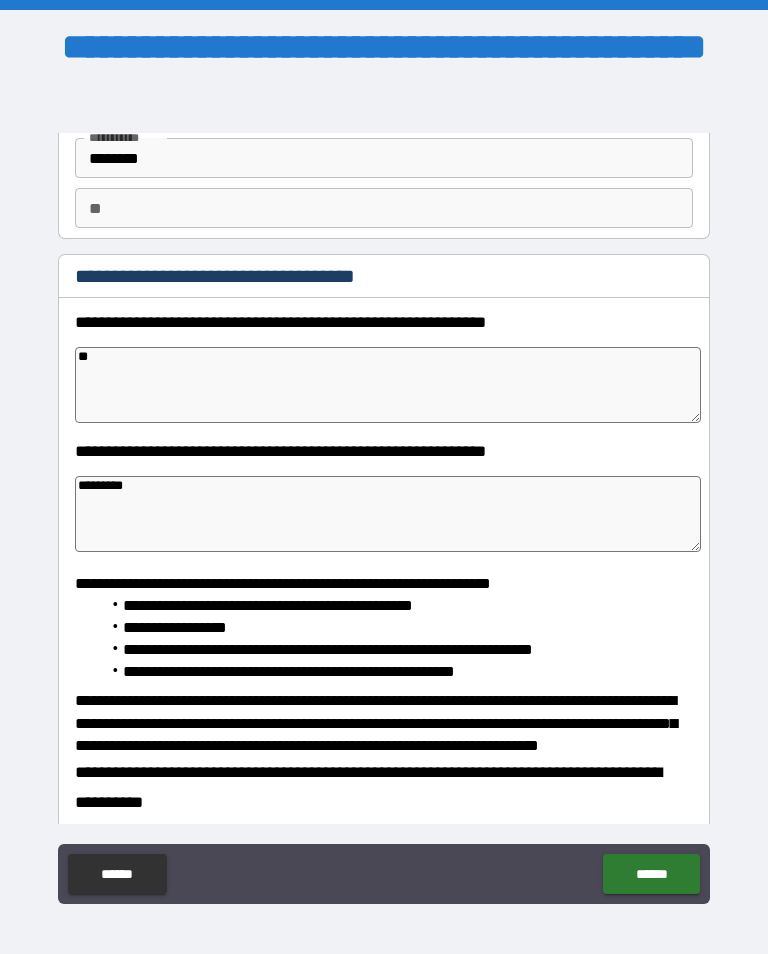 type on "**********" 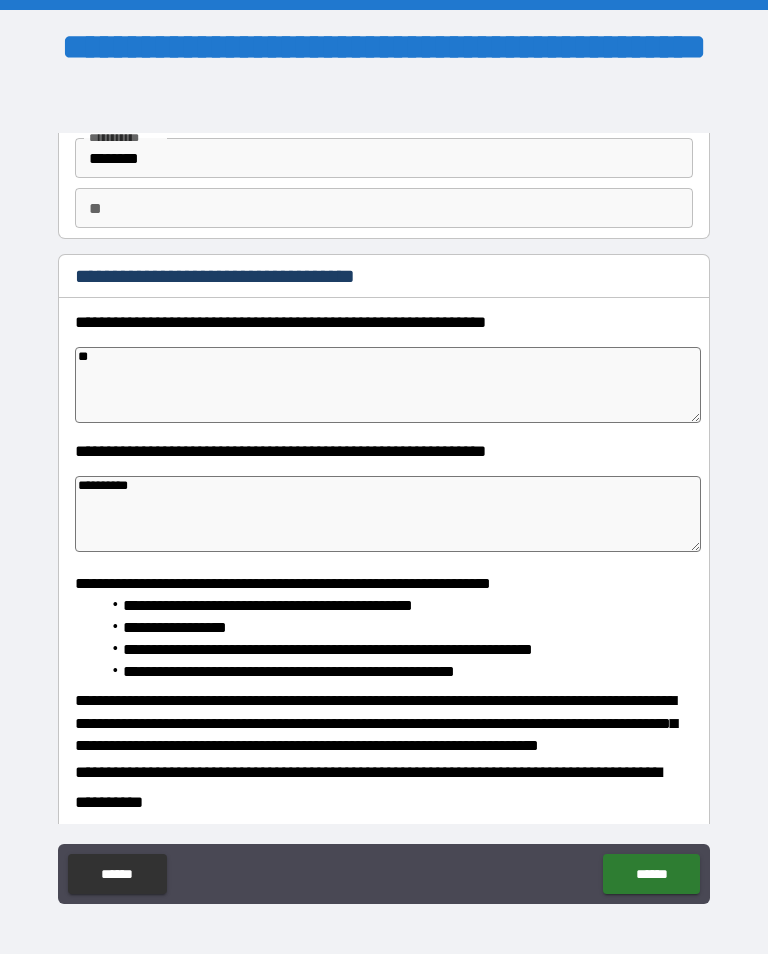 type on "*" 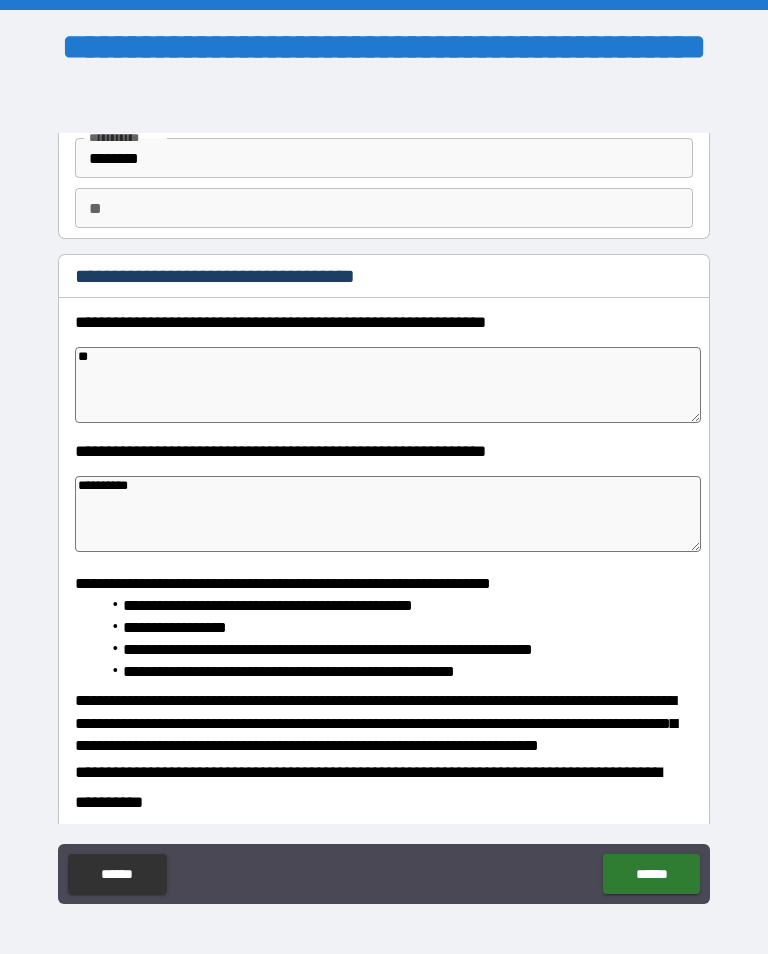 type on "*" 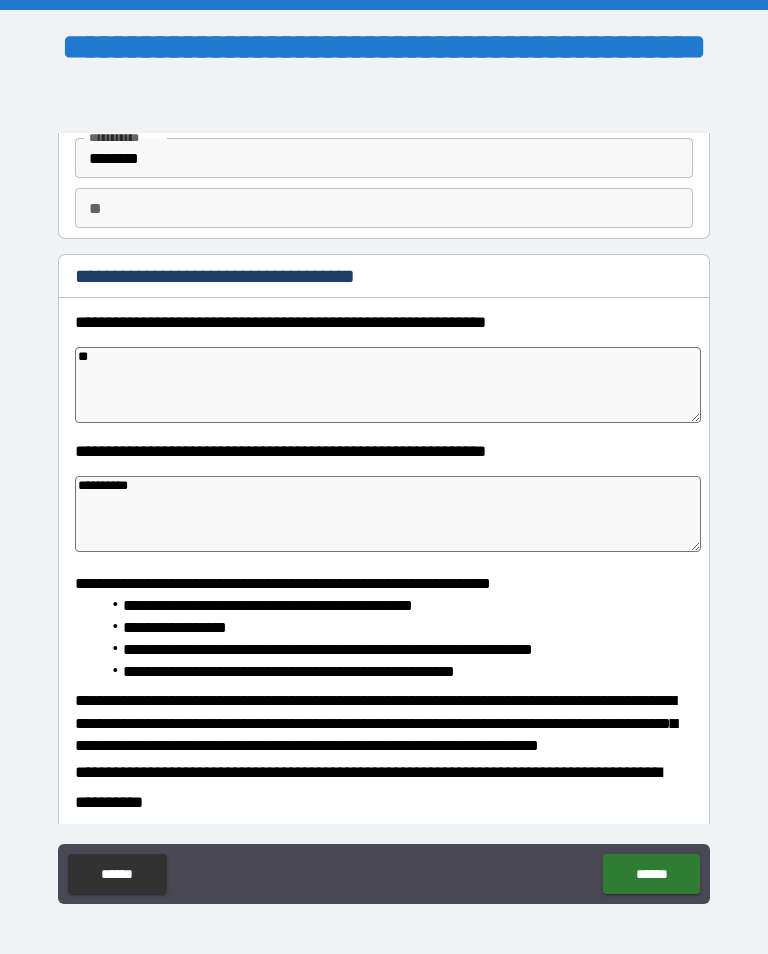 type on "*" 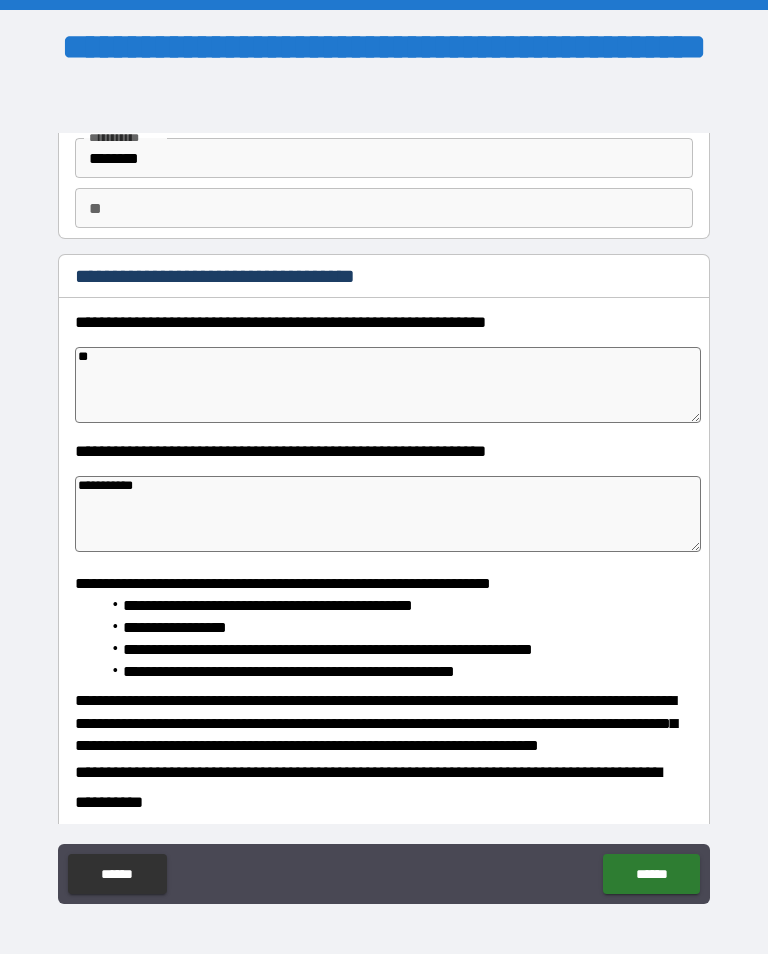 type on "*" 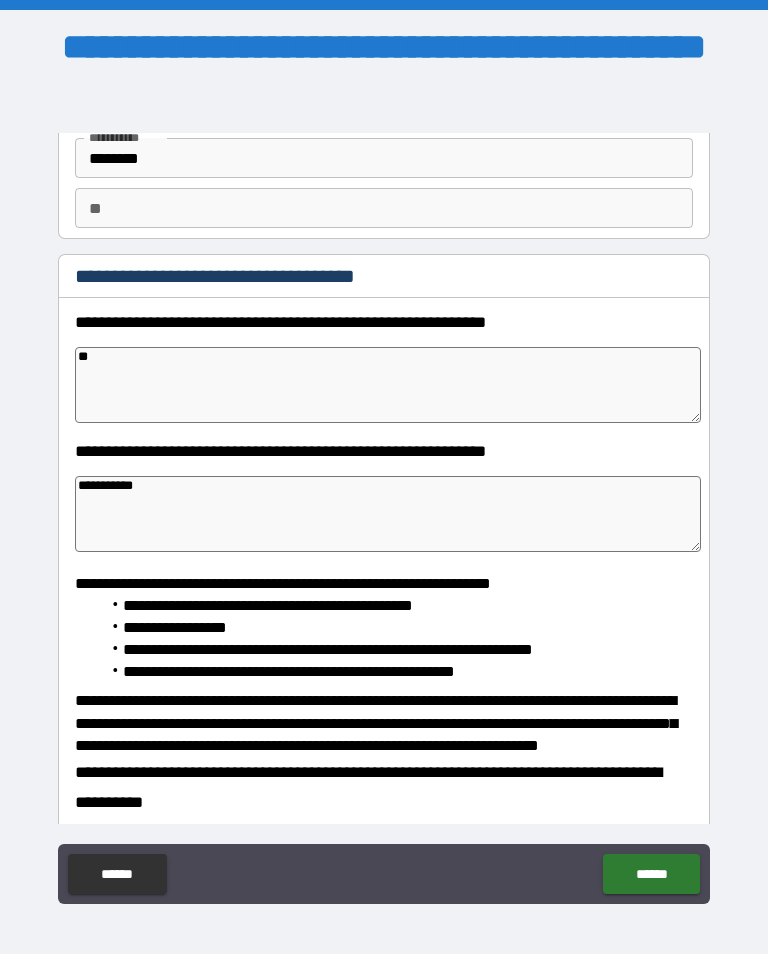 type on "**********" 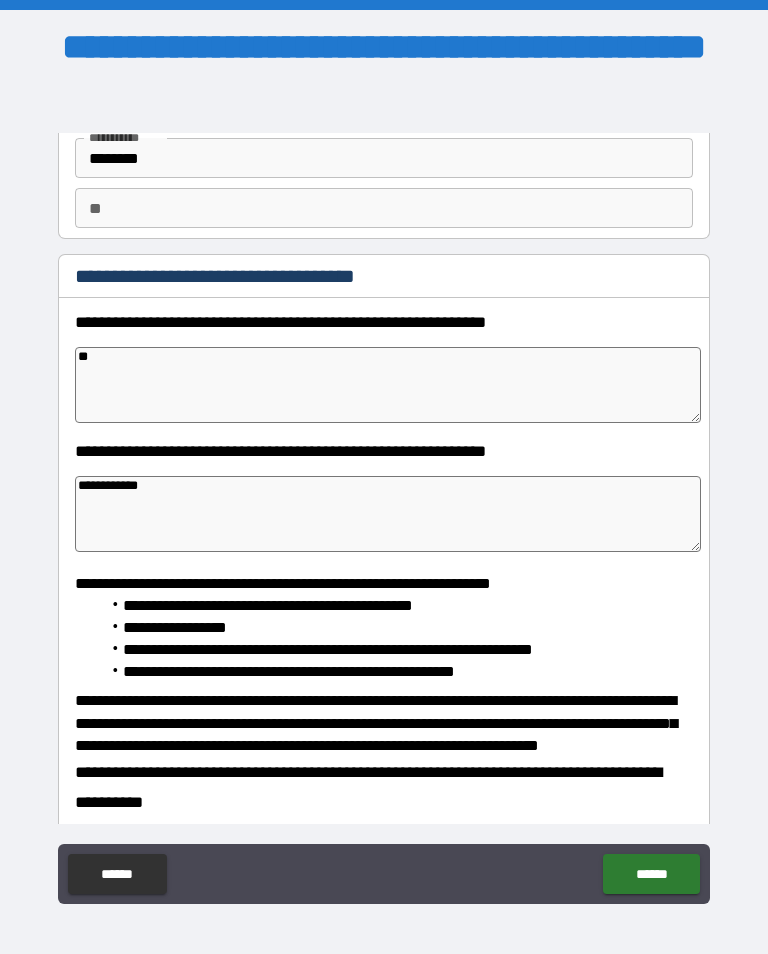 type on "*" 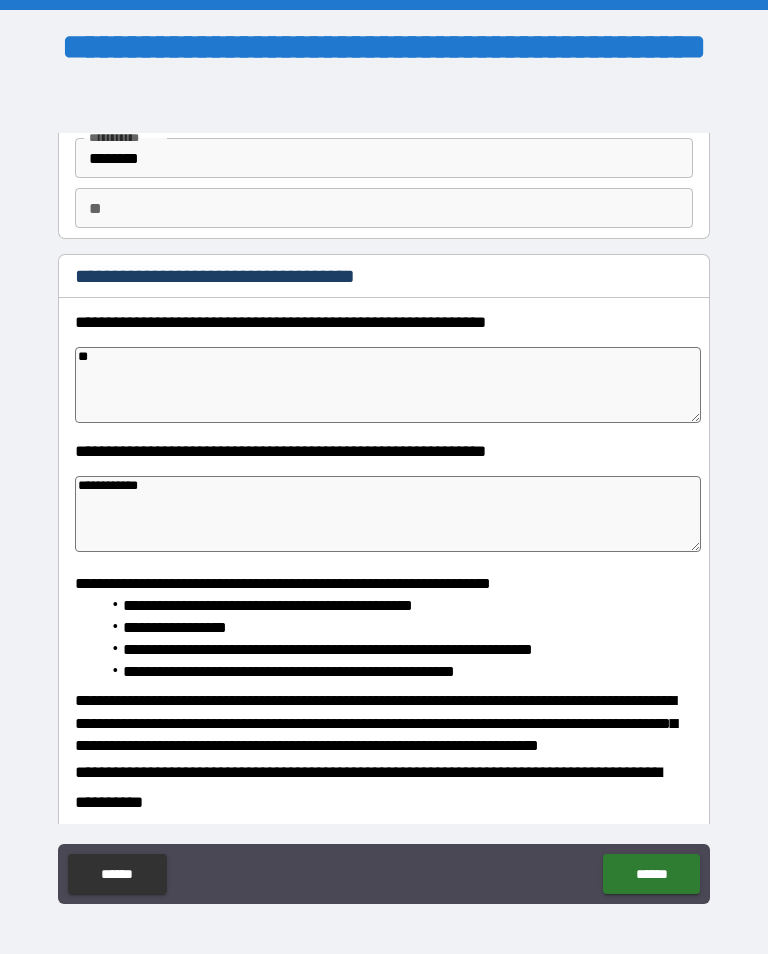 type on "*" 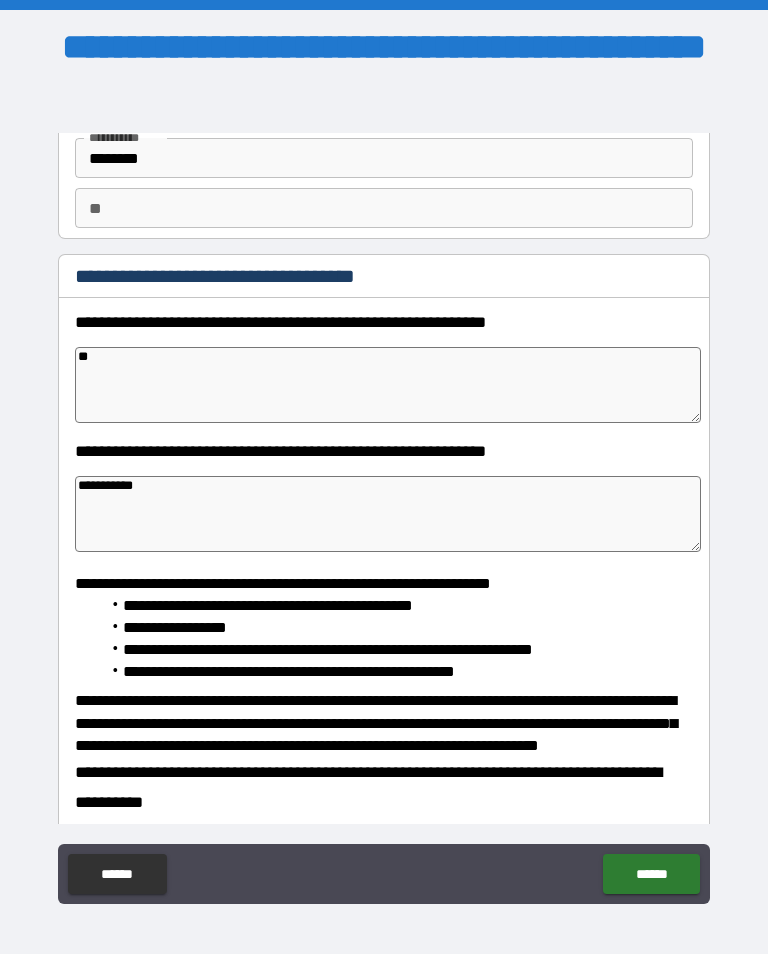 type on "**********" 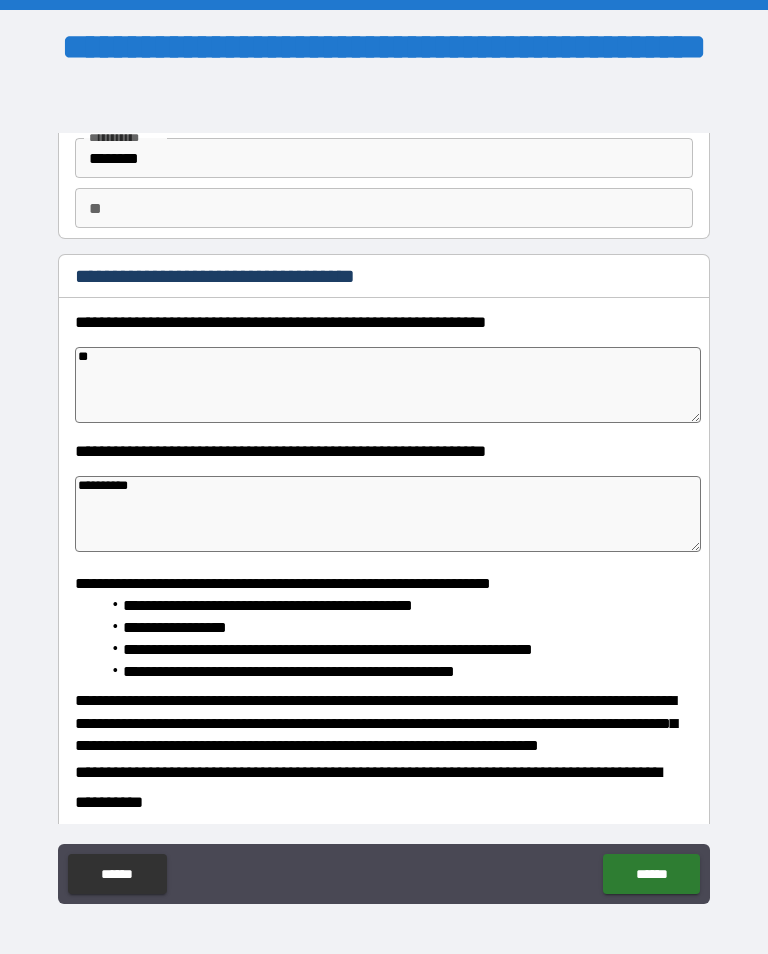 type on "*" 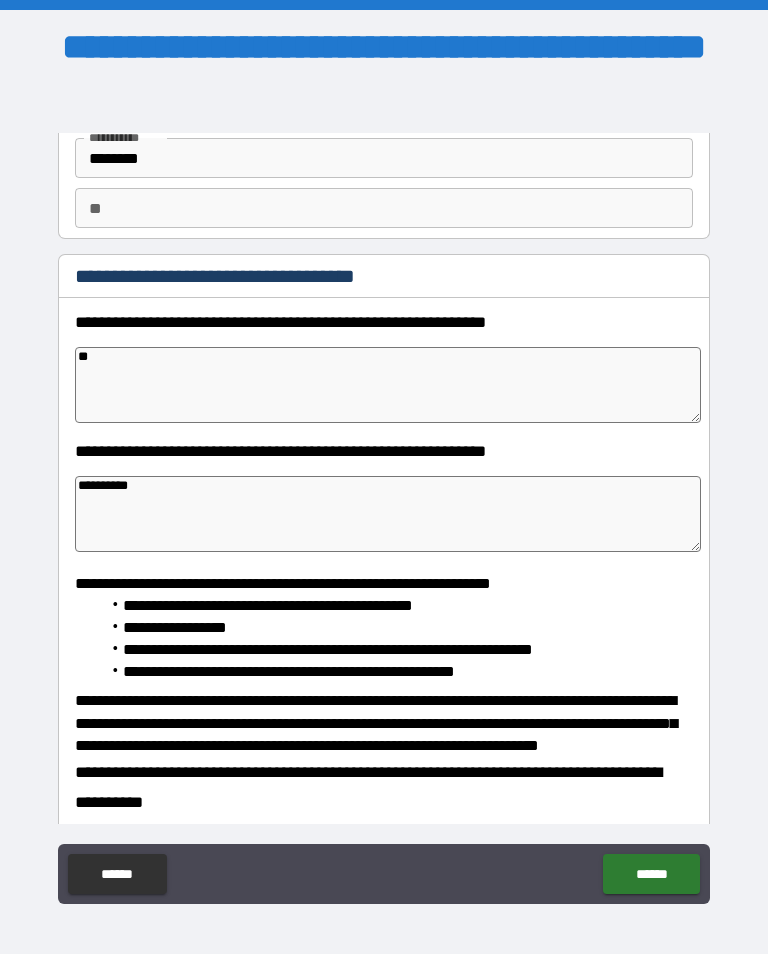 type on "*********" 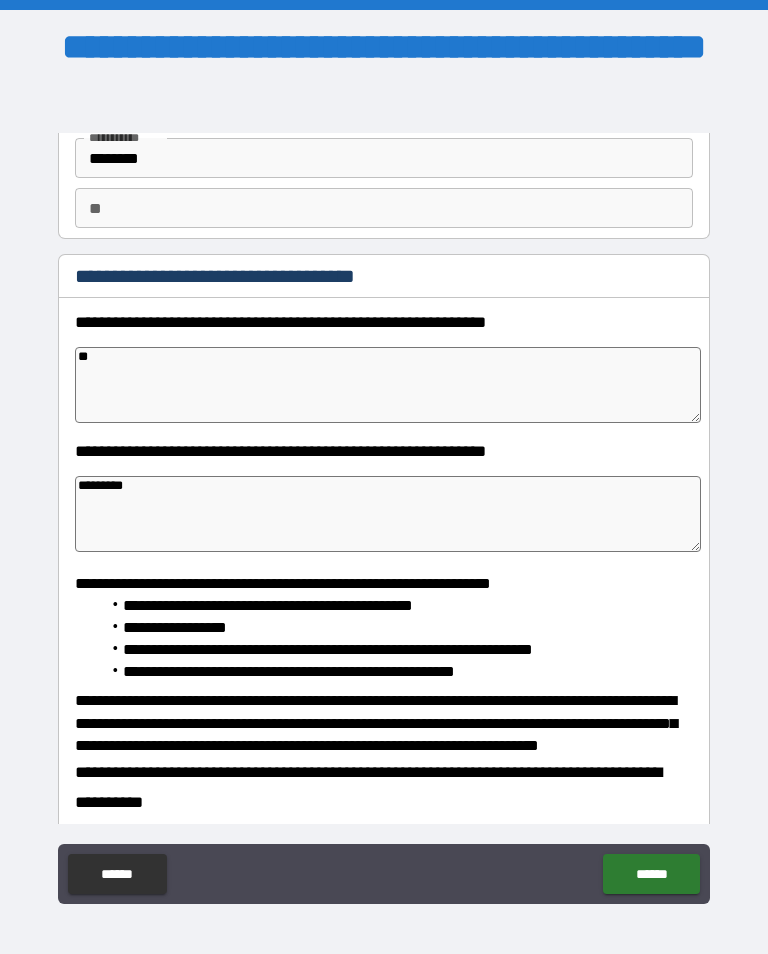 type on "*" 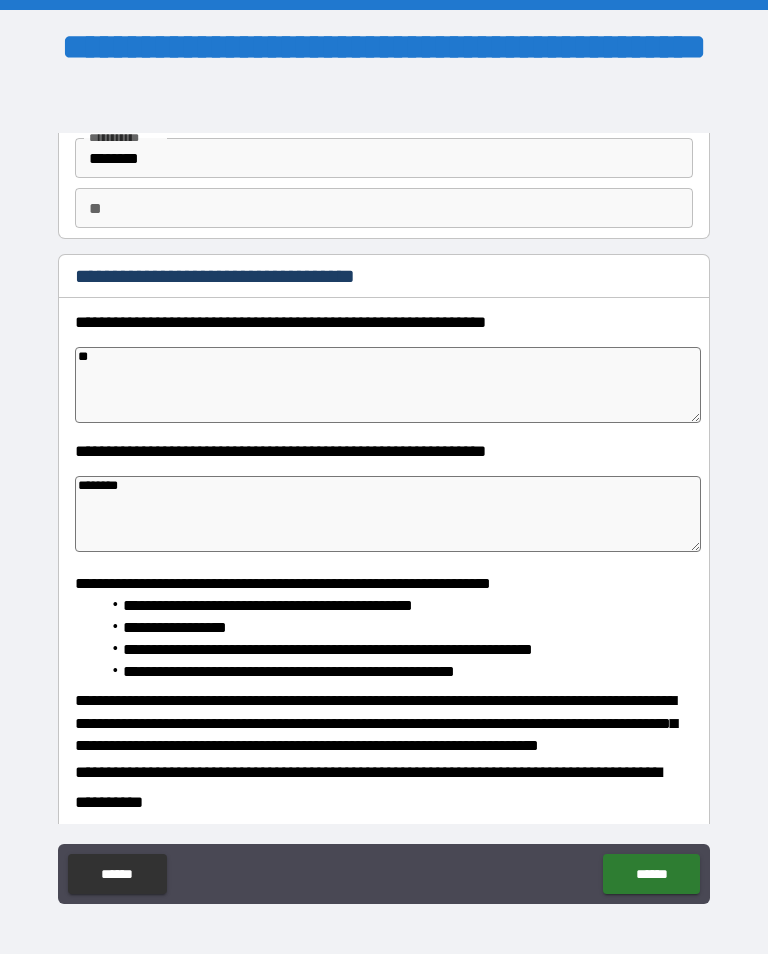 type on "******" 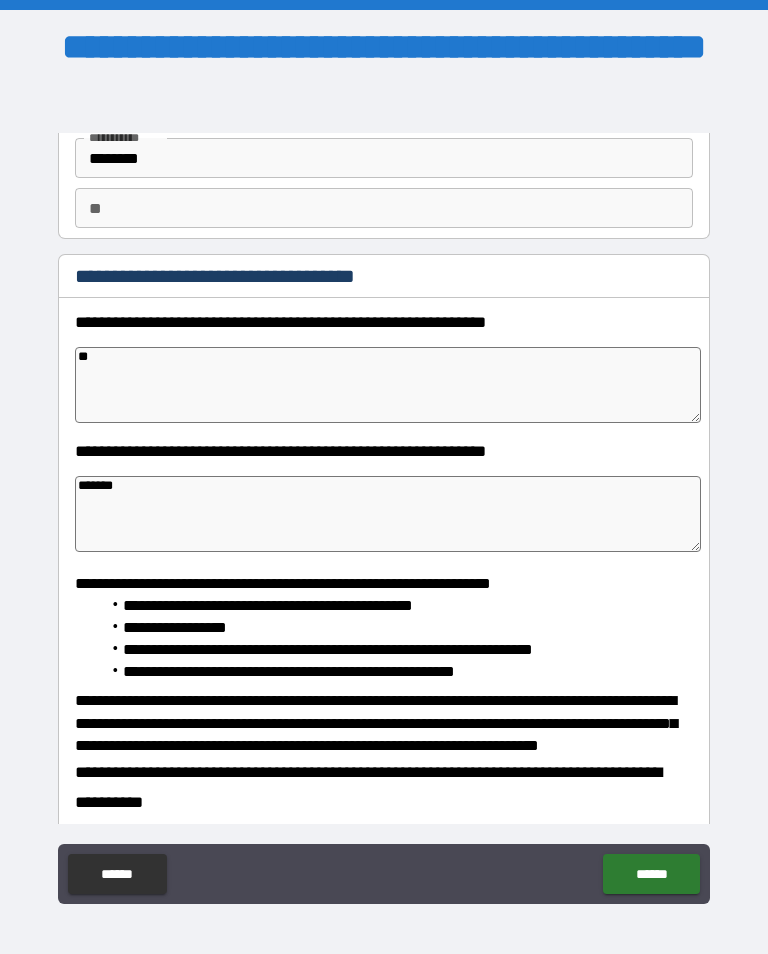 type on "*" 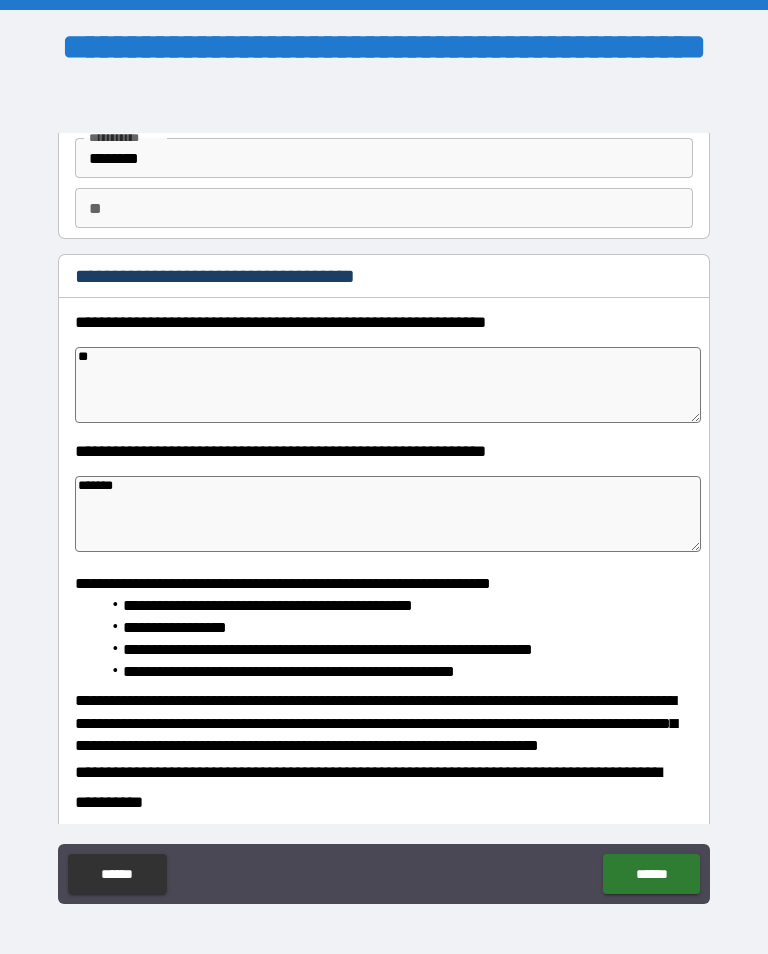type on "*" 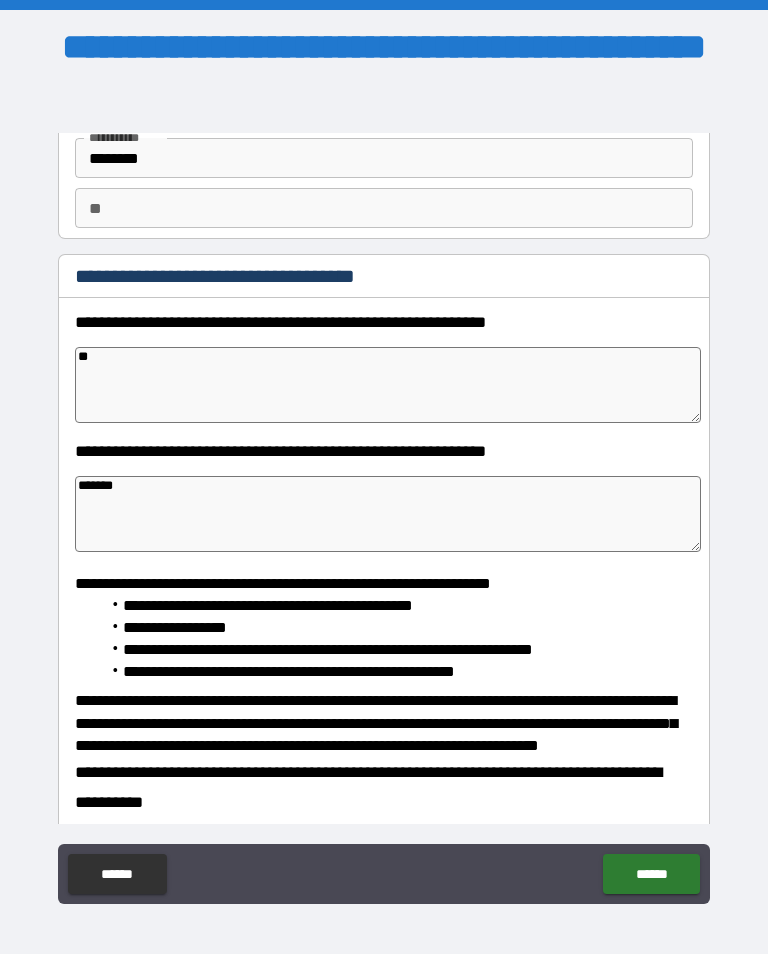 type on "*" 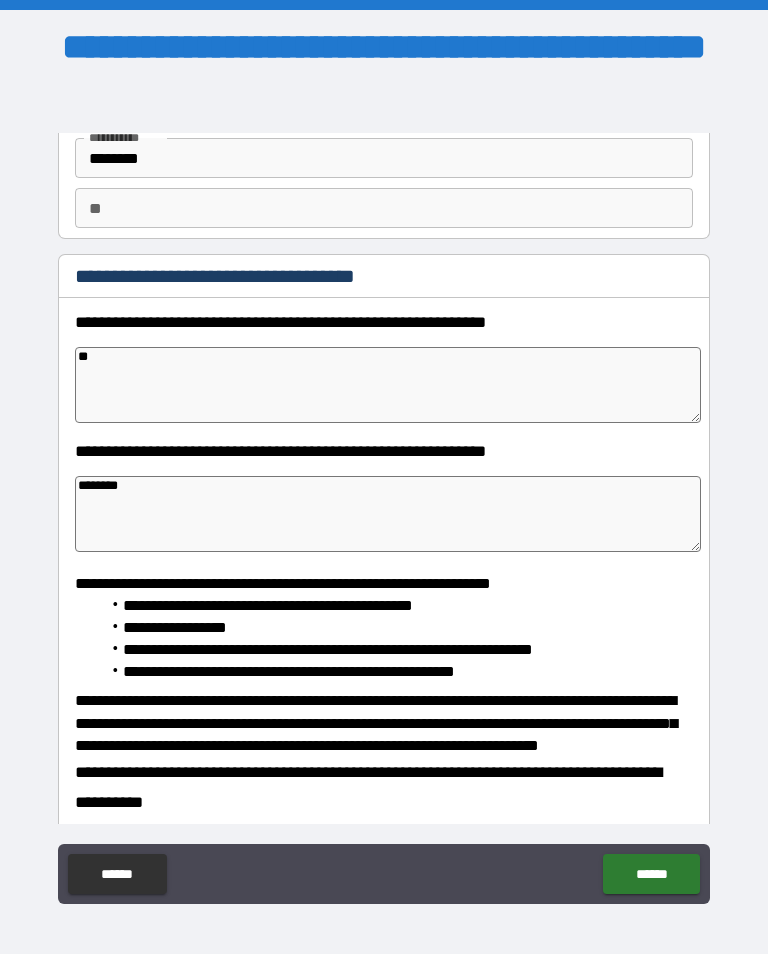 type on "*" 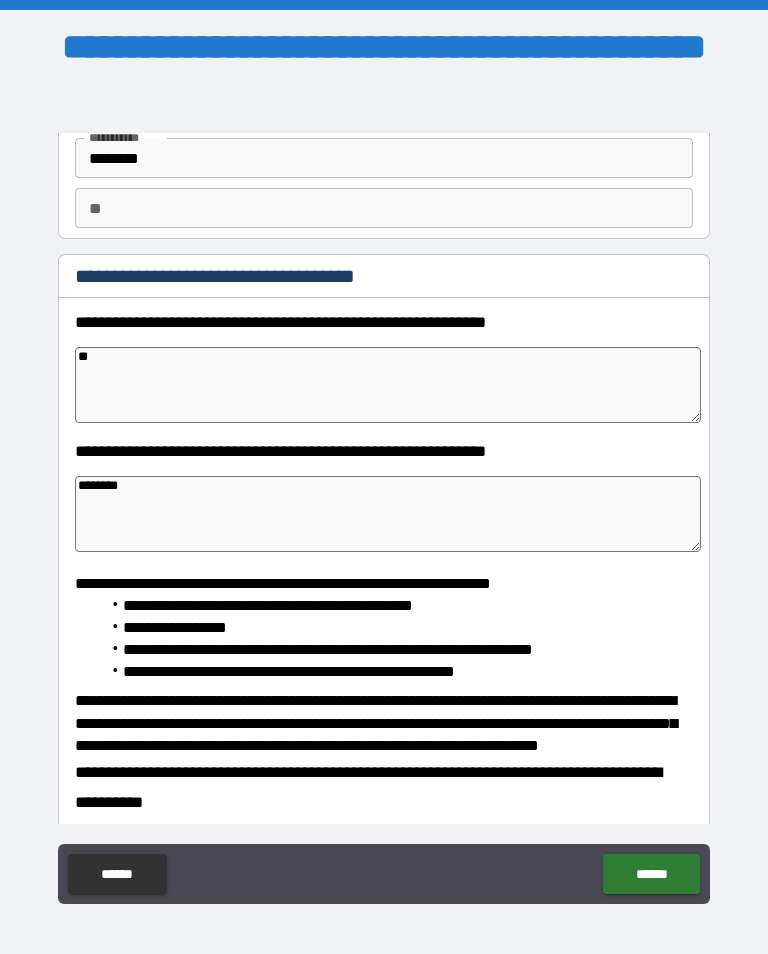 type on "*" 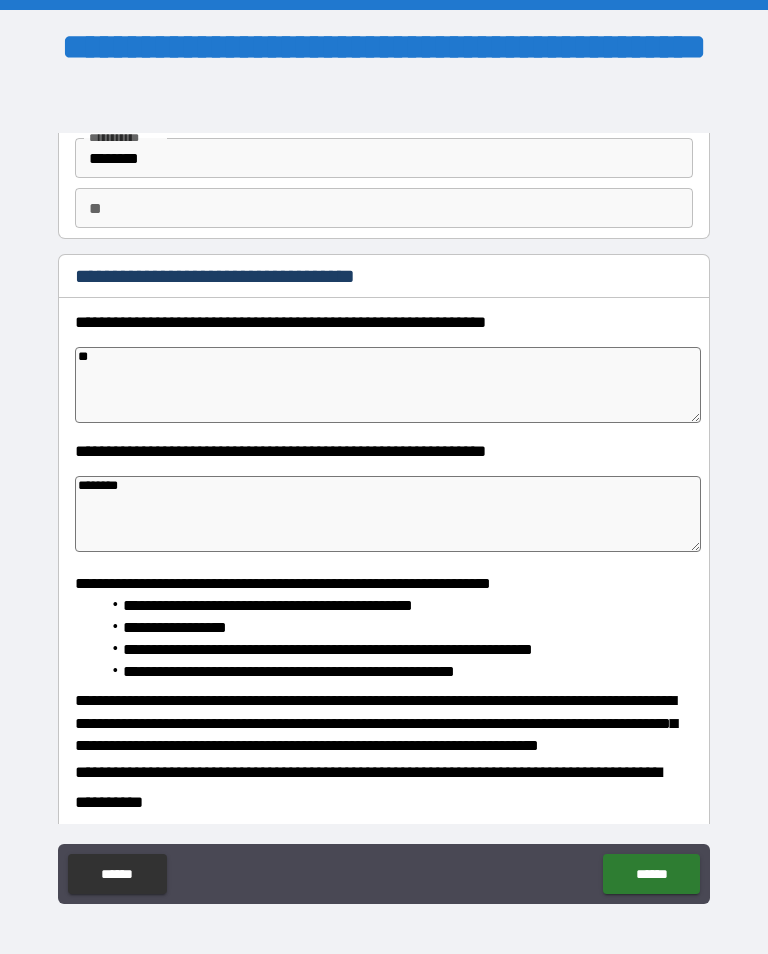 type on "*" 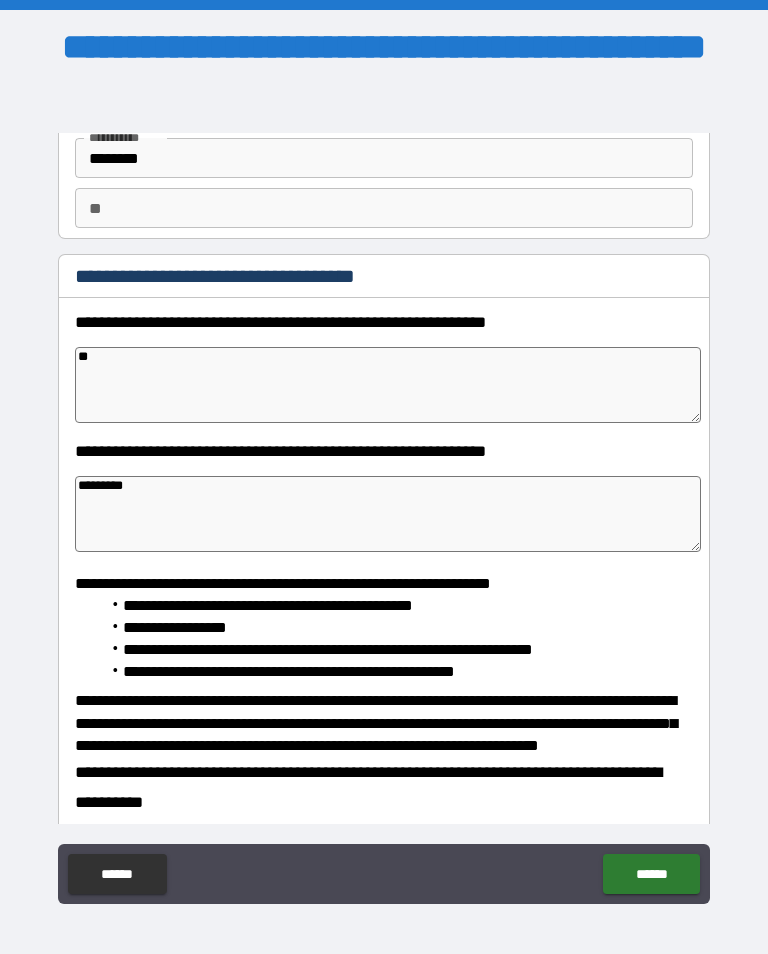 type on "*" 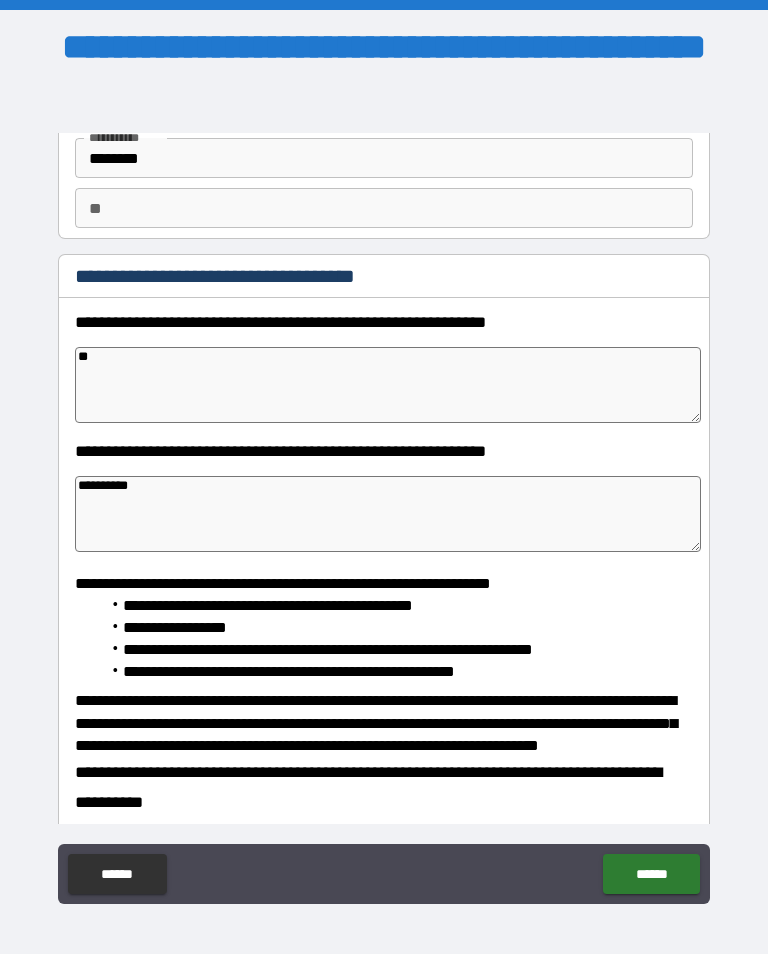 type on "*" 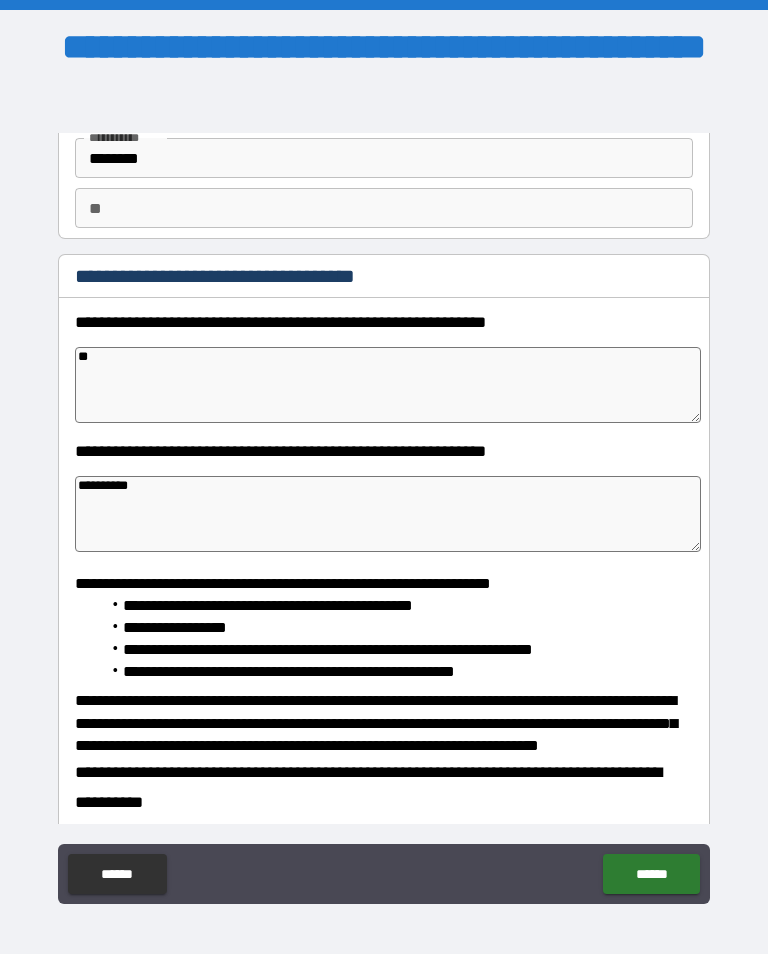 type on "**********" 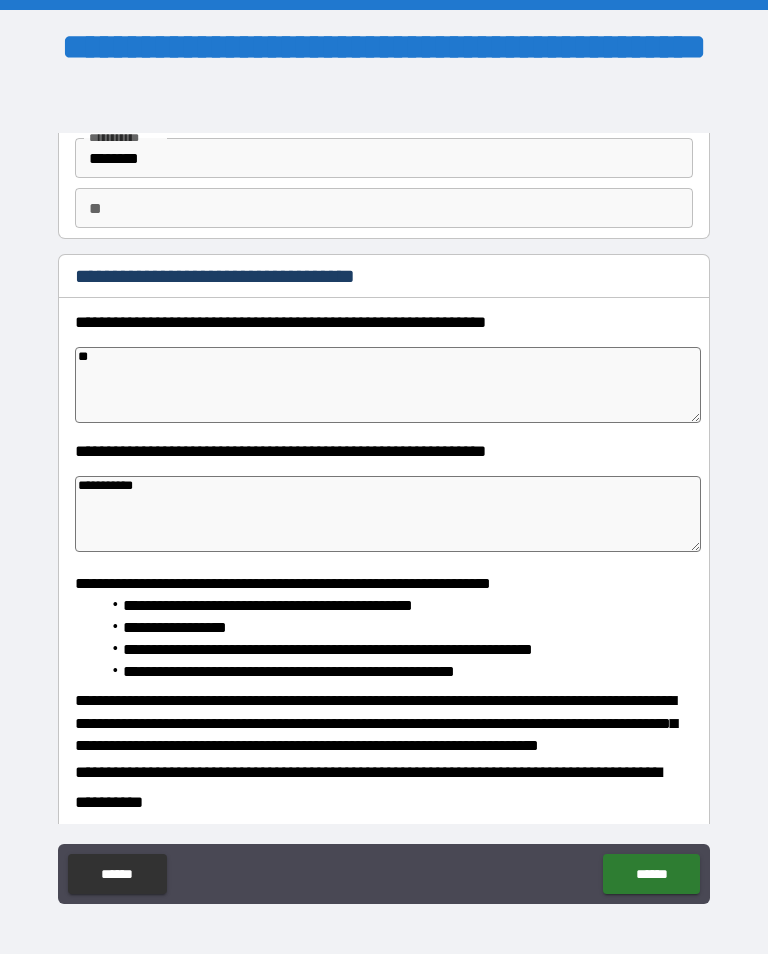 type on "*" 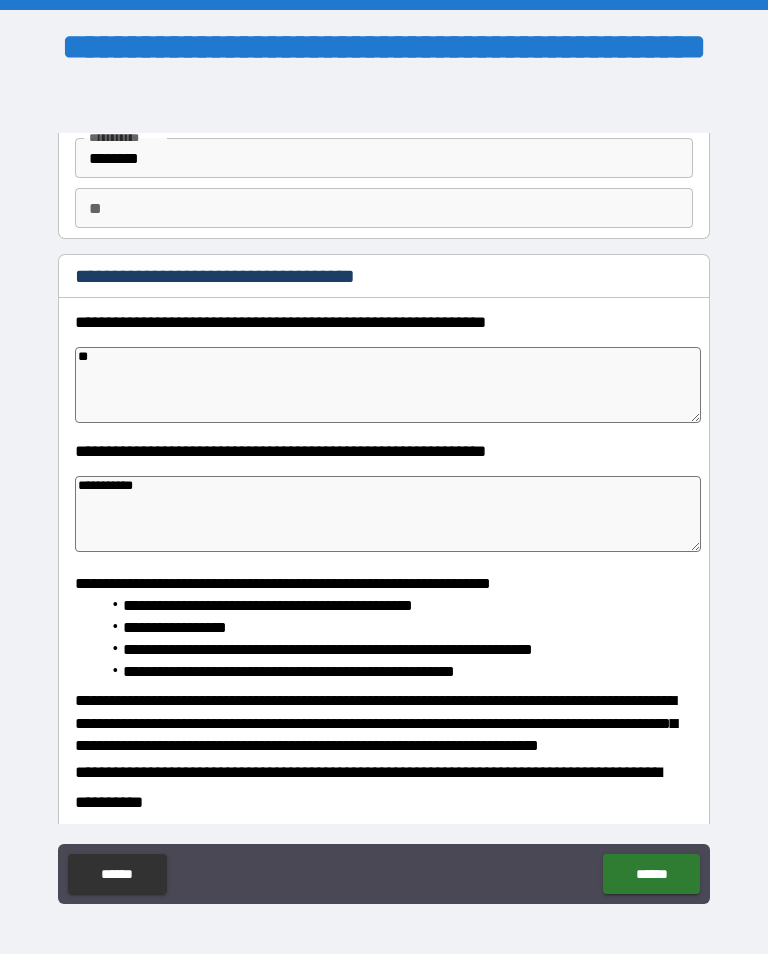 type on "*" 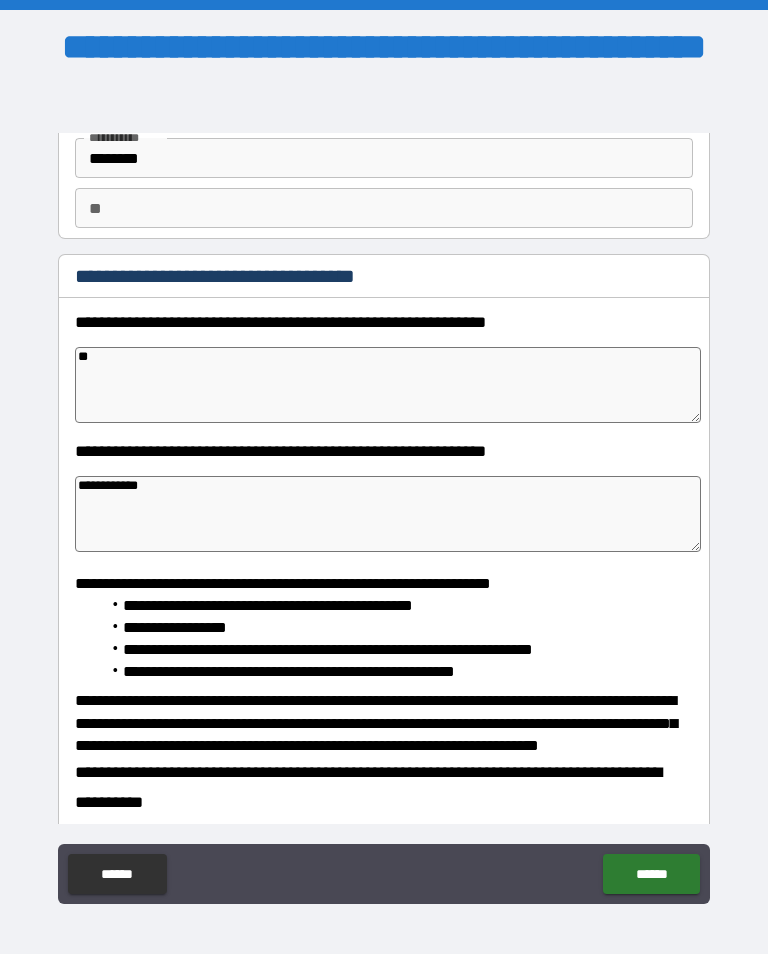 type on "*" 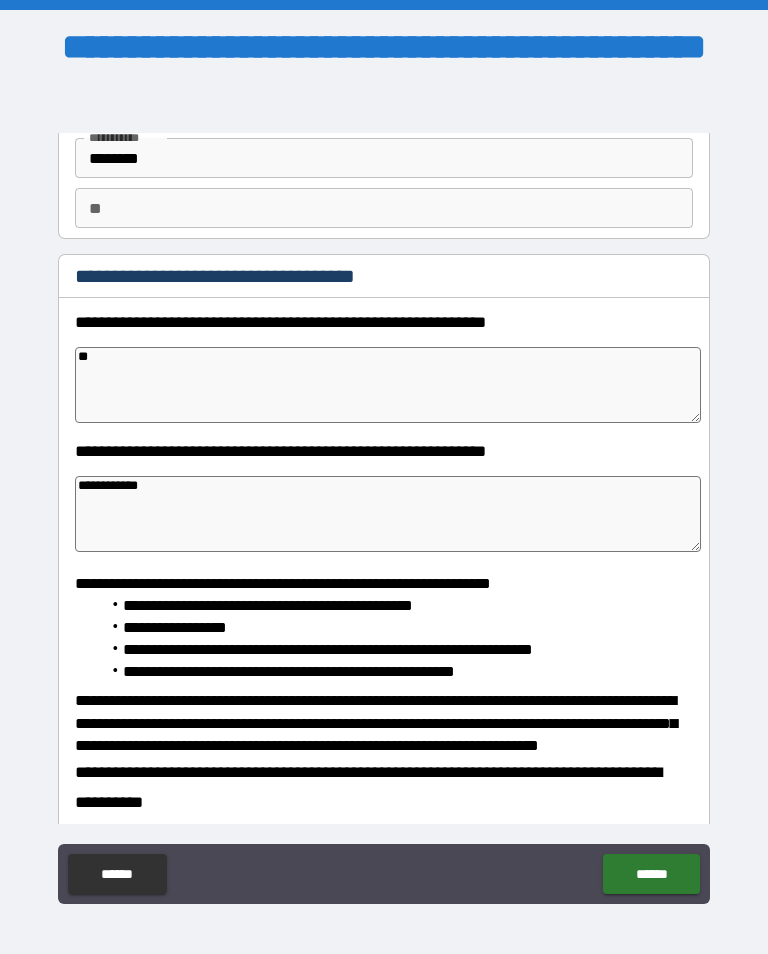 type on "*" 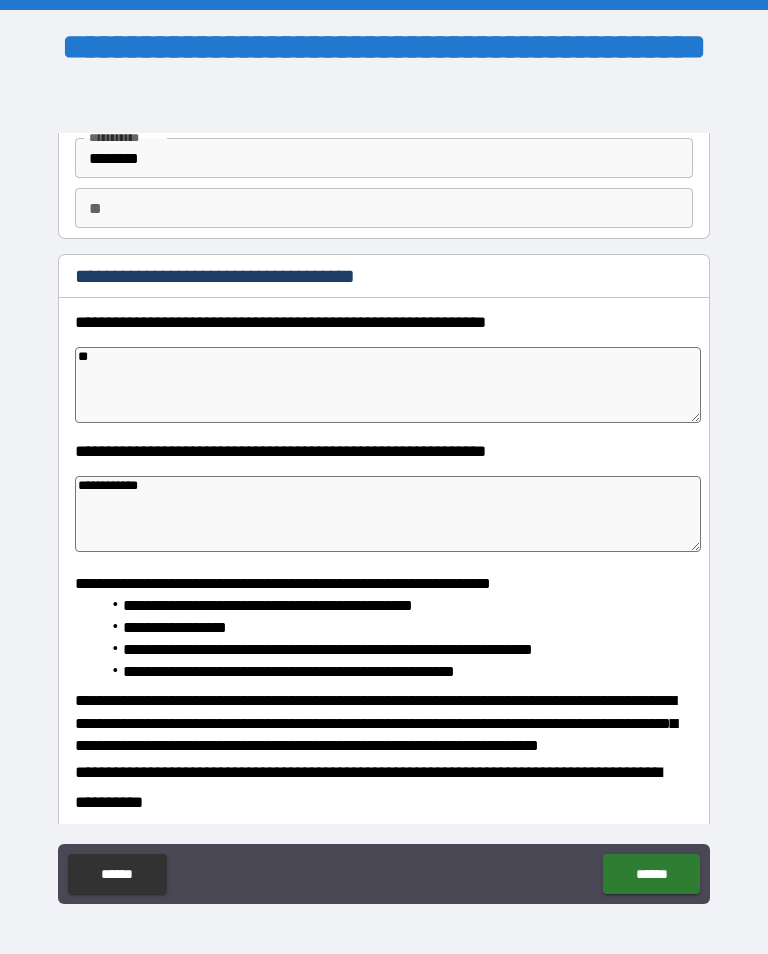 type on "*" 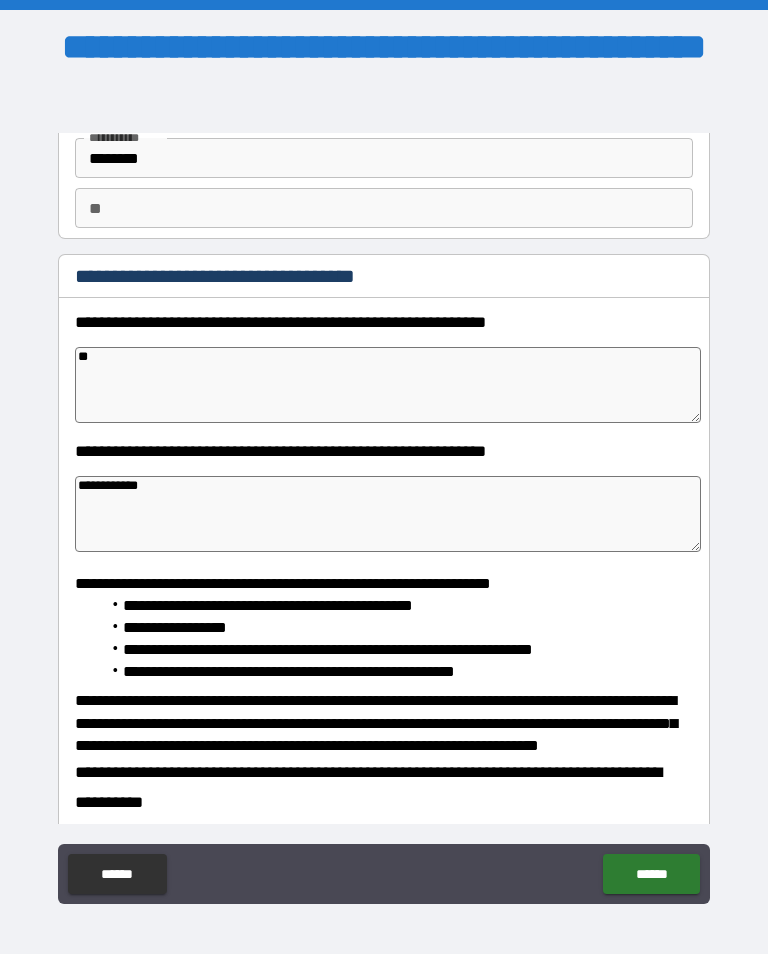 type on "**********" 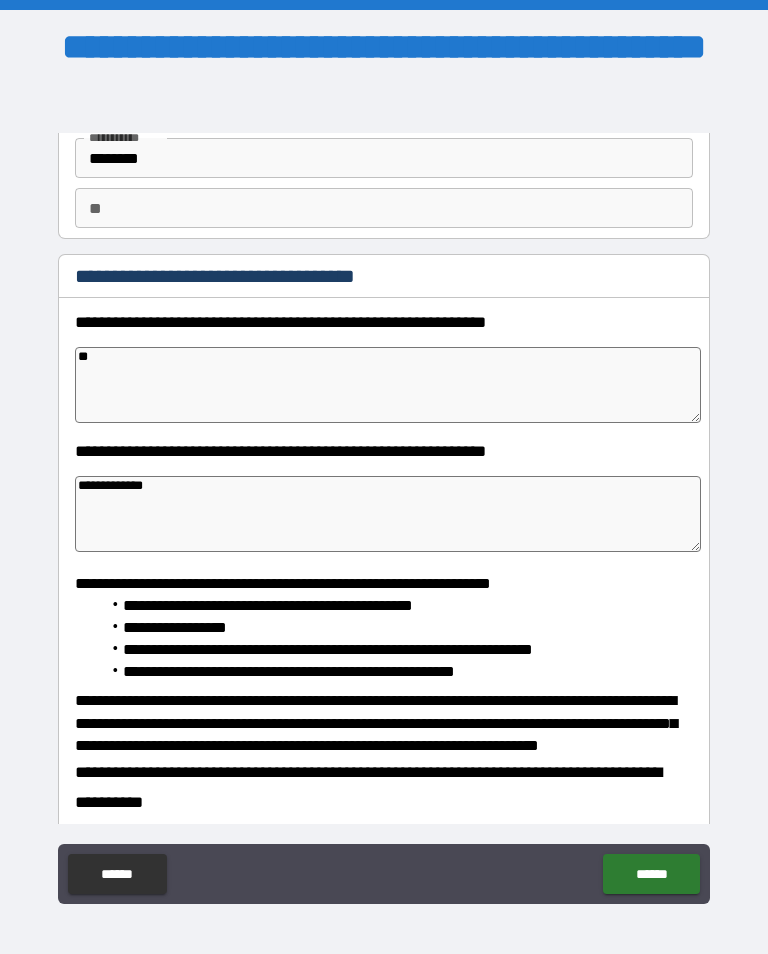 type on "*" 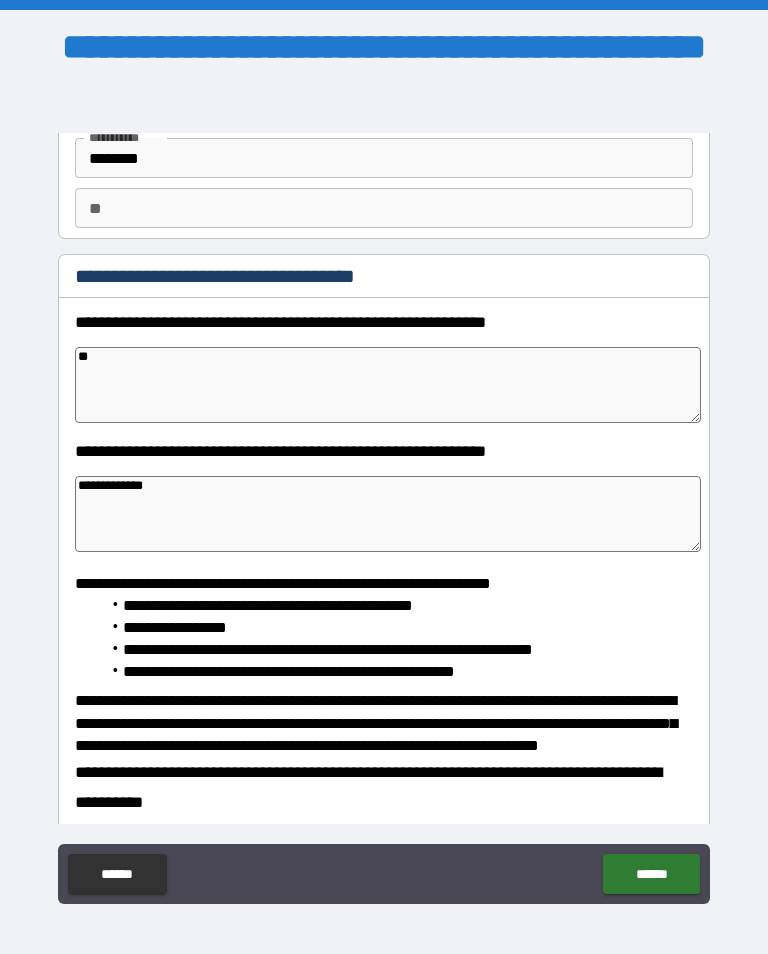 type on "*" 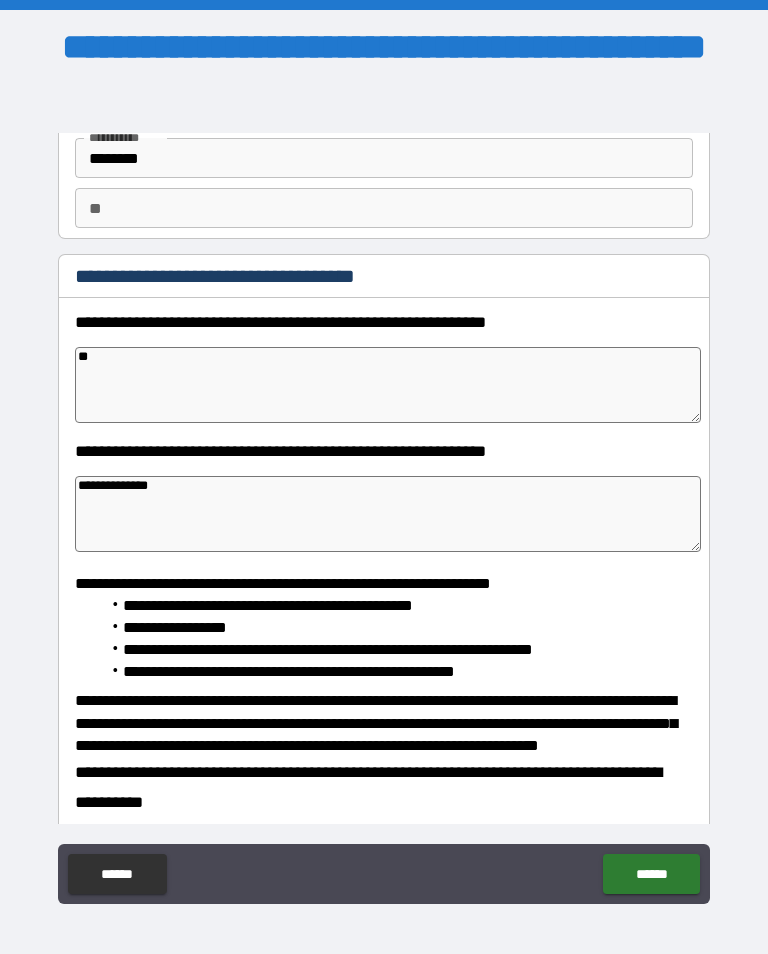 type on "*" 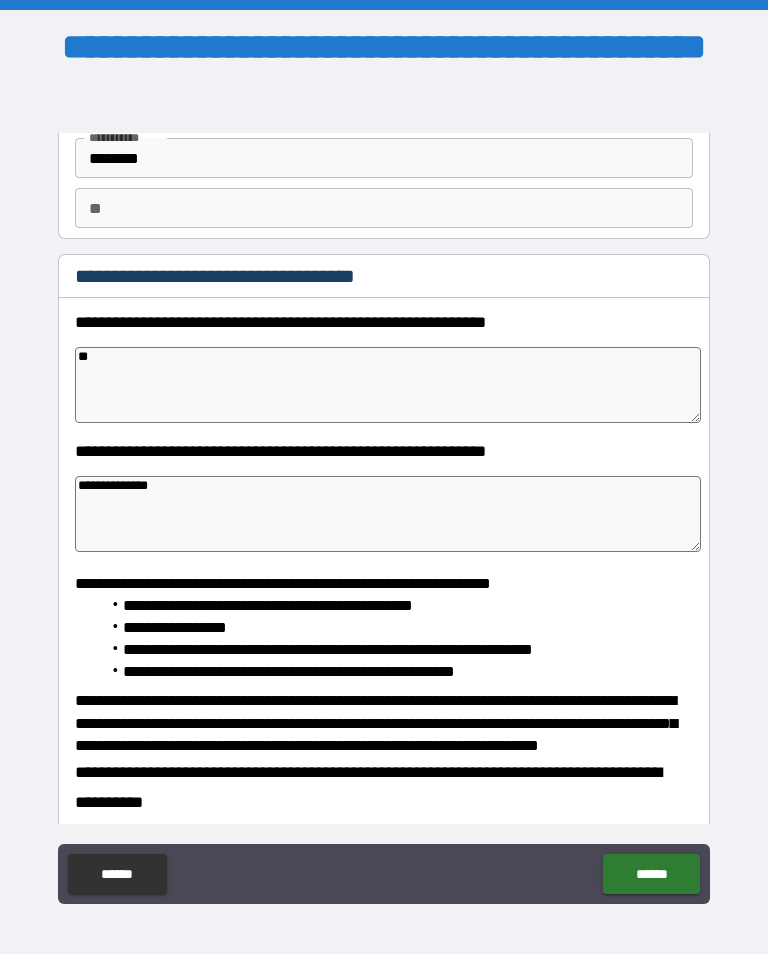 type on "*" 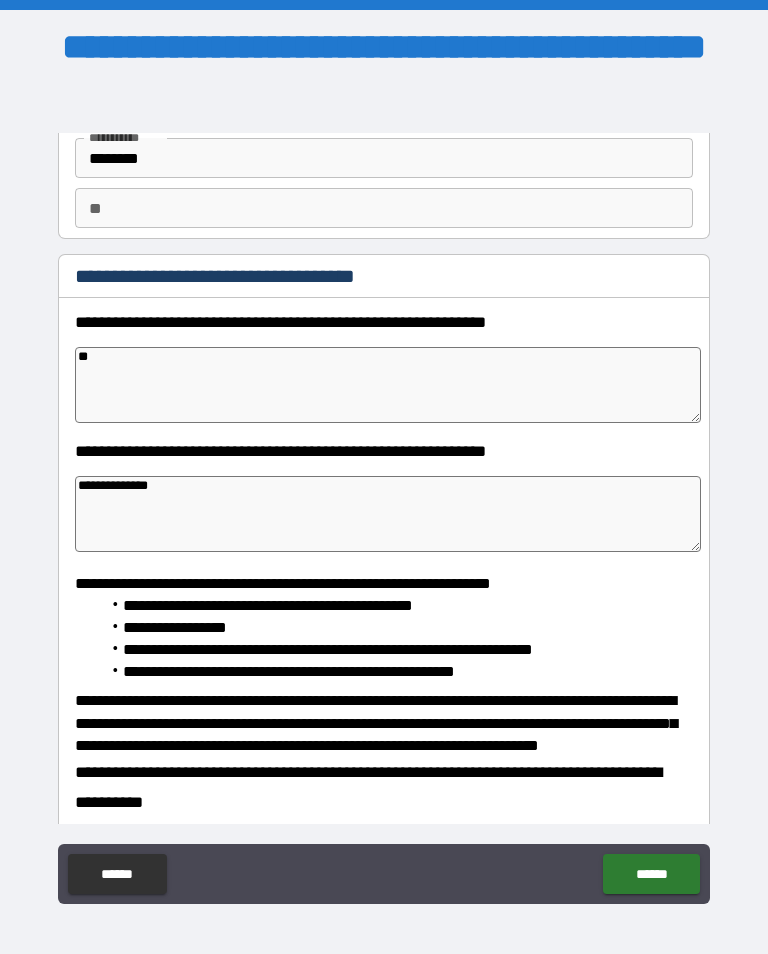 type on "*" 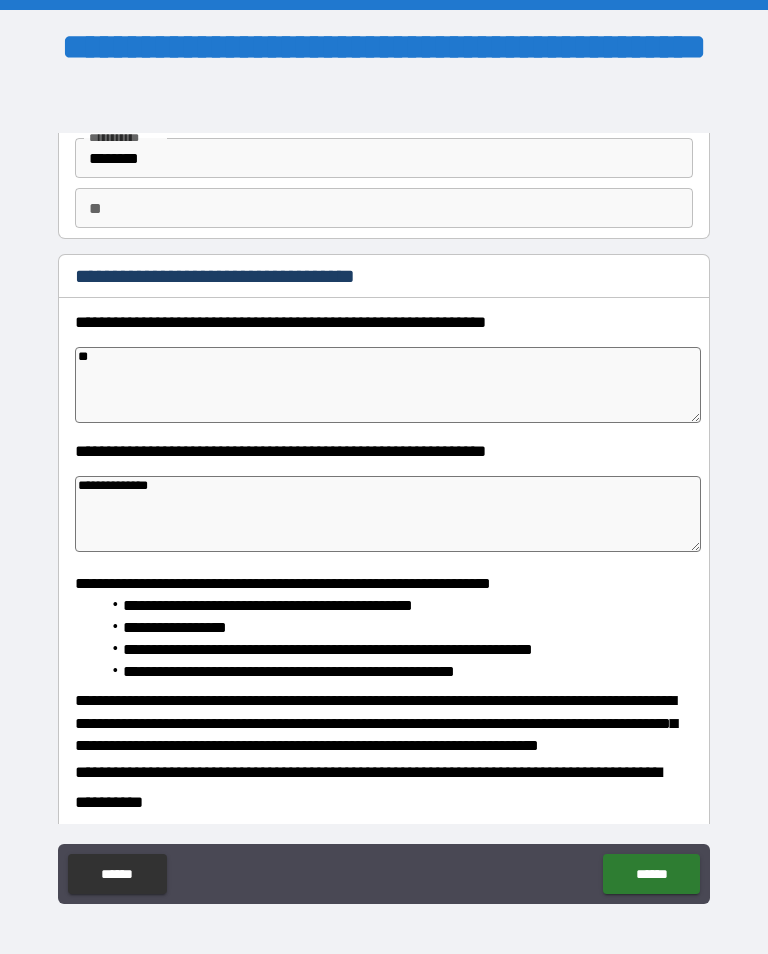 type on "*" 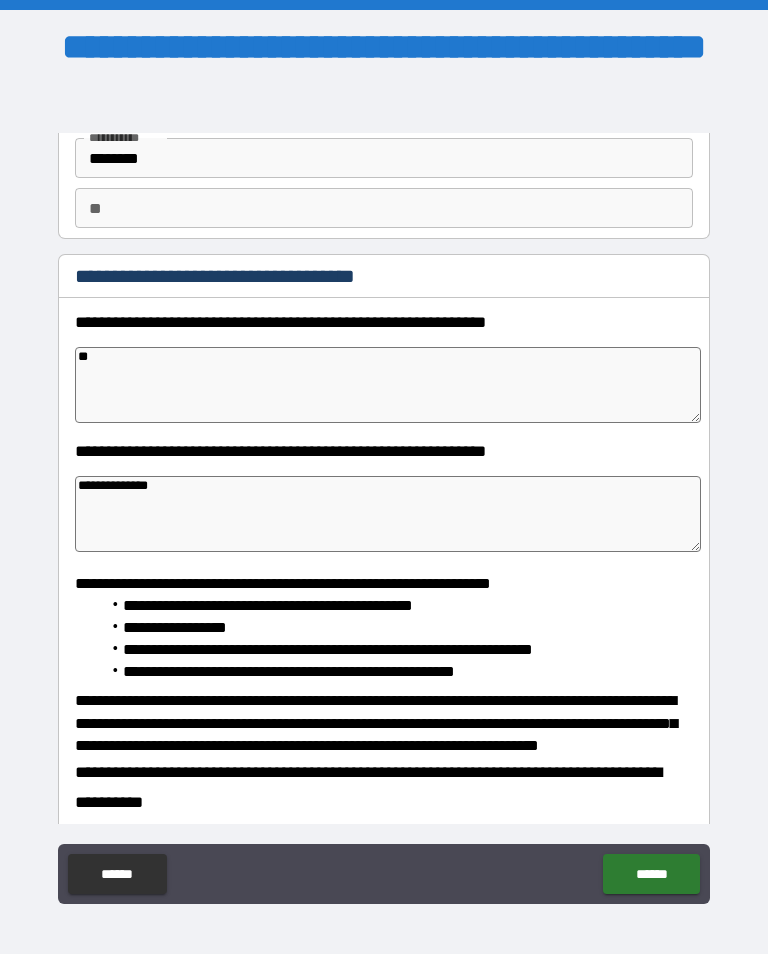 type on "**********" 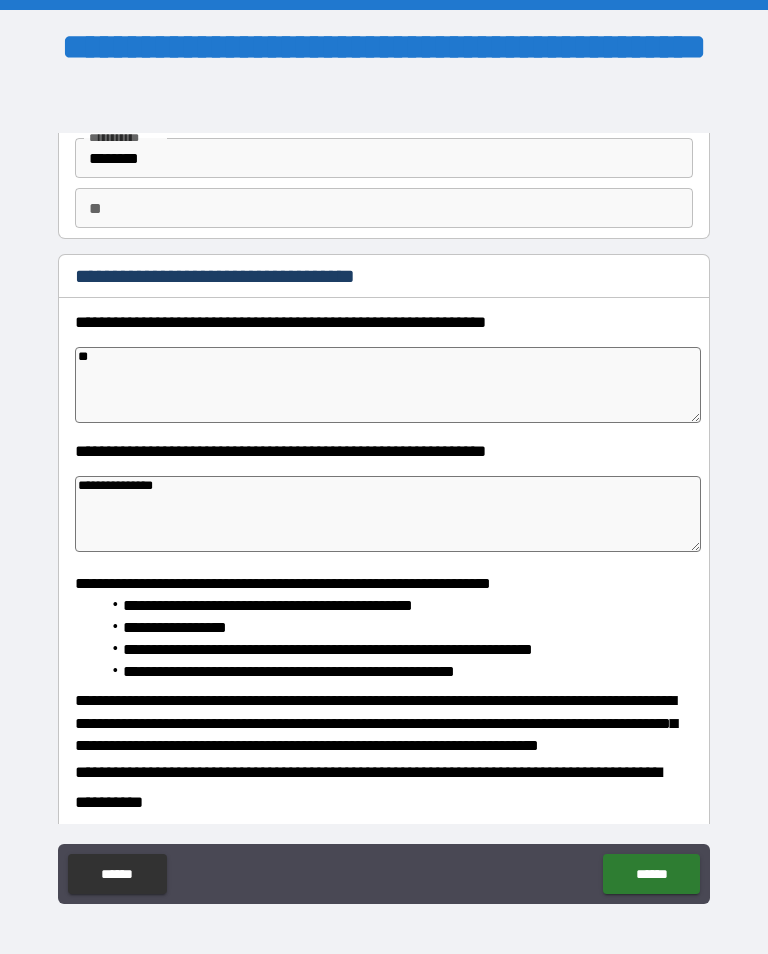 type on "*" 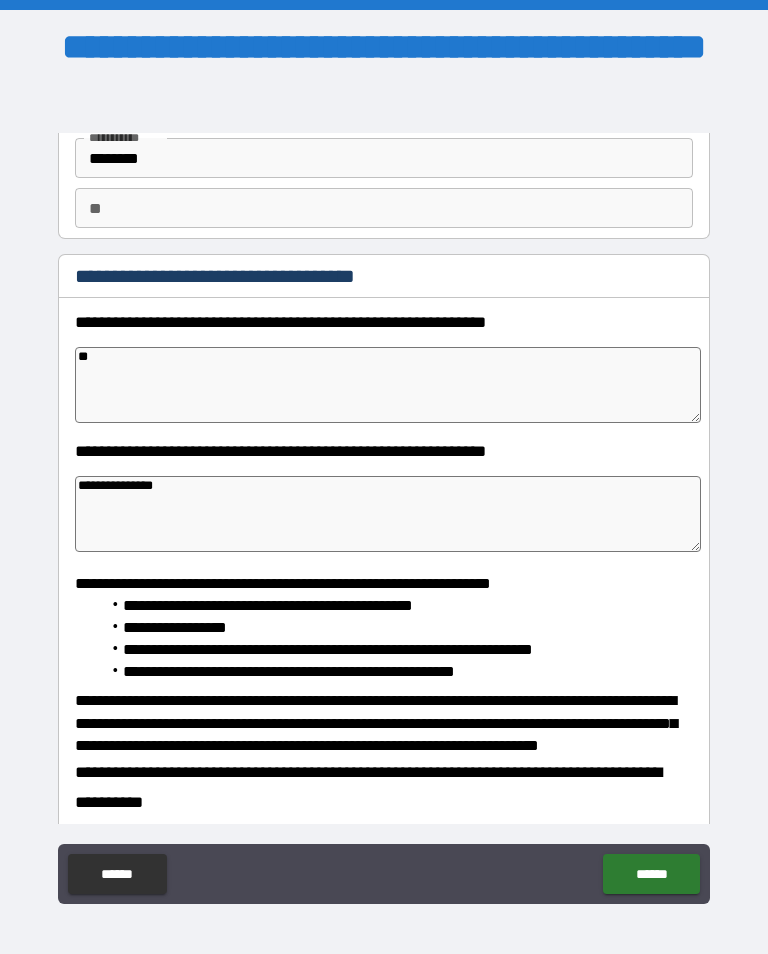 type on "**********" 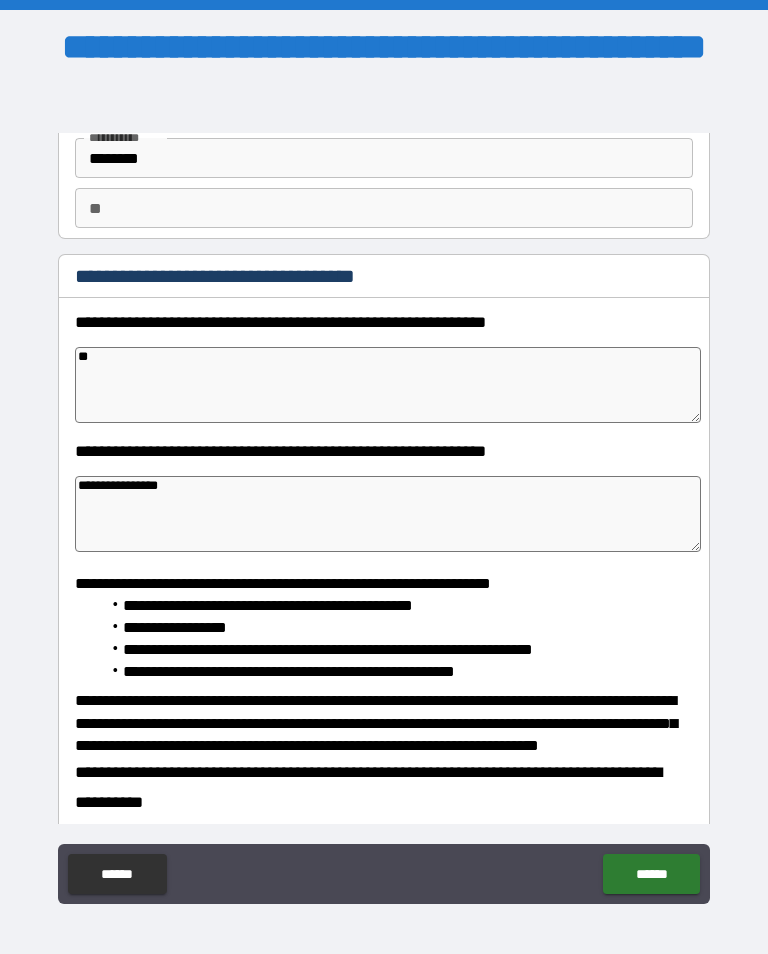 type on "*" 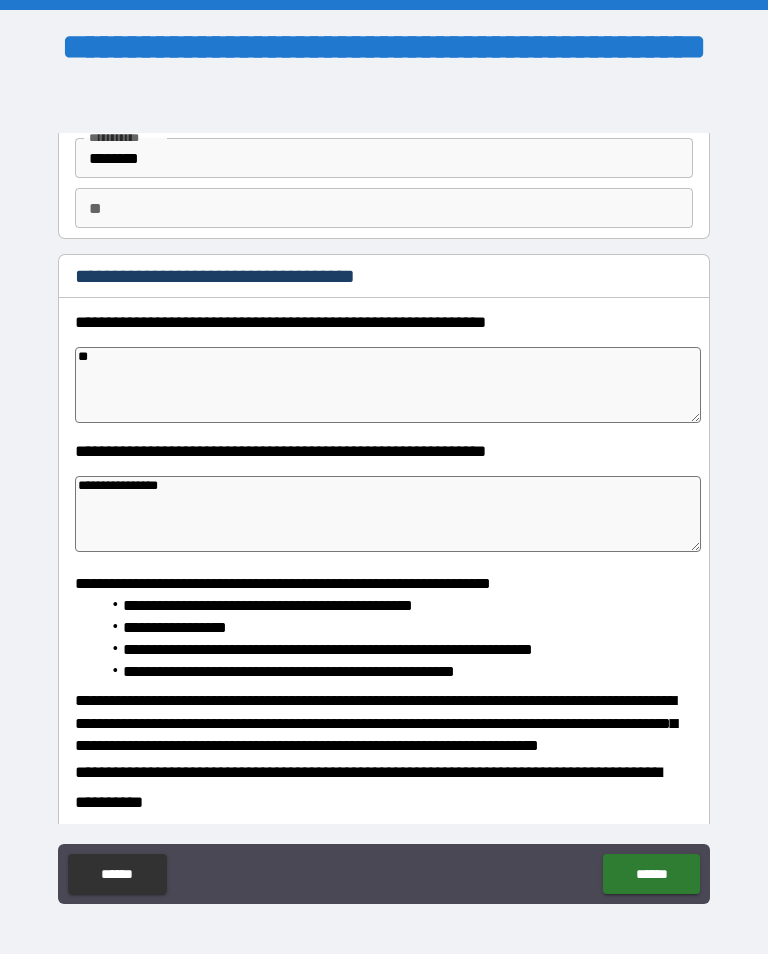 type on "**********" 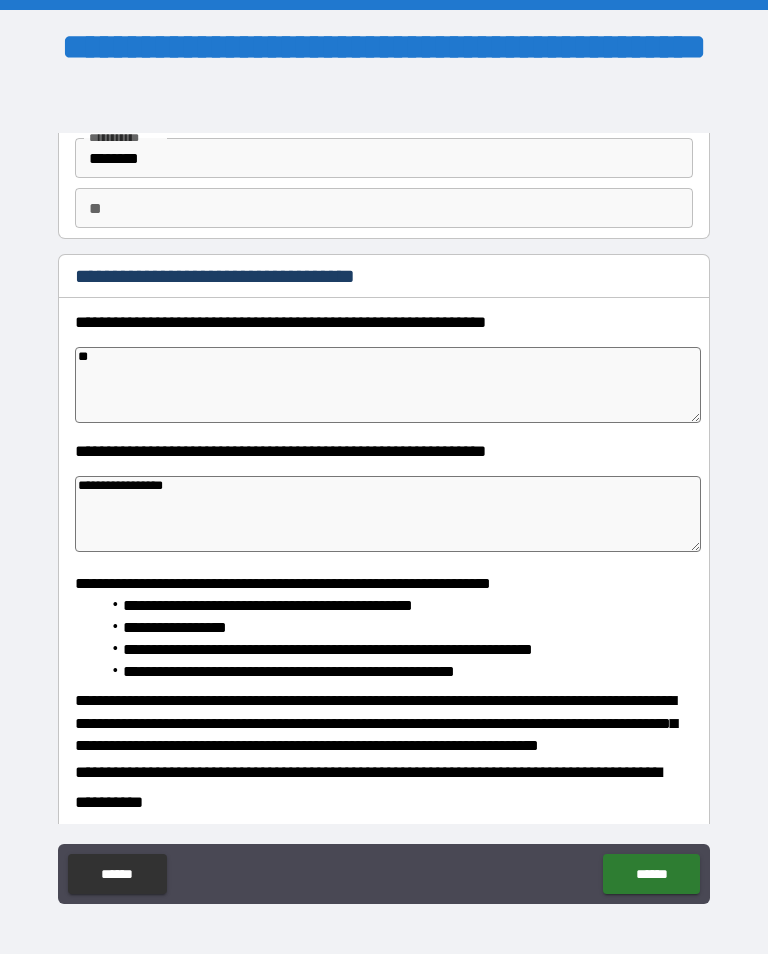 type on "*" 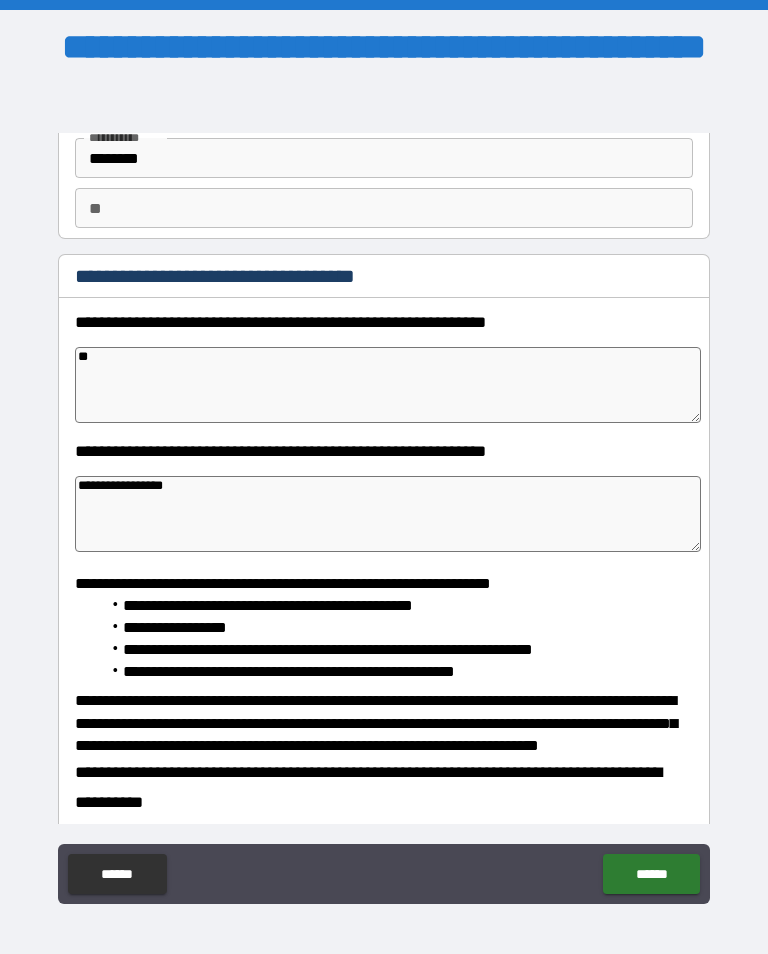 type on "*" 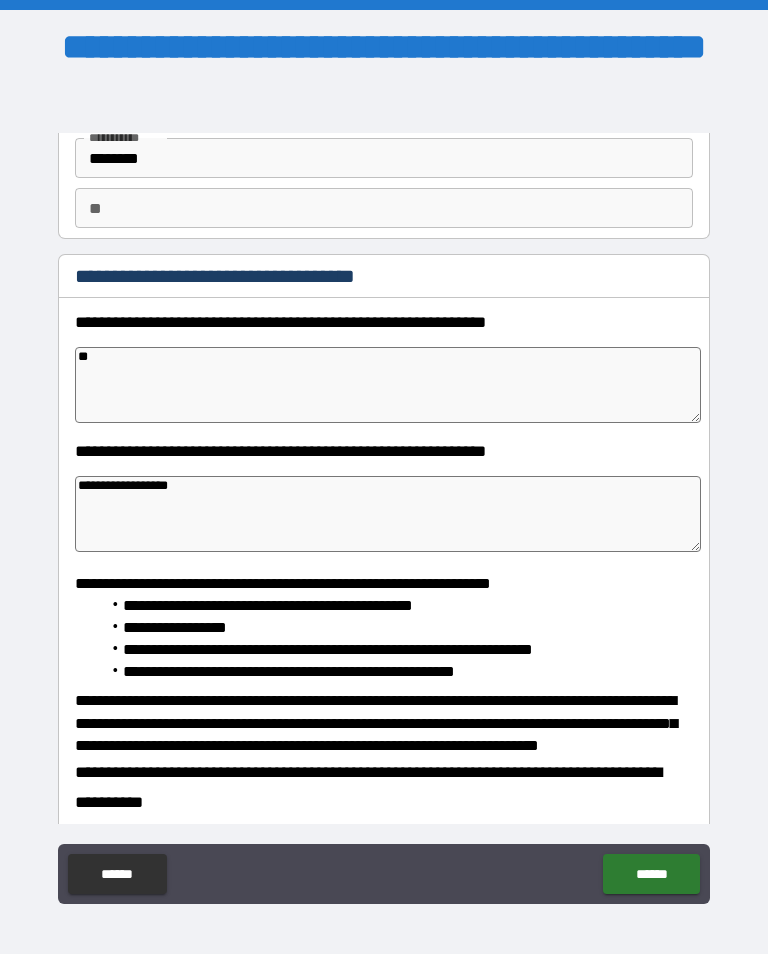 type on "*" 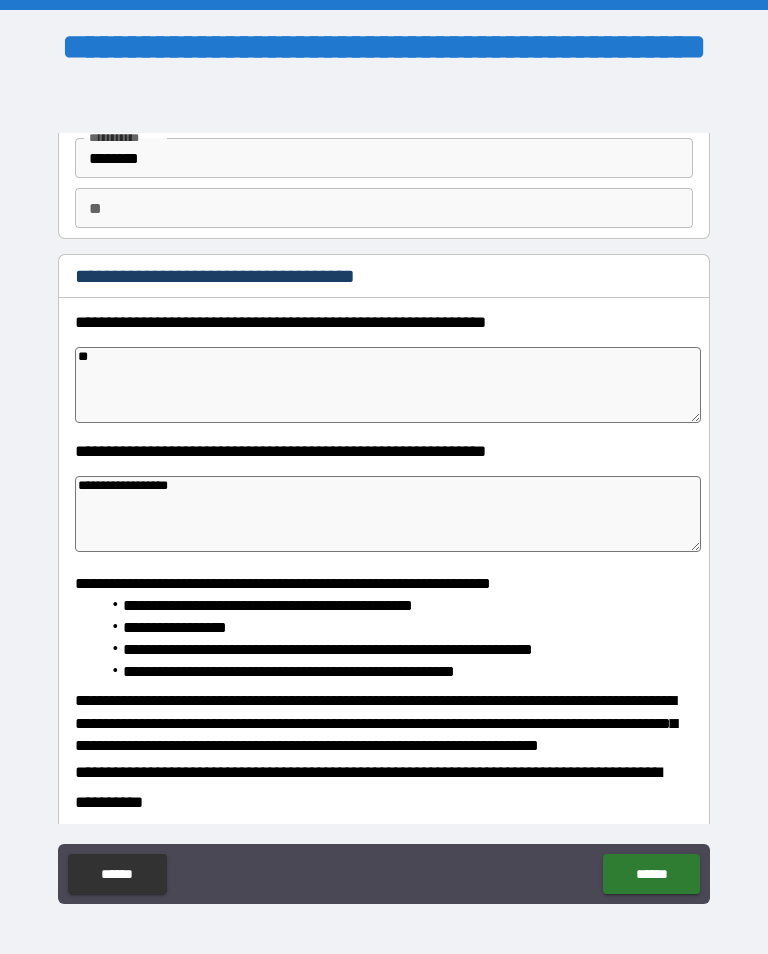 type on "*" 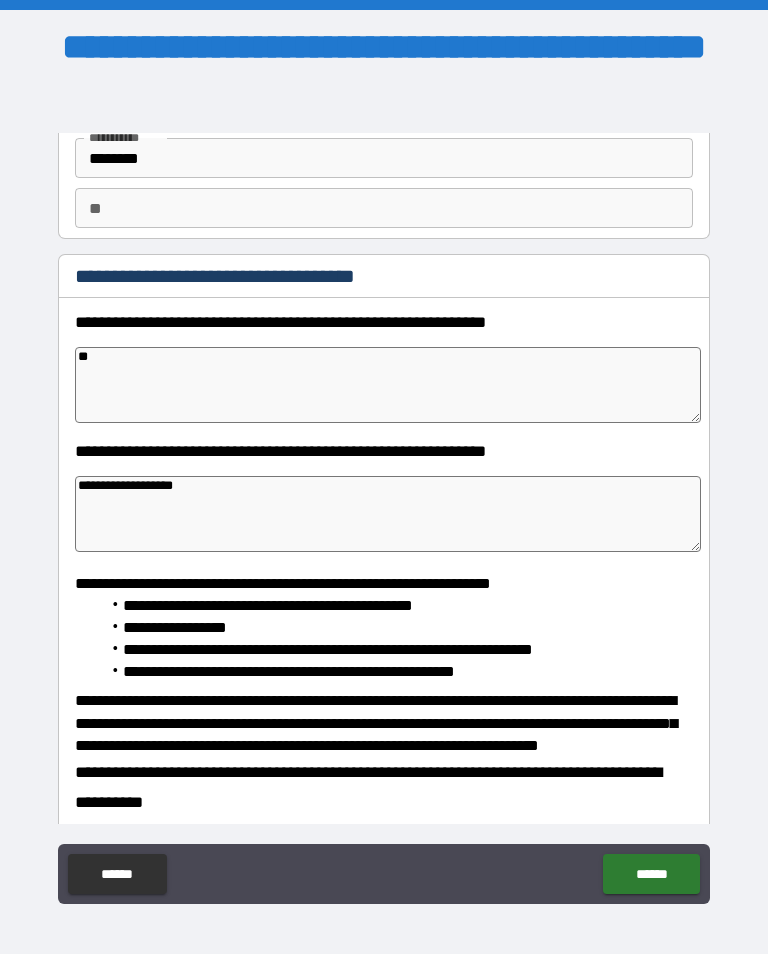 type on "*" 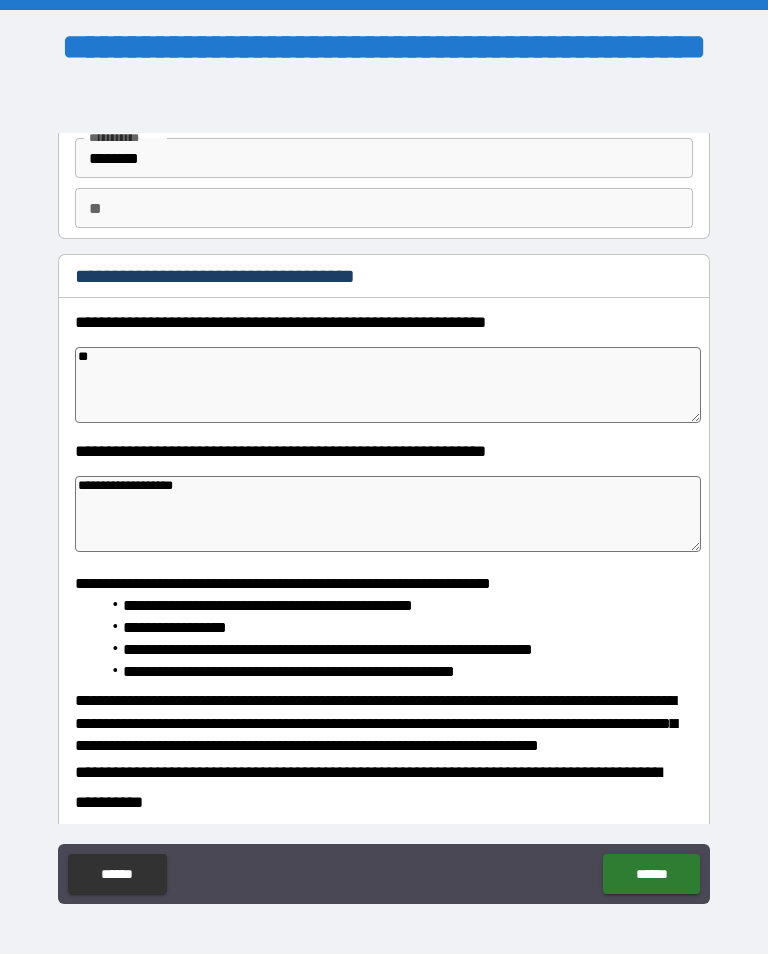 type on "*" 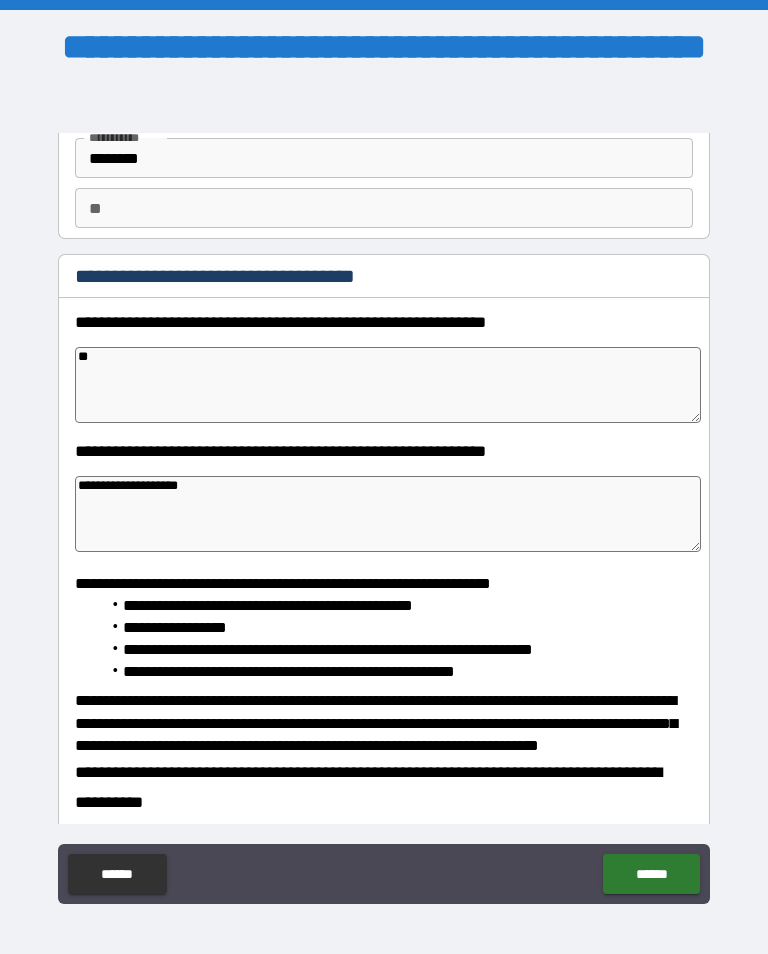 type on "**********" 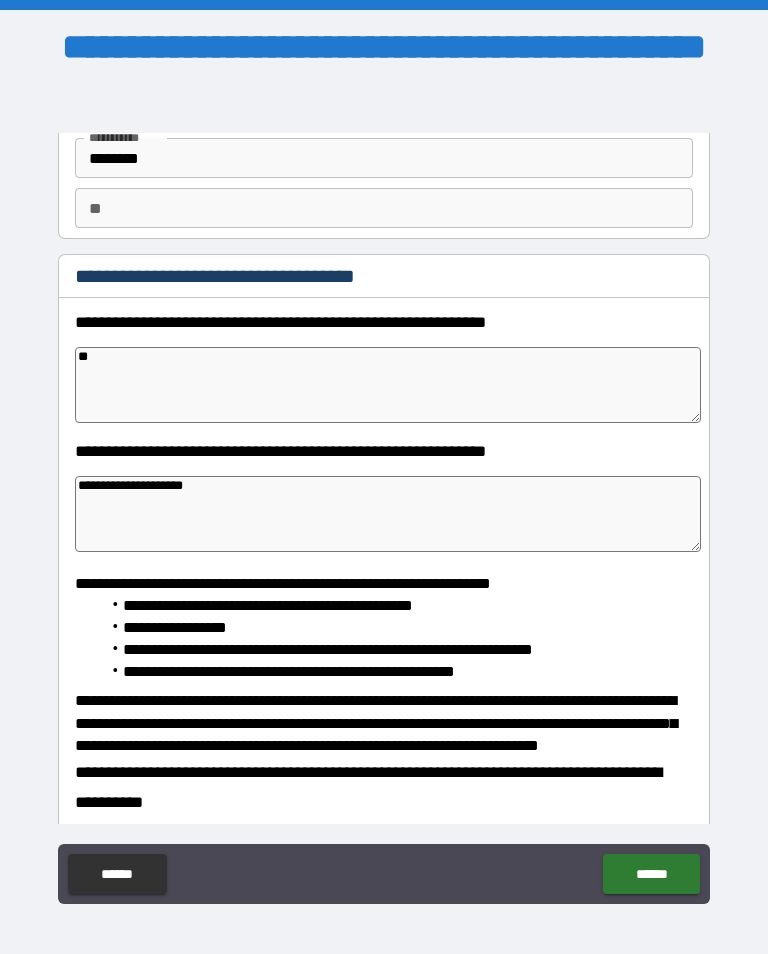 type on "*" 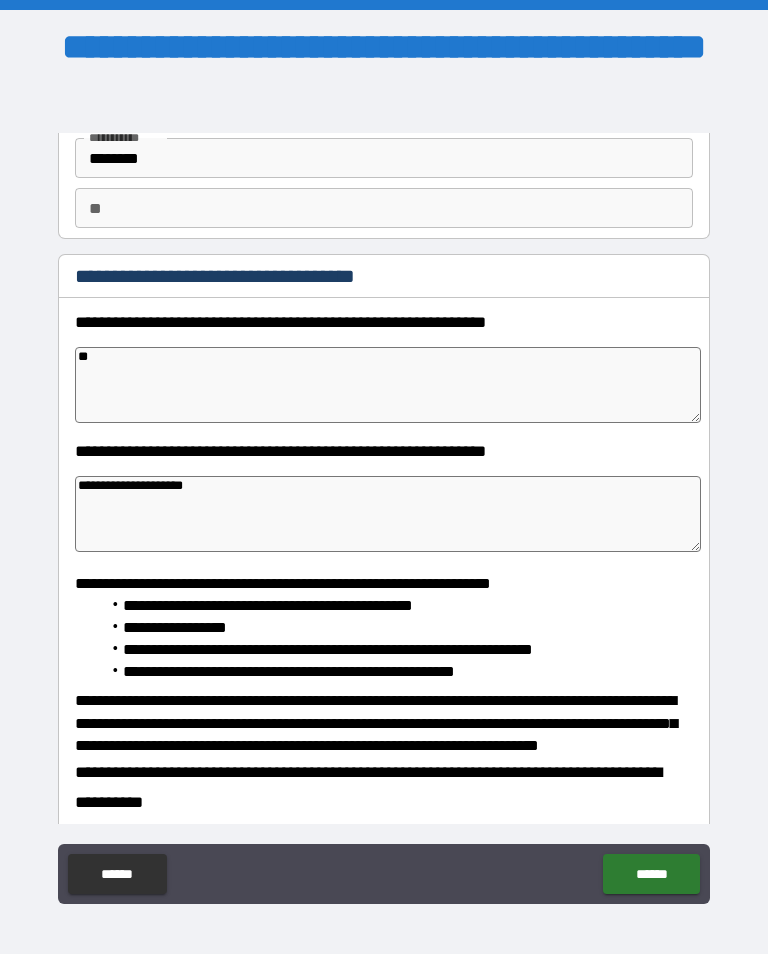 type on "*" 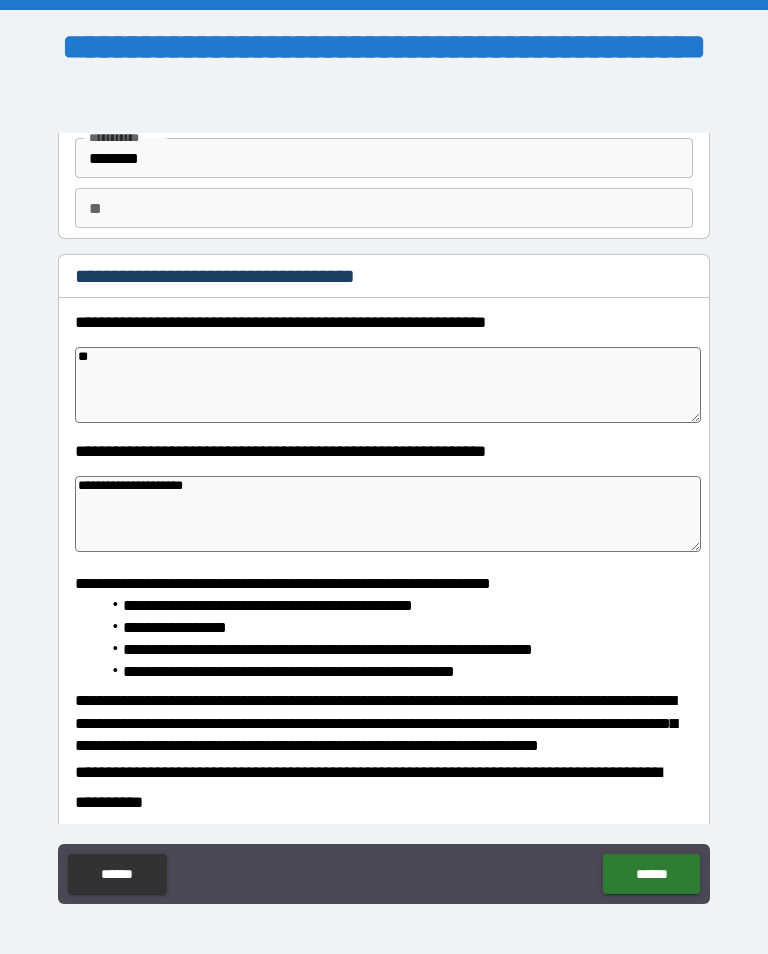 type on "*" 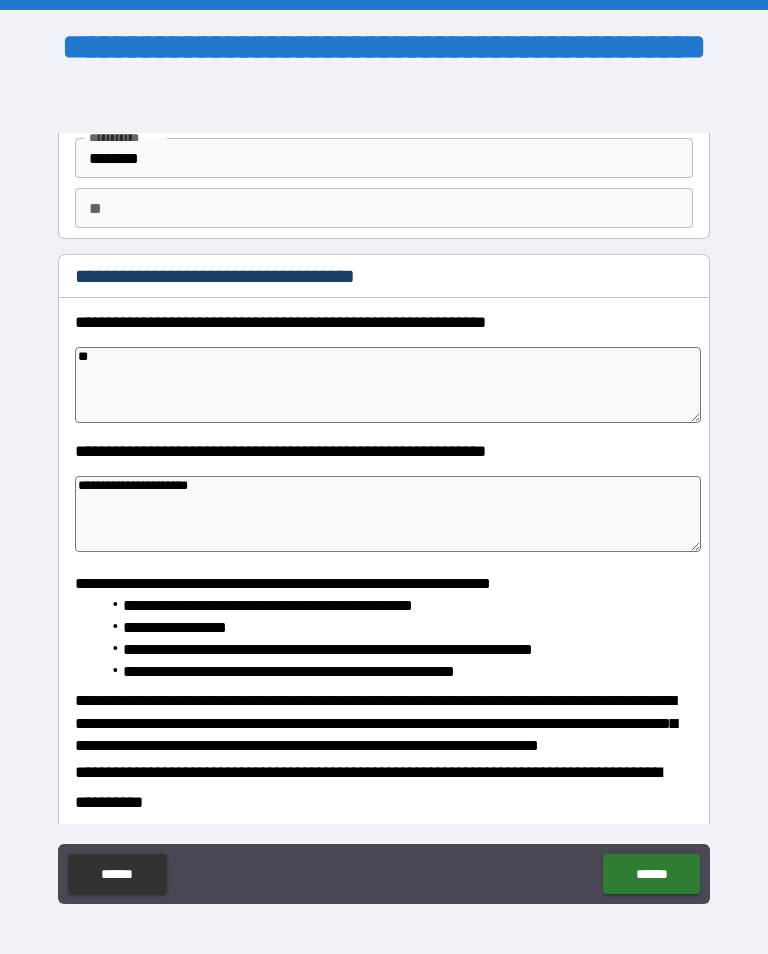 type on "*" 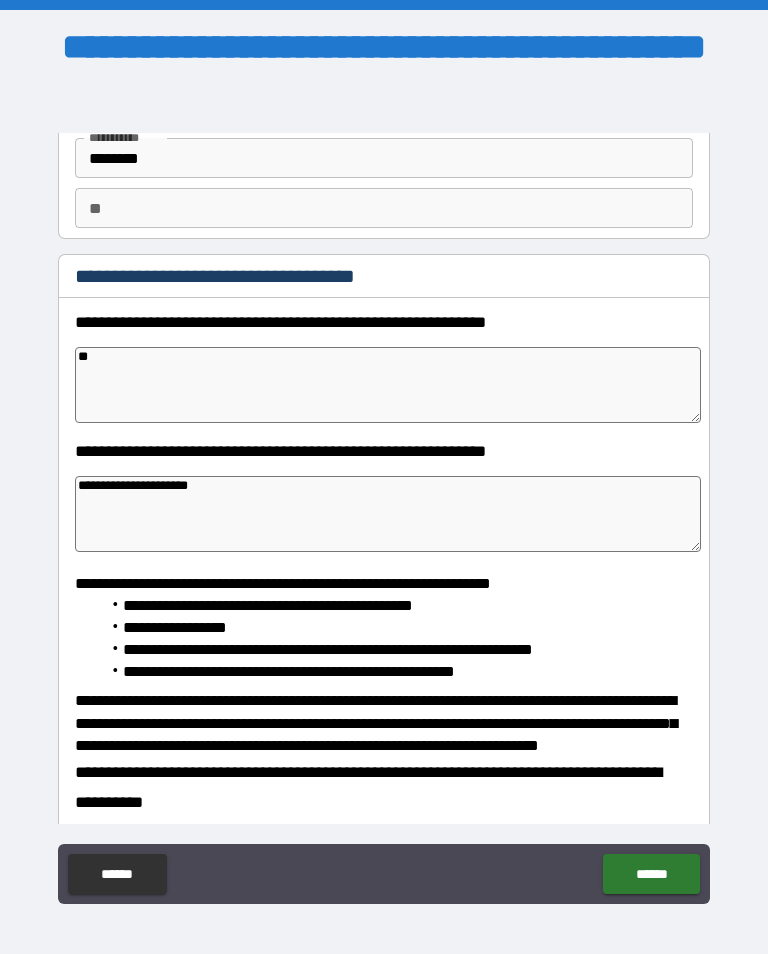 type on "*" 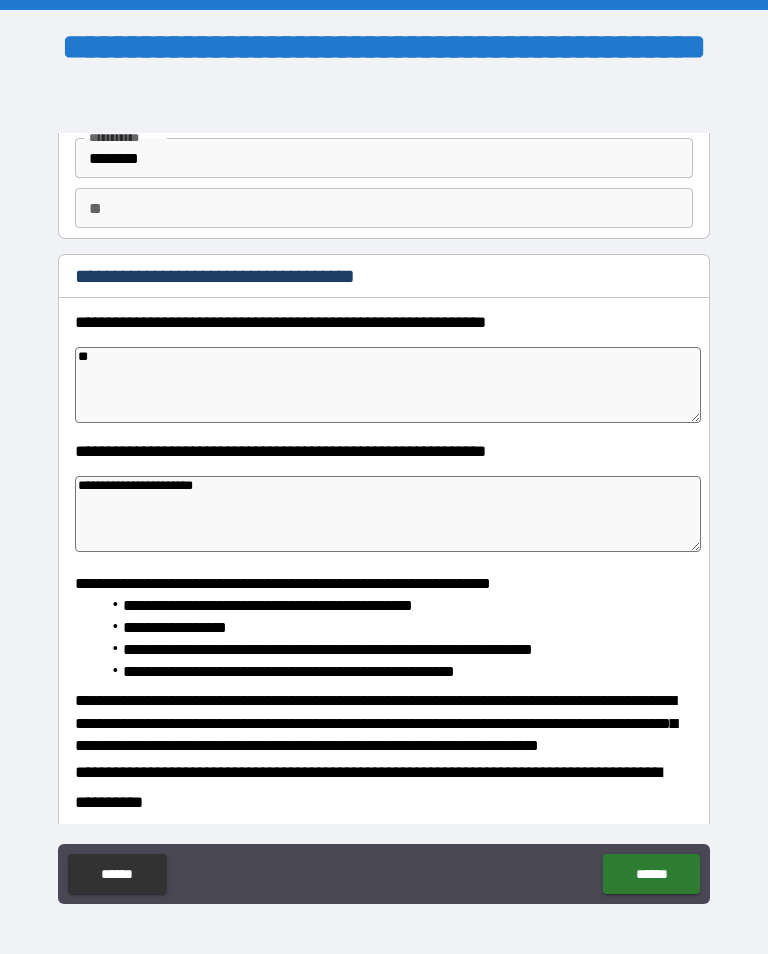 type on "*" 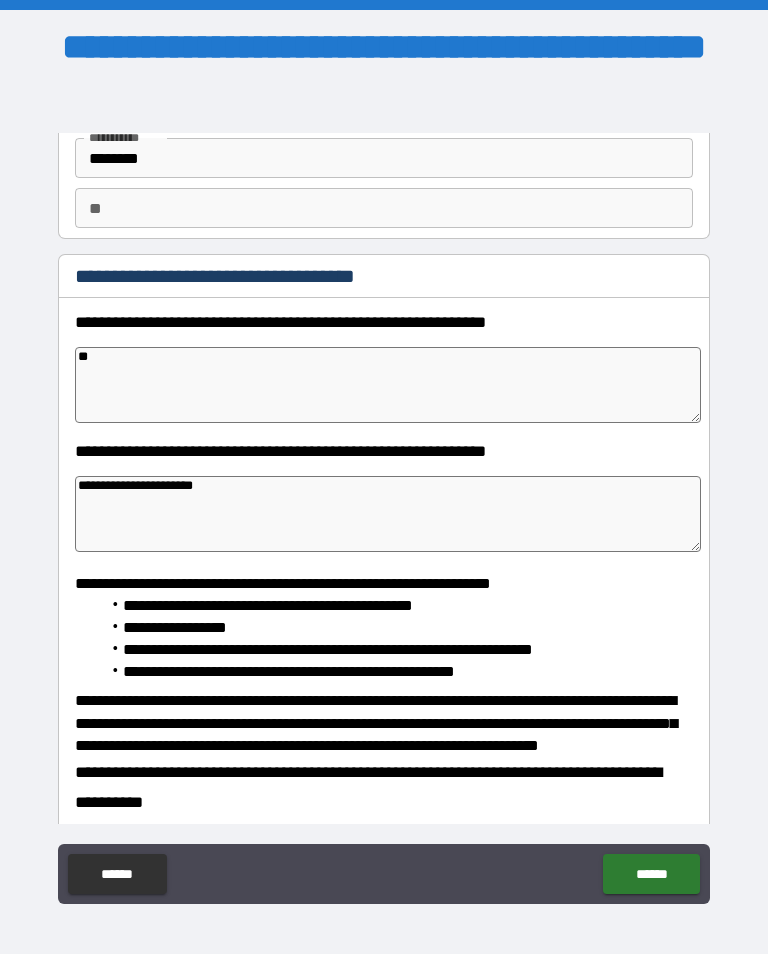 type on "*" 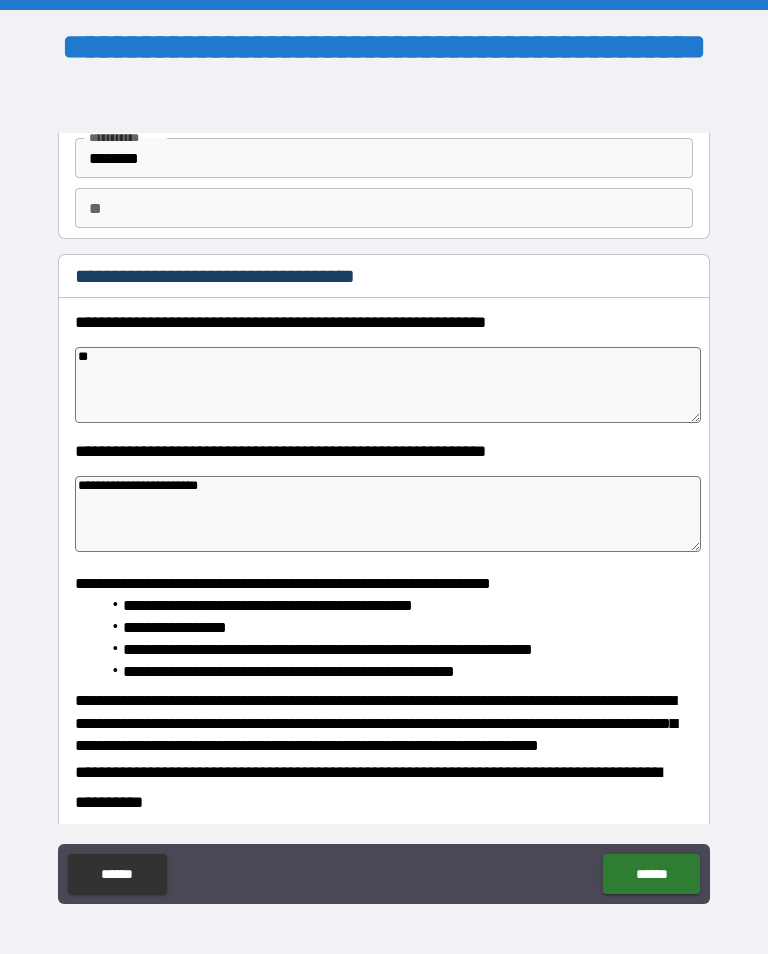type on "*" 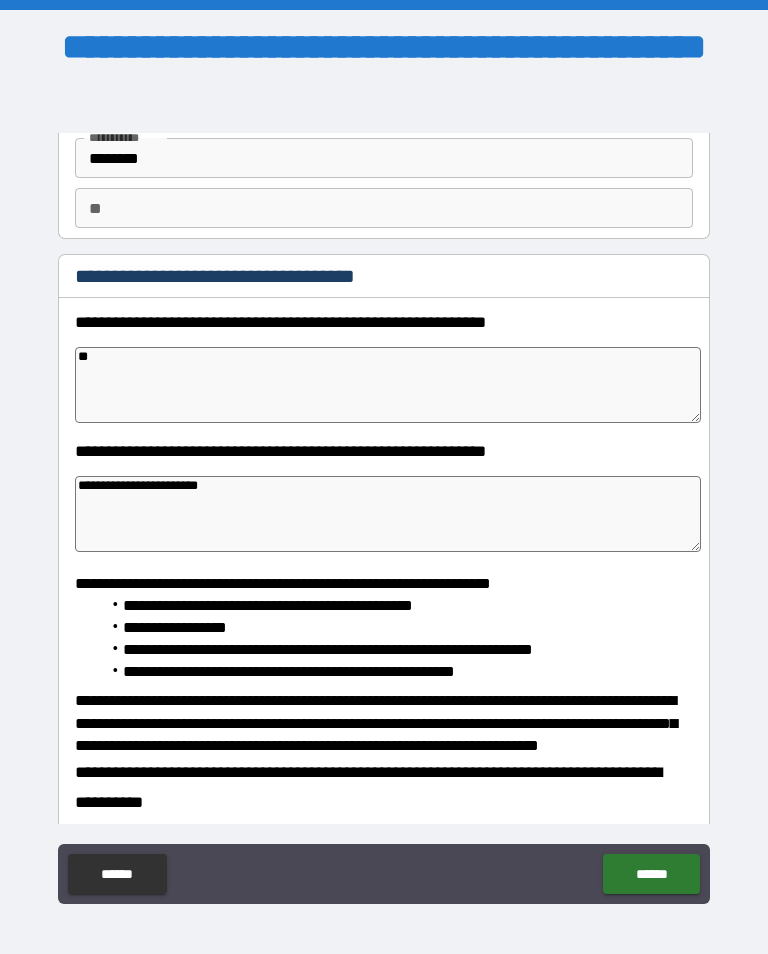 type on "**********" 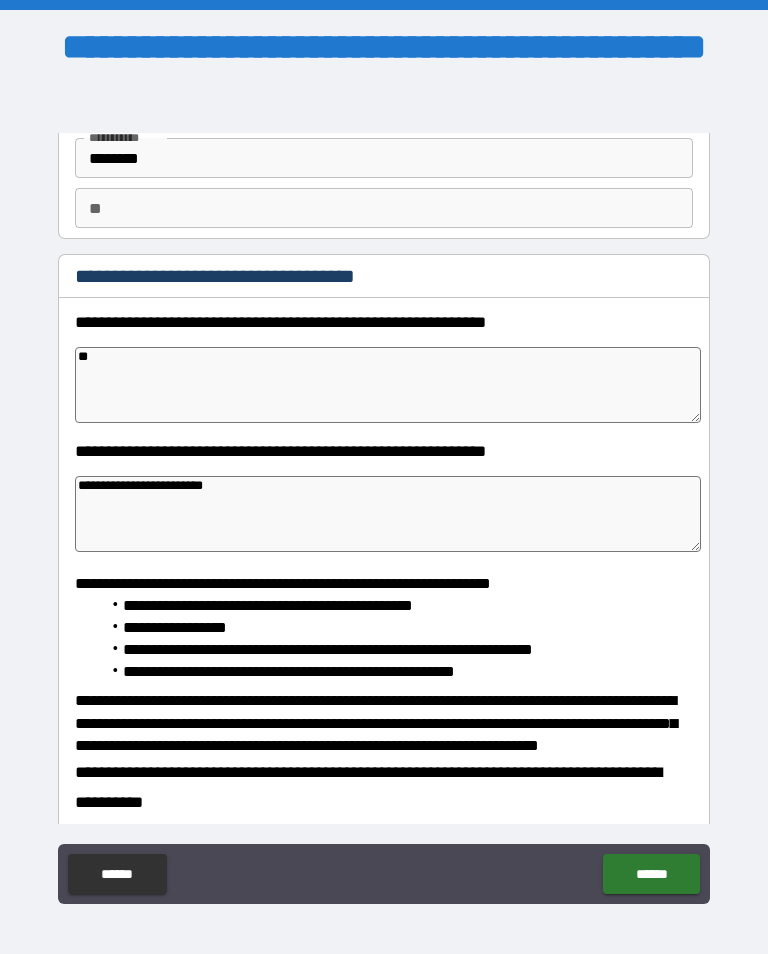 type on "*" 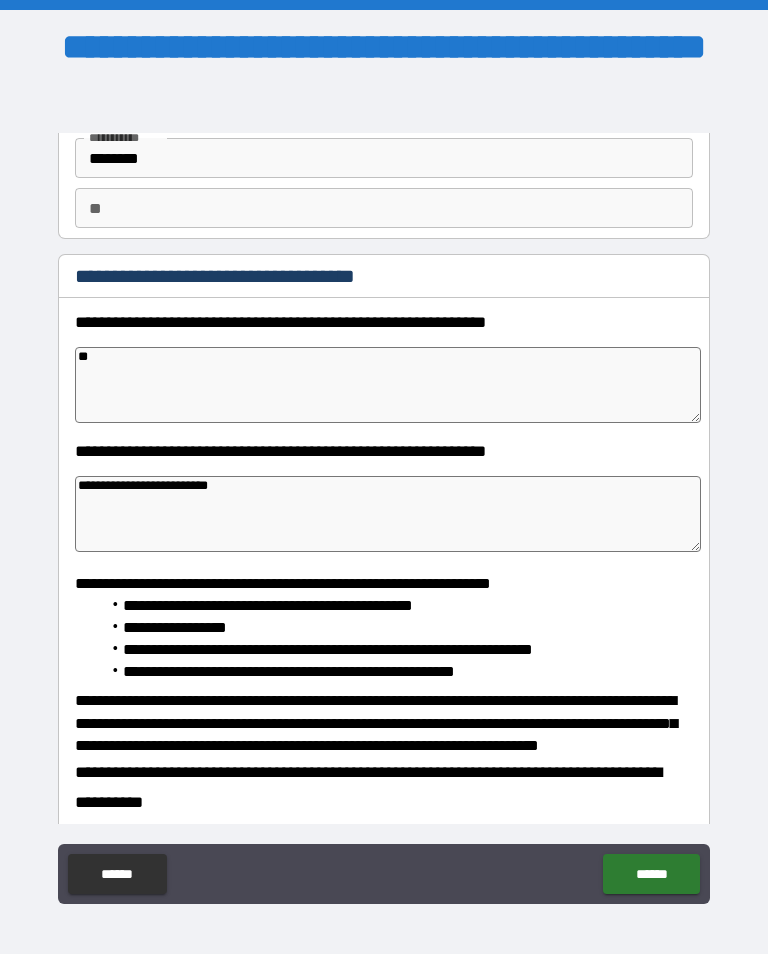 type on "*" 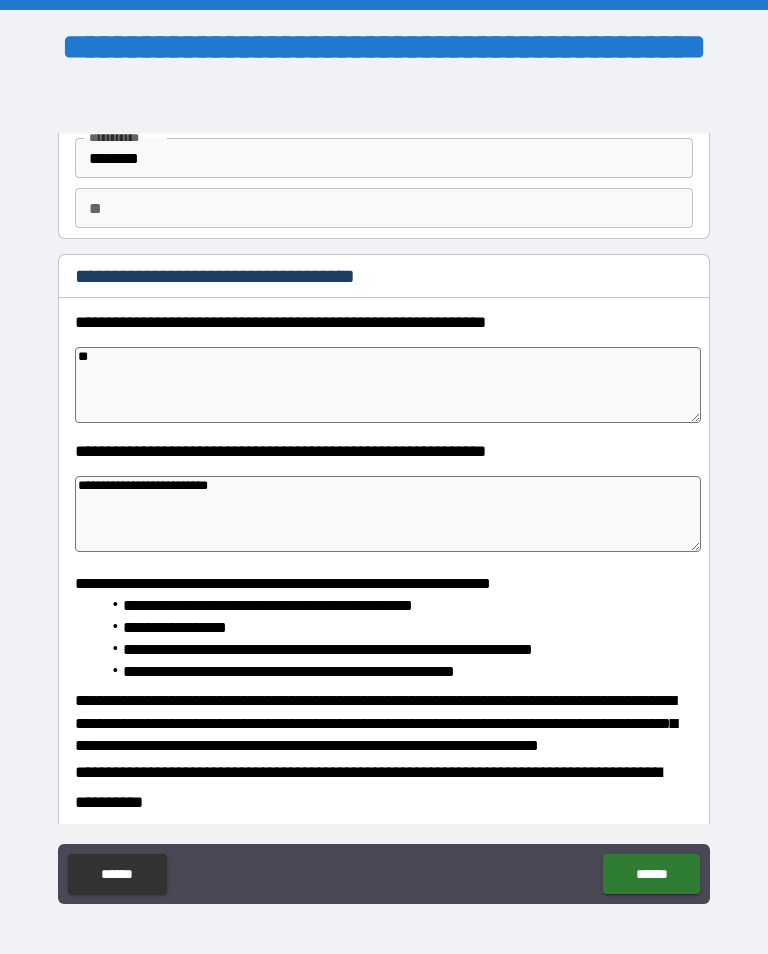 type on "*" 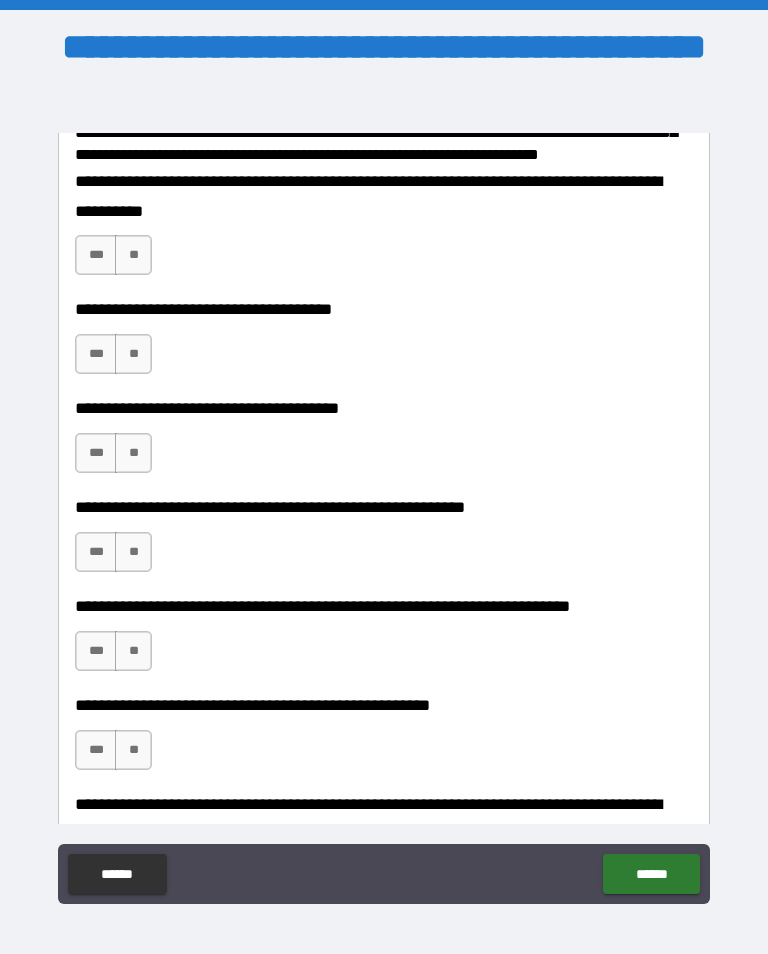 scroll, scrollTop: 745, scrollLeft: 0, axis: vertical 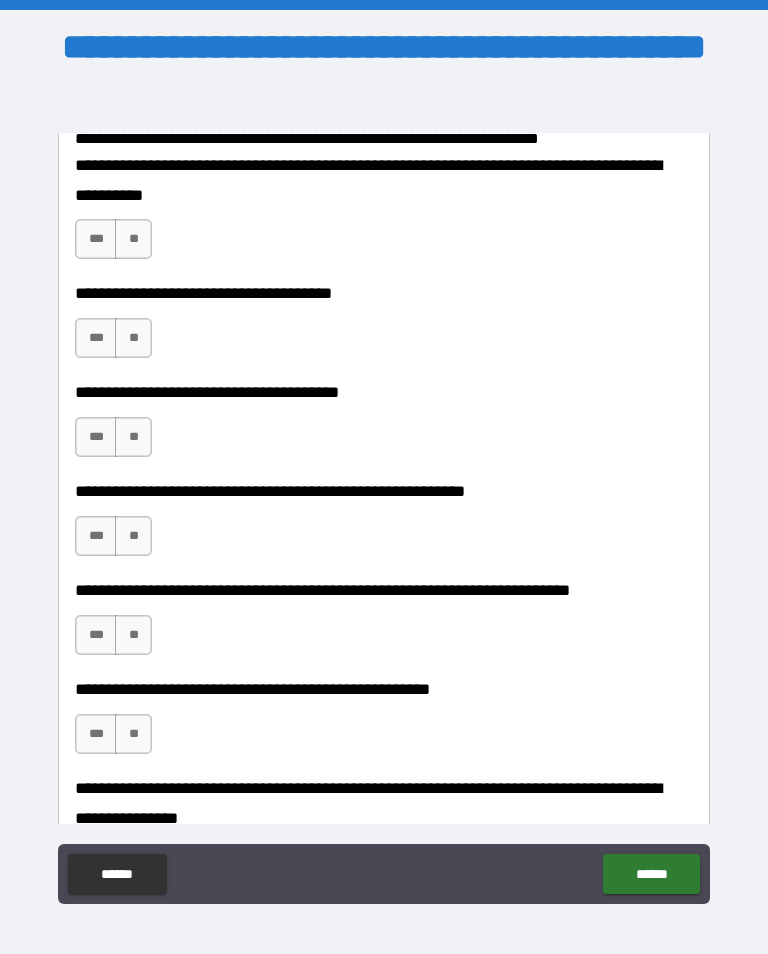 type on "**********" 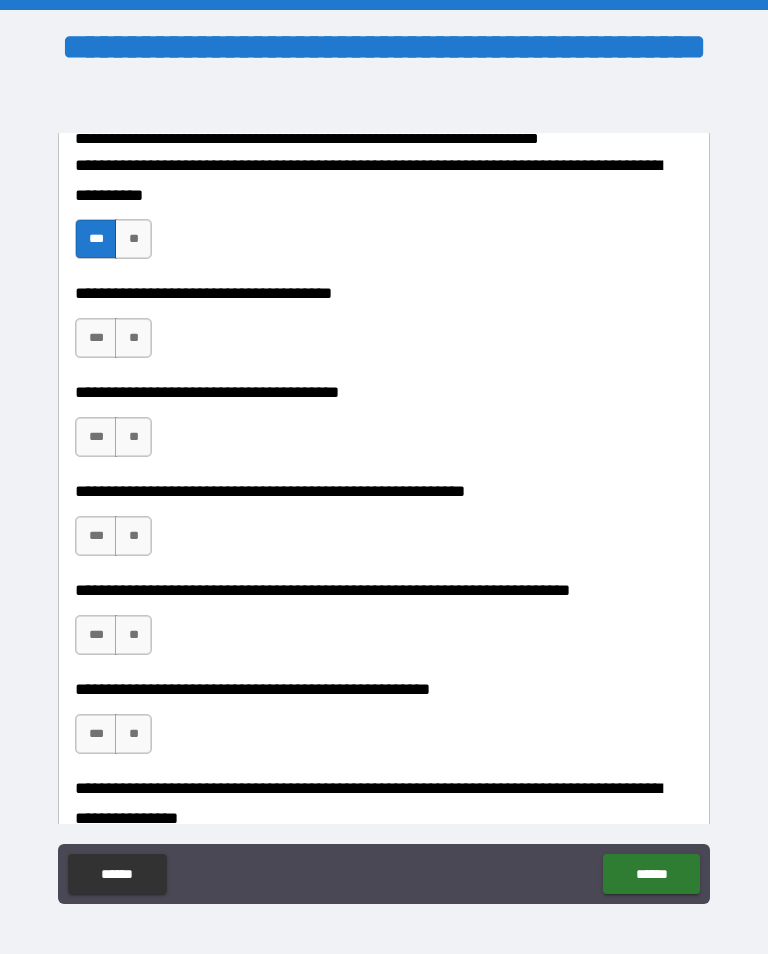type on "*" 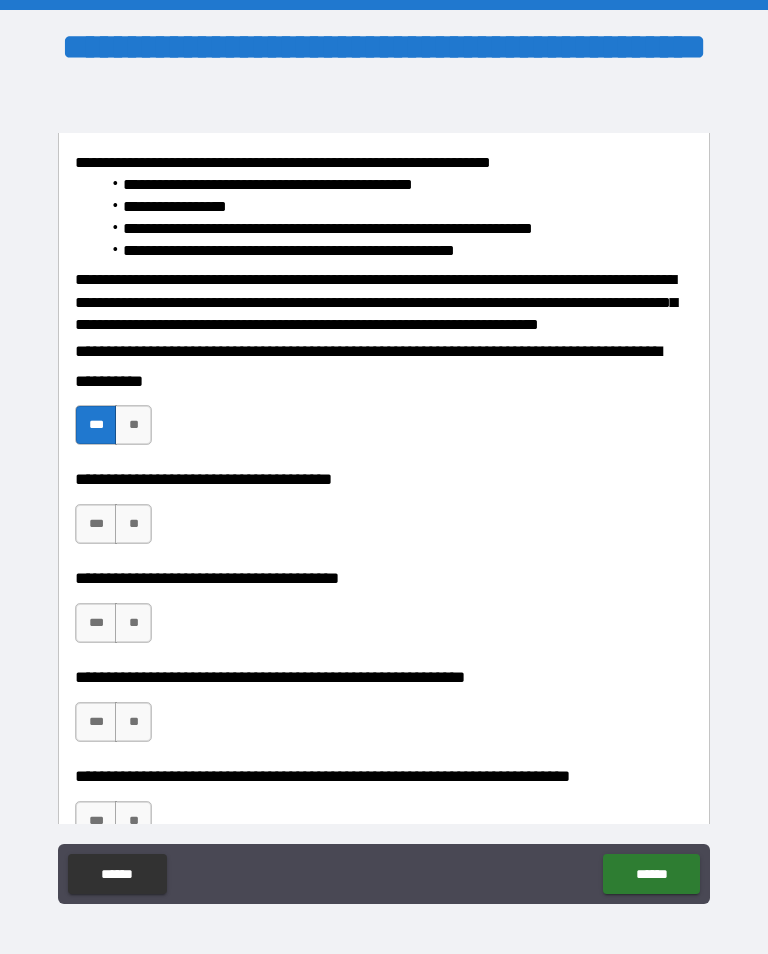 scroll, scrollTop: 563, scrollLeft: 0, axis: vertical 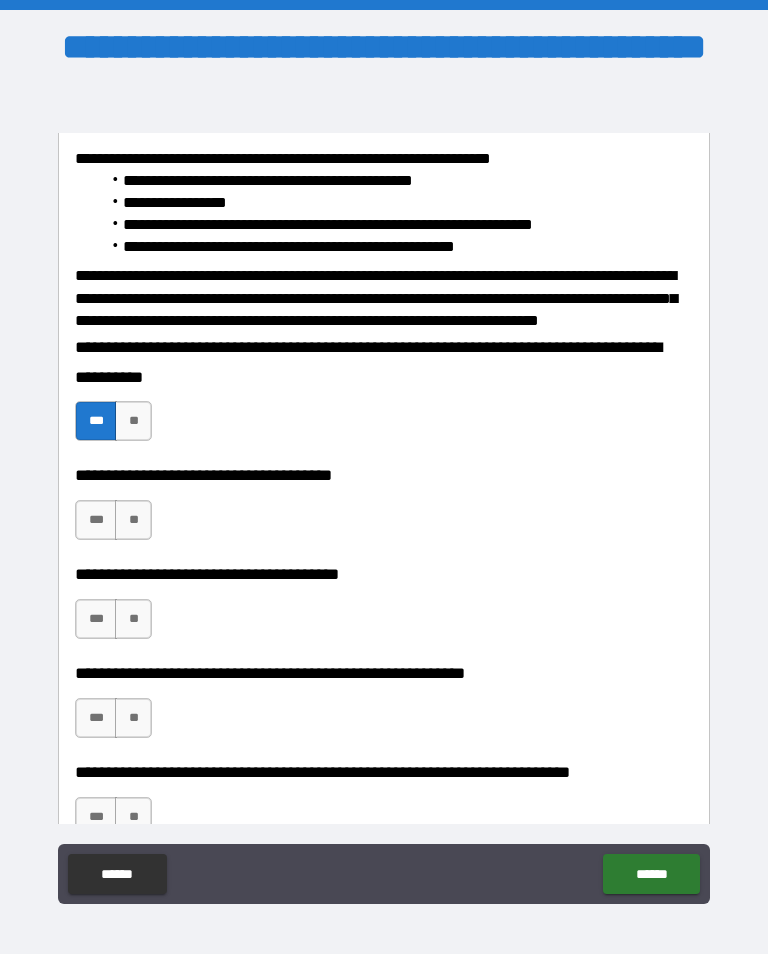 click on "**" at bounding box center (133, 619) 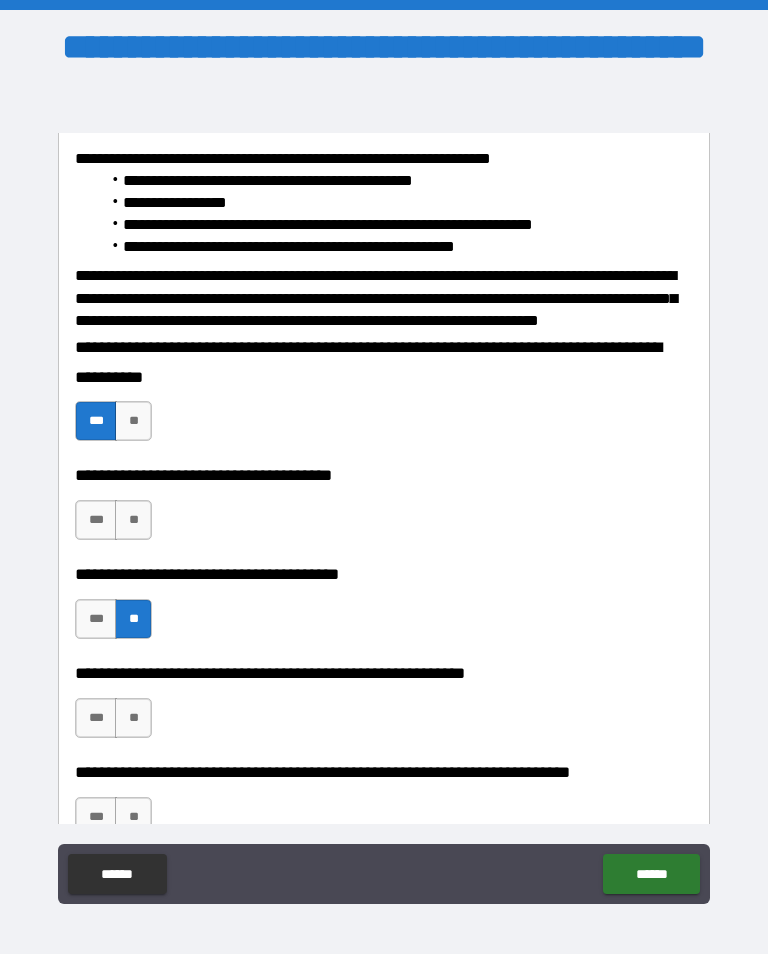 type on "*" 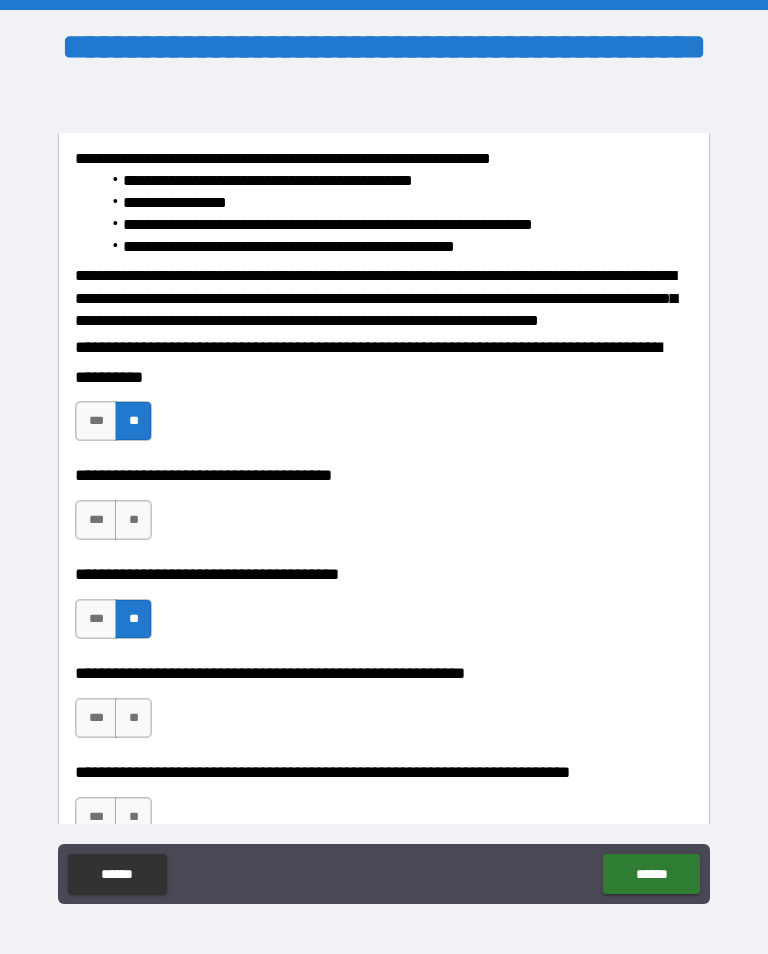 type on "*" 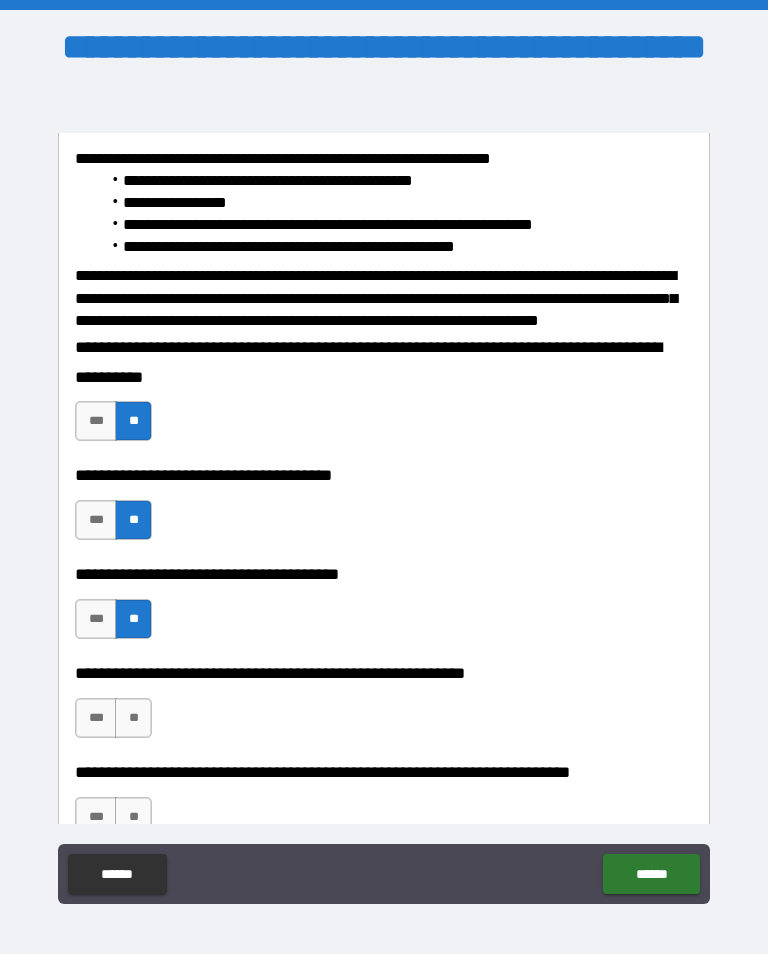type on "*" 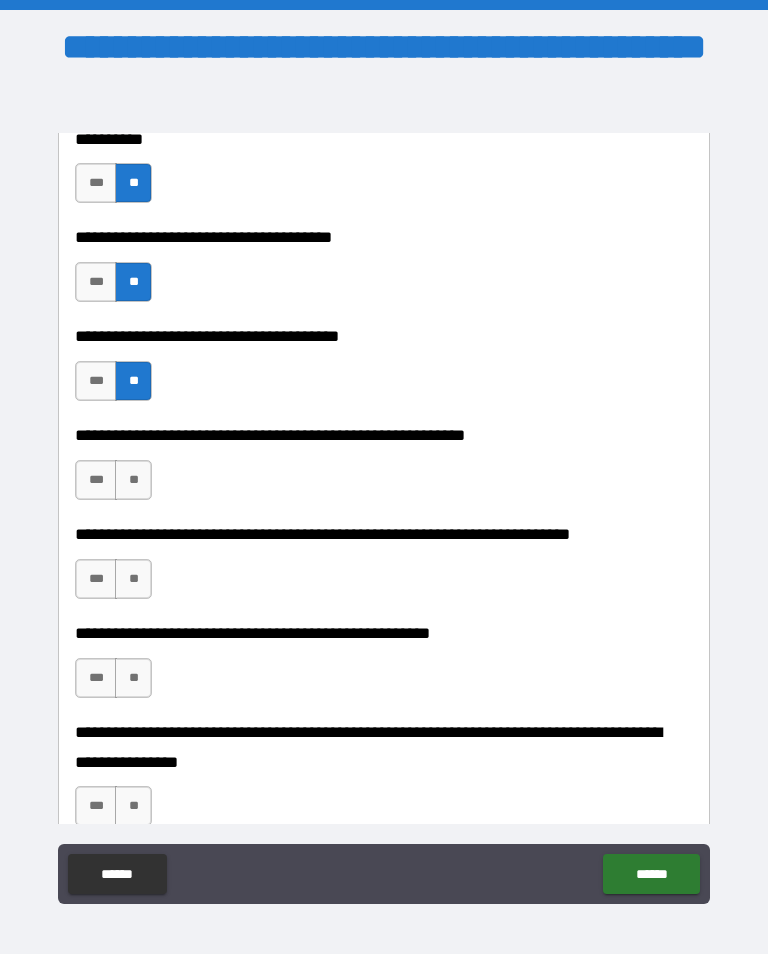 scroll, scrollTop: 809, scrollLeft: 0, axis: vertical 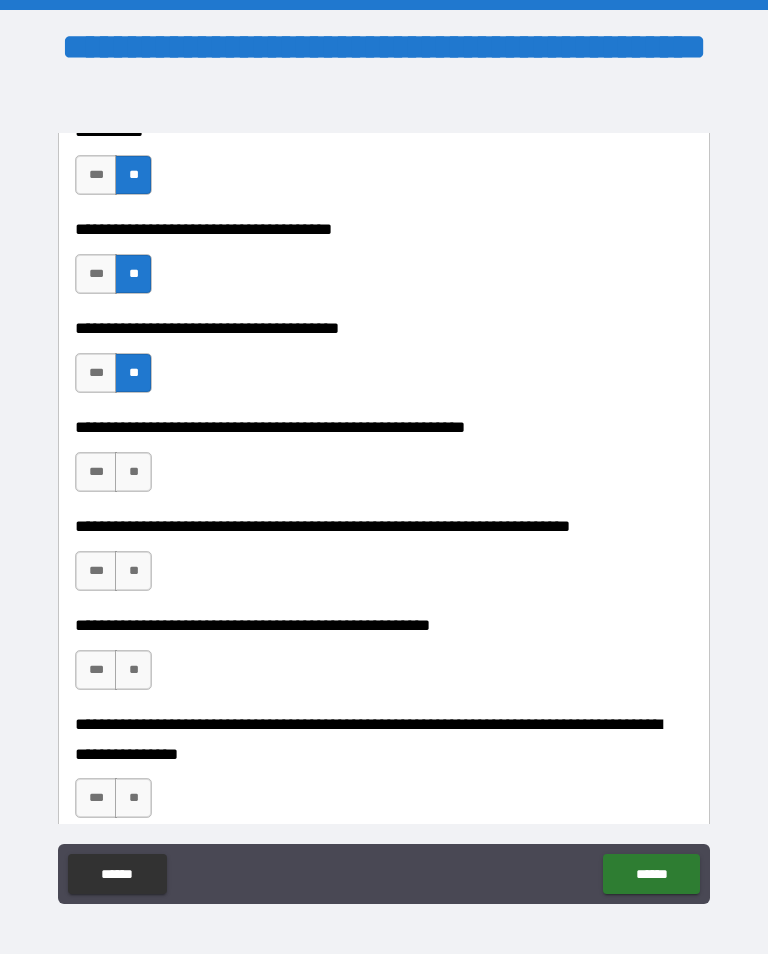 click on "**" at bounding box center (133, 472) 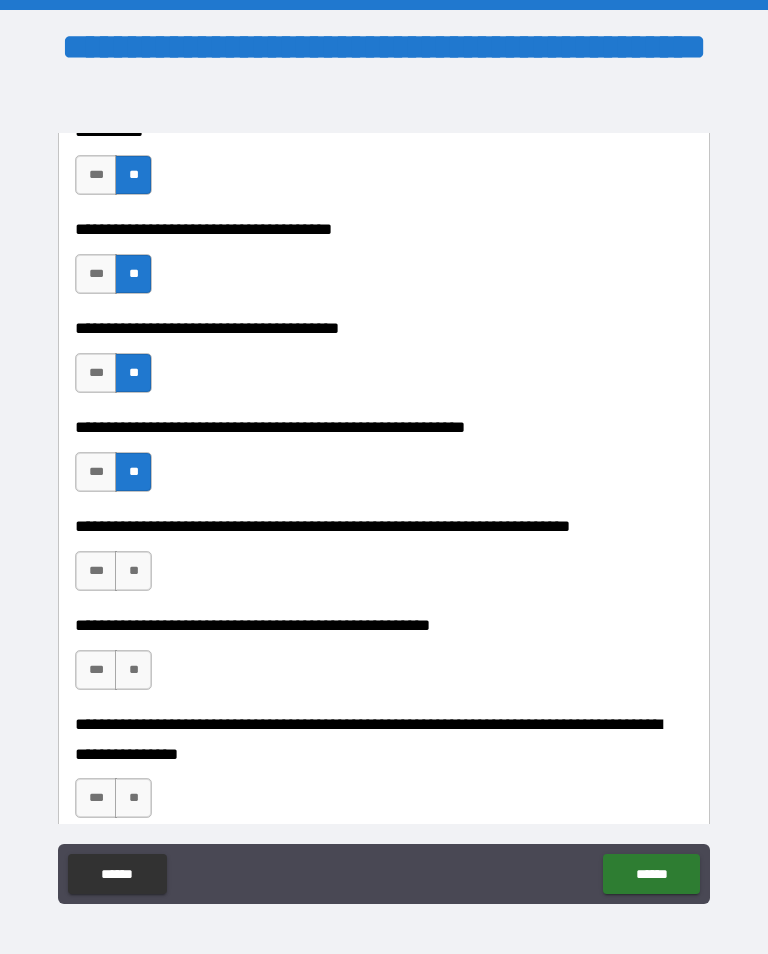 type 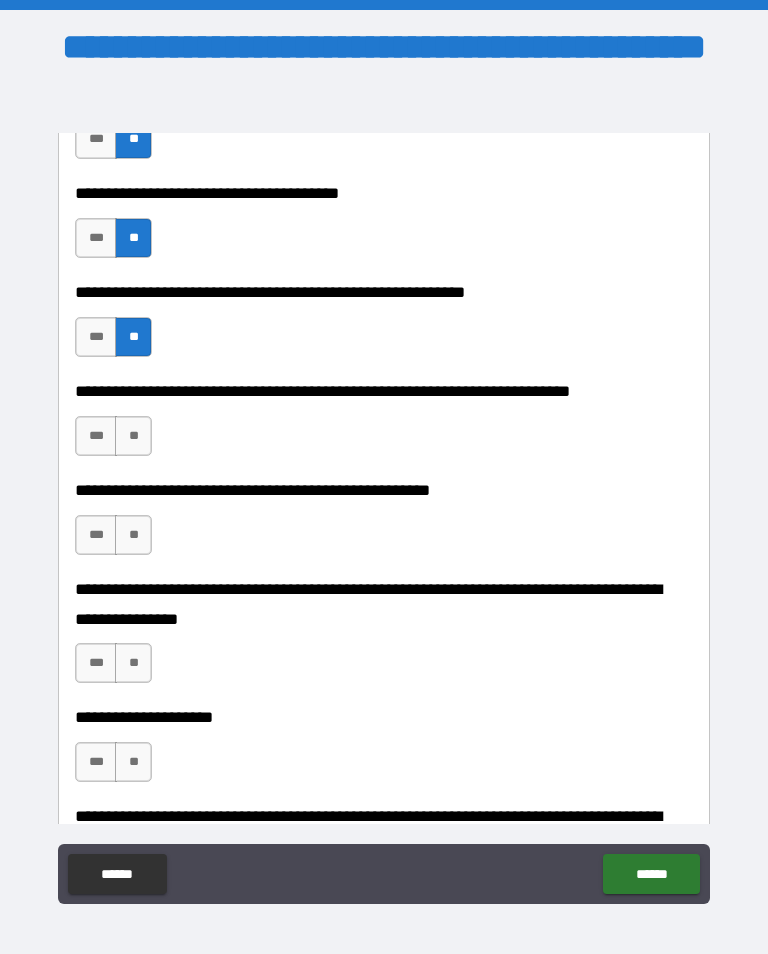 scroll, scrollTop: 945, scrollLeft: 0, axis: vertical 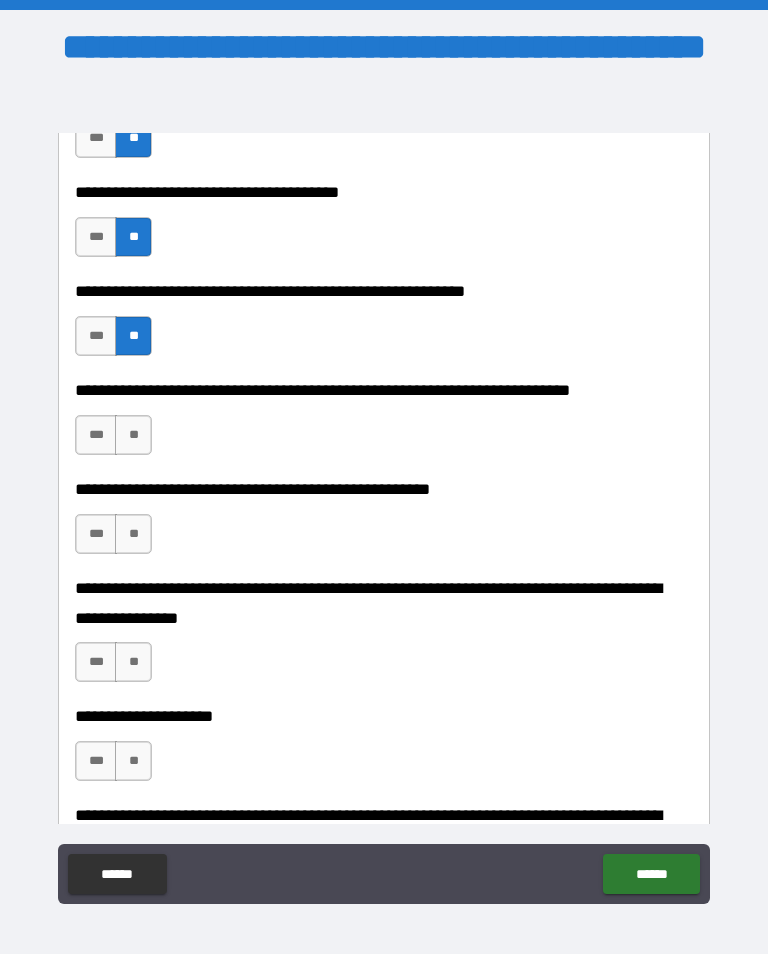 click on "**" at bounding box center (133, 435) 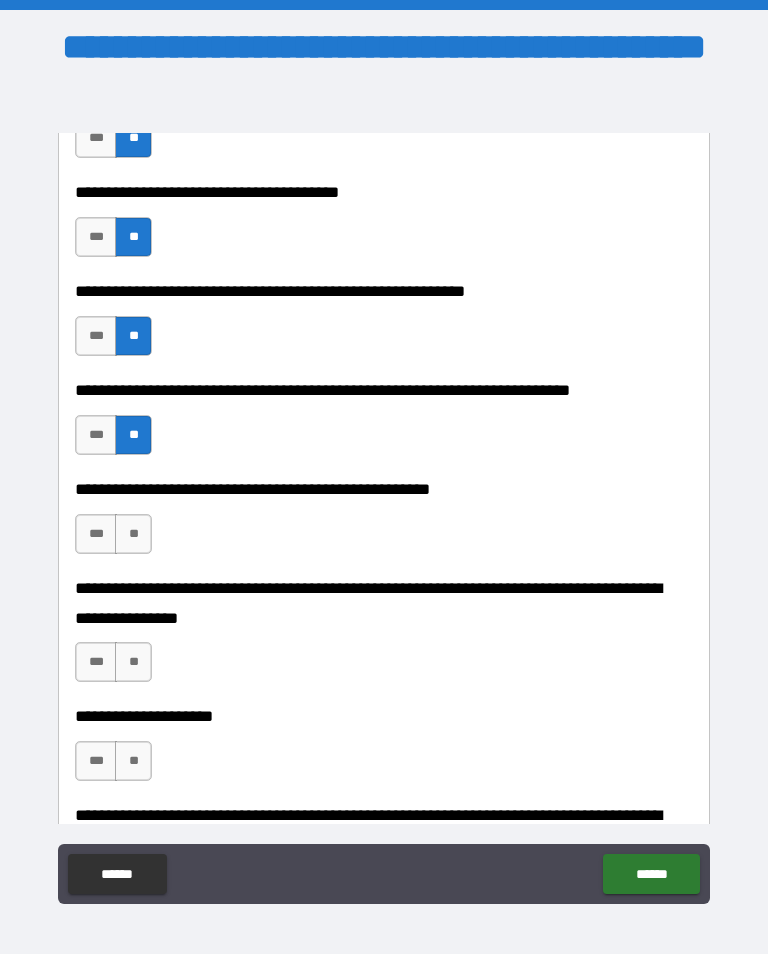 click on "**" at bounding box center [133, 534] 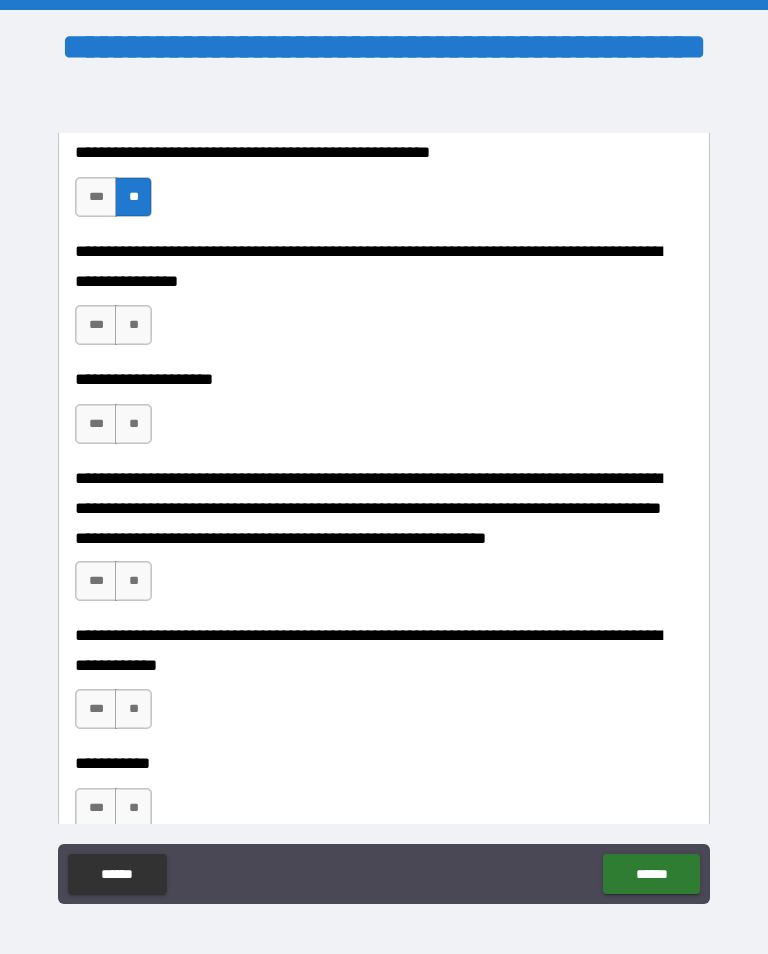 scroll, scrollTop: 1284, scrollLeft: 0, axis: vertical 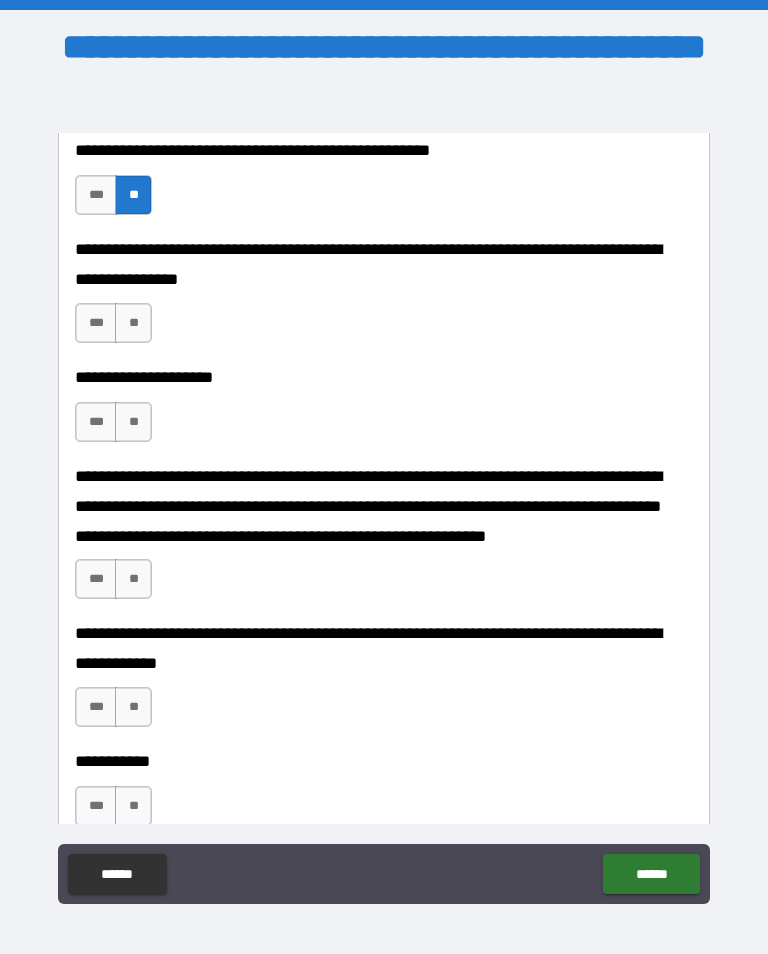 click on "***" at bounding box center [96, 323] 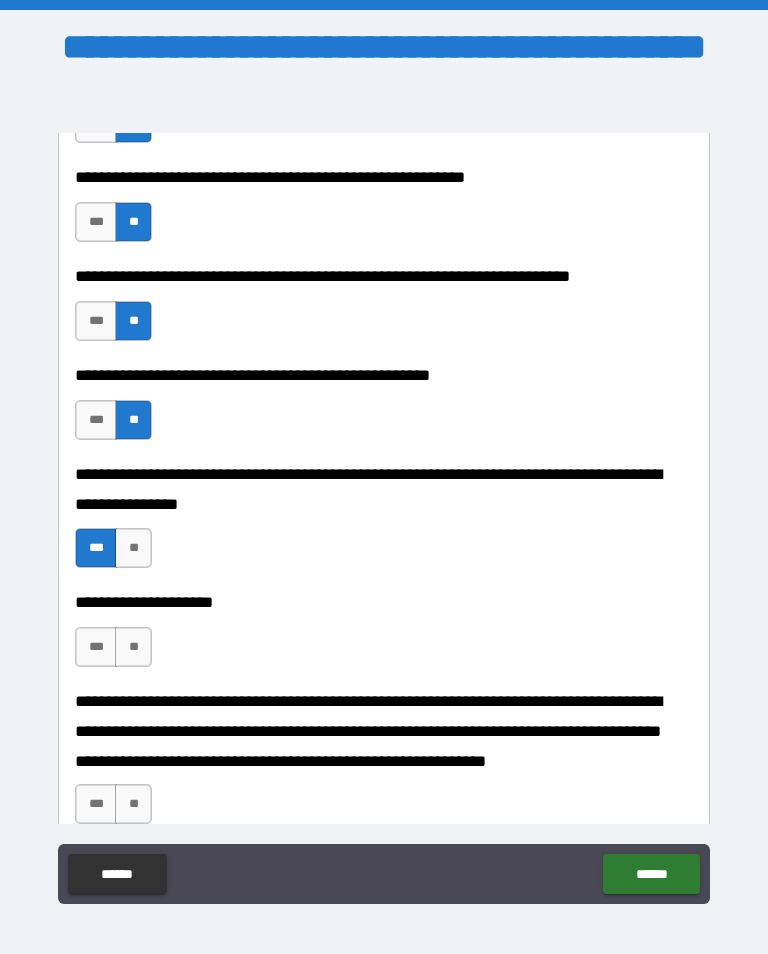 scroll, scrollTop: 1057, scrollLeft: 0, axis: vertical 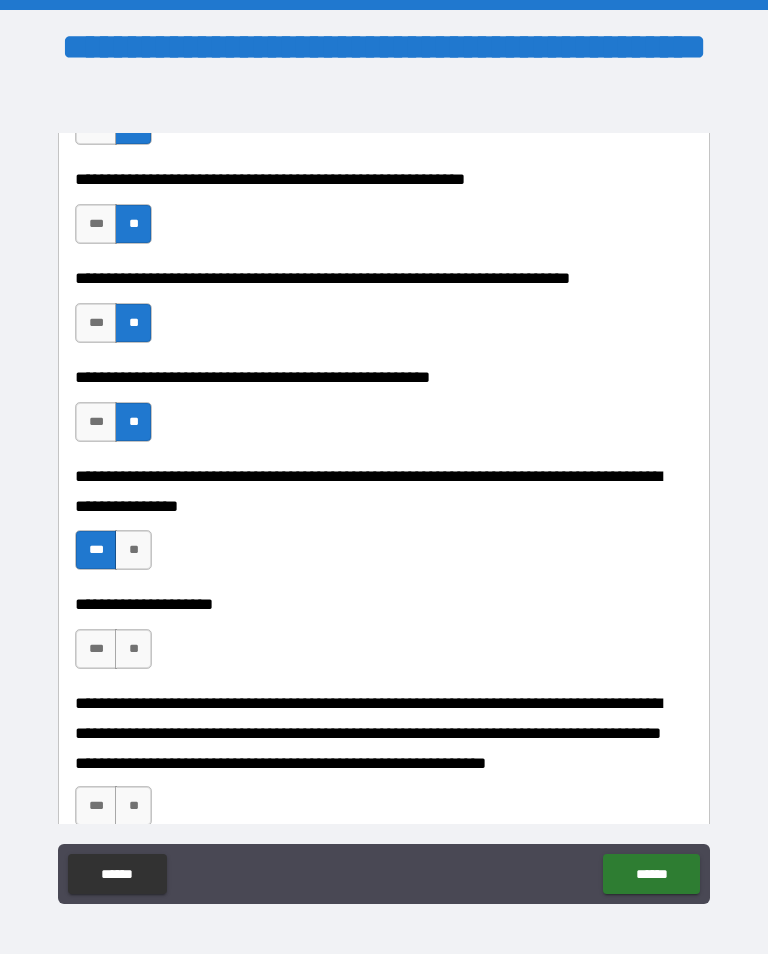click on "***" at bounding box center (96, 323) 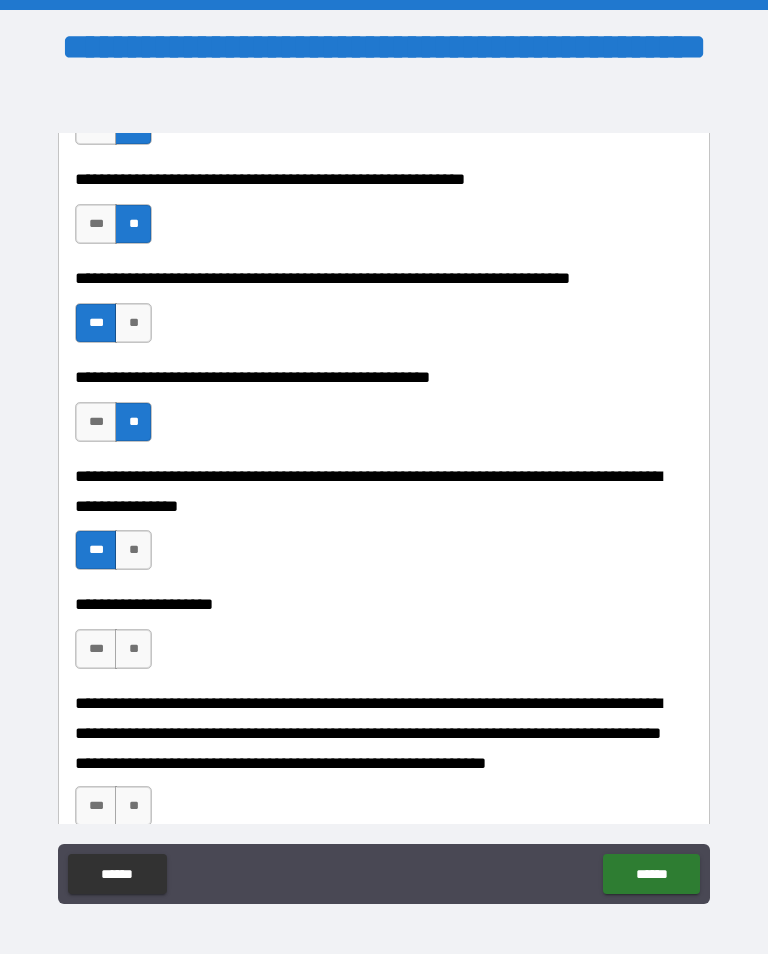 click on "***" at bounding box center (96, 422) 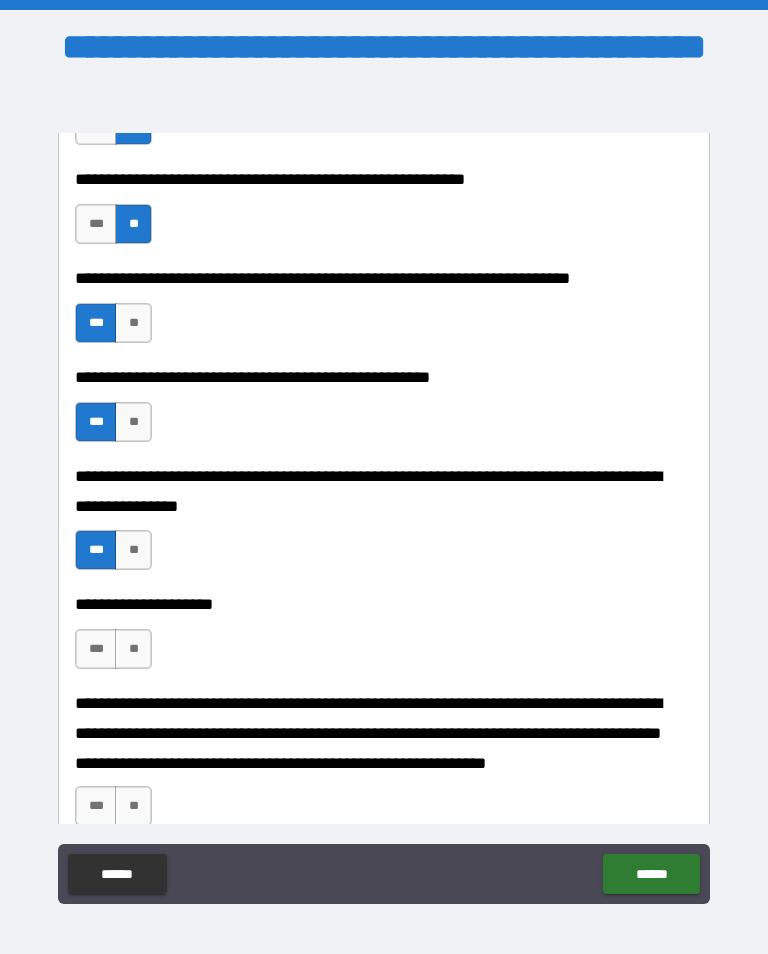 click on "***" at bounding box center (96, 224) 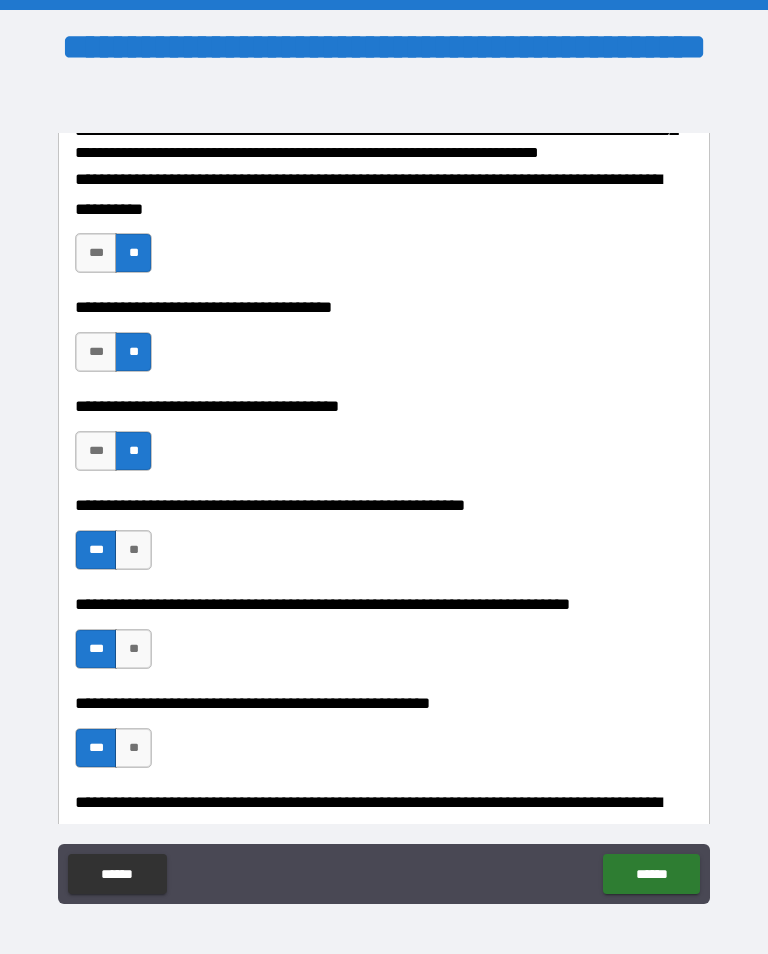 scroll, scrollTop: 726, scrollLeft: 0, axis: vertical 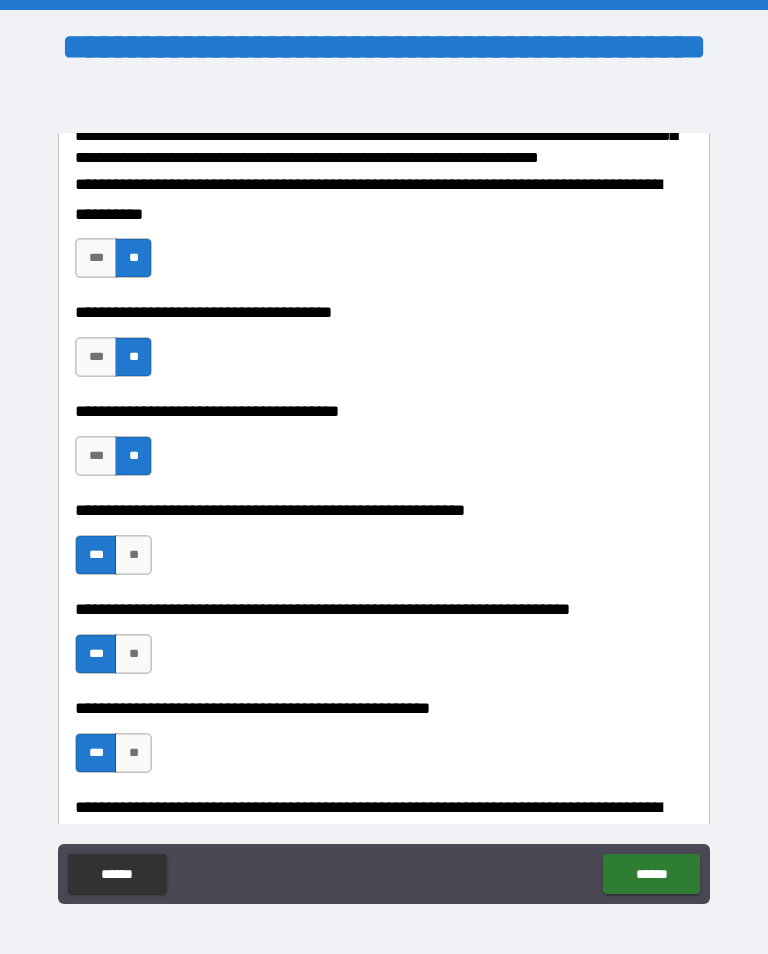 click on "***" at bounding box center [96, 456] 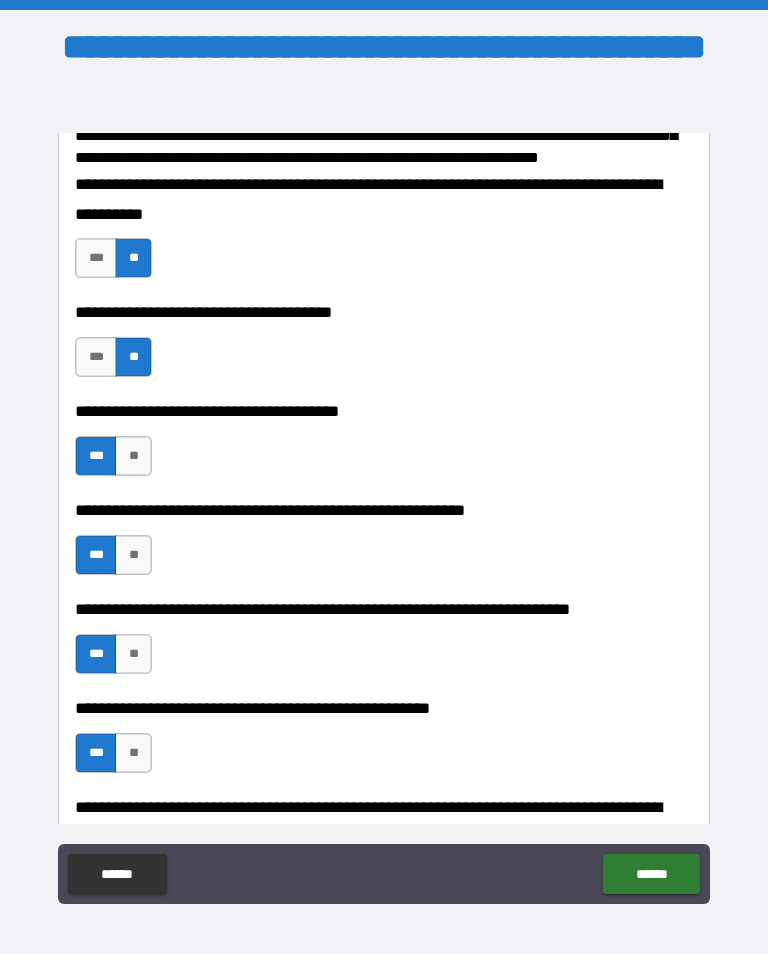 click on "***" at bounding box center [96, 357] 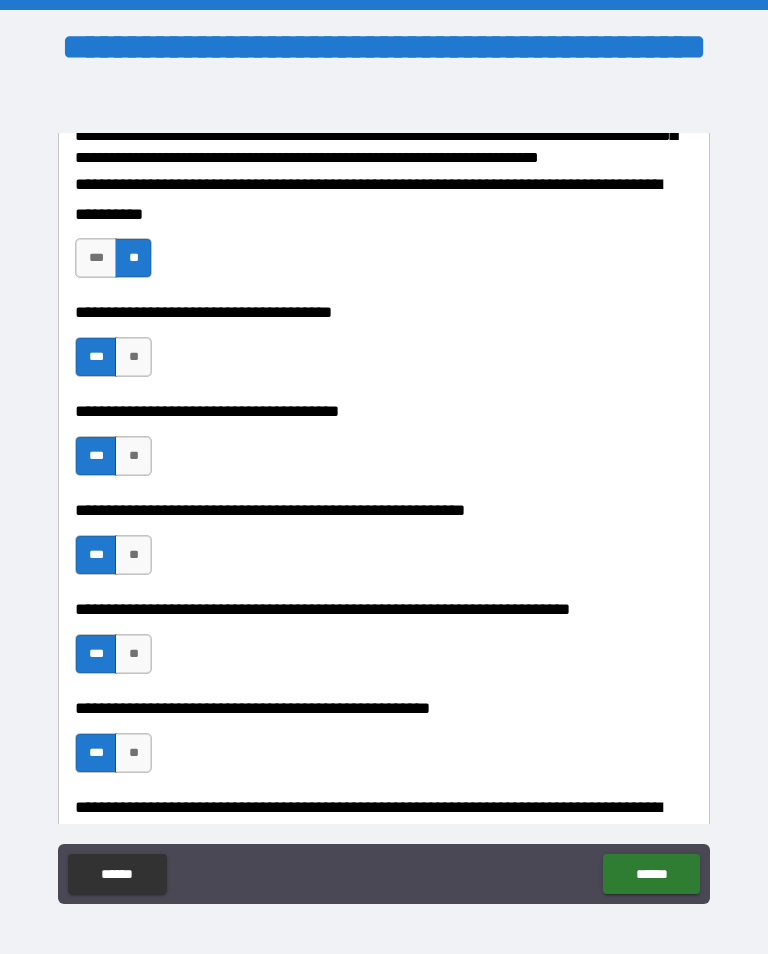click on "***" at bounding box center (96, 258) 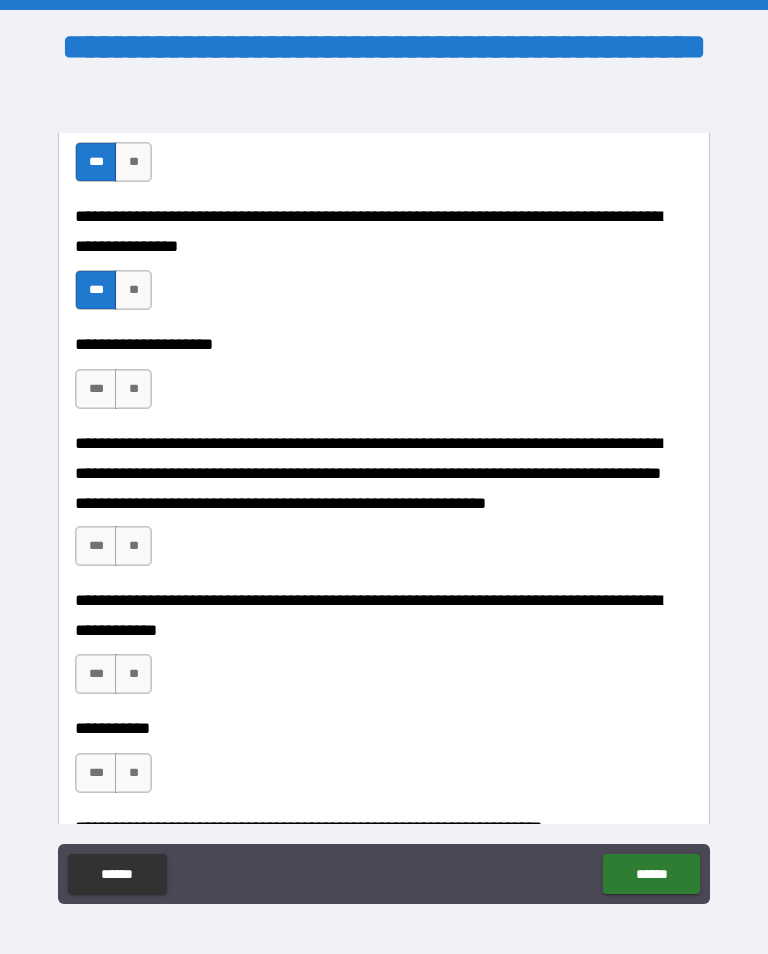 scroll, scrollTop: 1316, scrollLeft: 0, axis: vertical 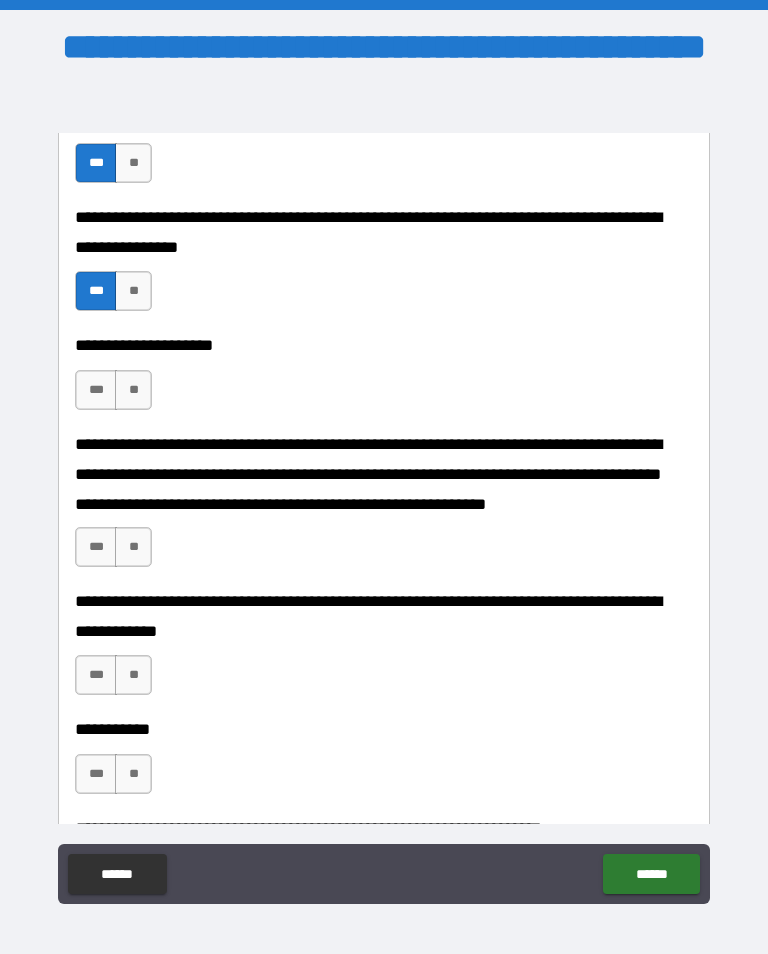 click on "***" at bounding box center [96, 390] 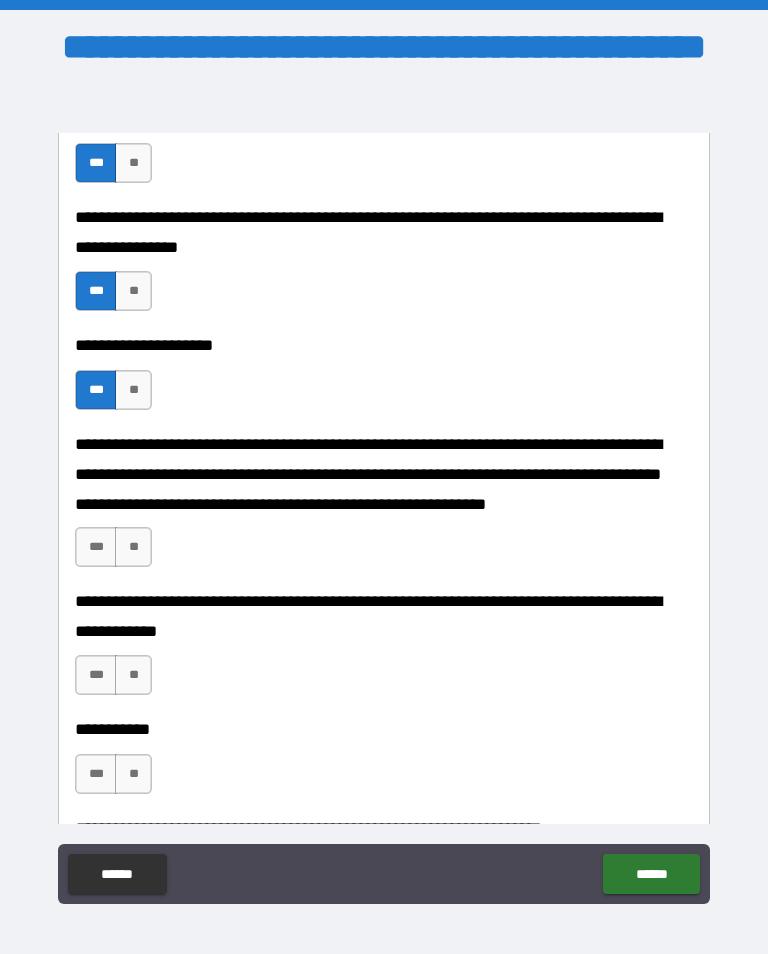 click on "***" at bounding box center (96, 547) 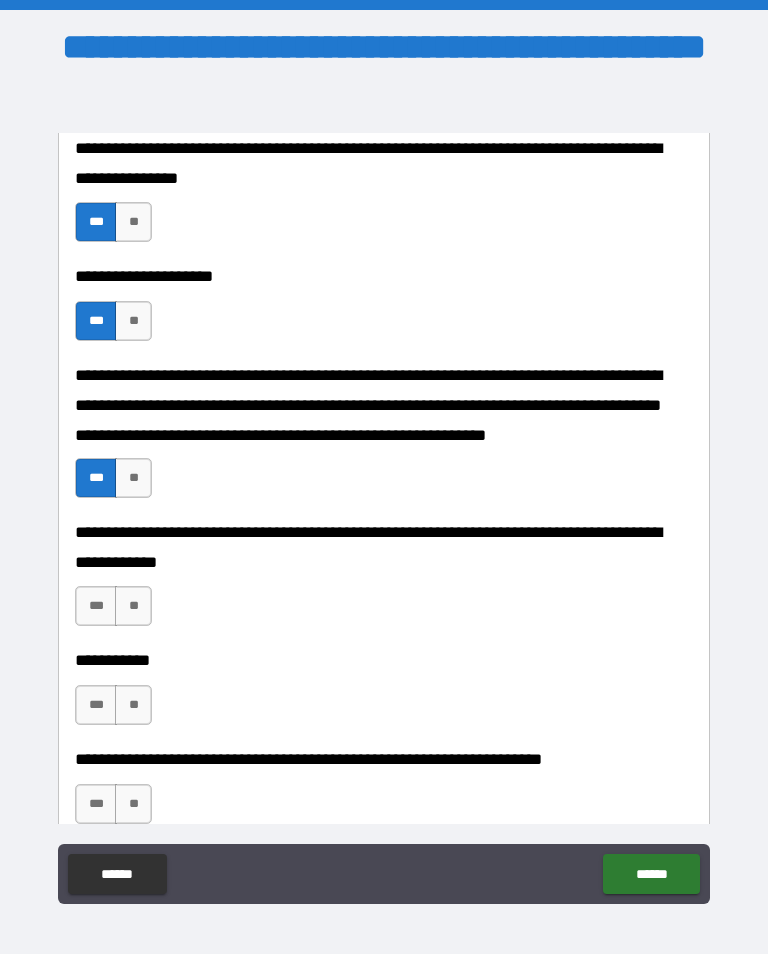 scroll, scrollTop: 1386, scrollLeft: 0, axis: vertical 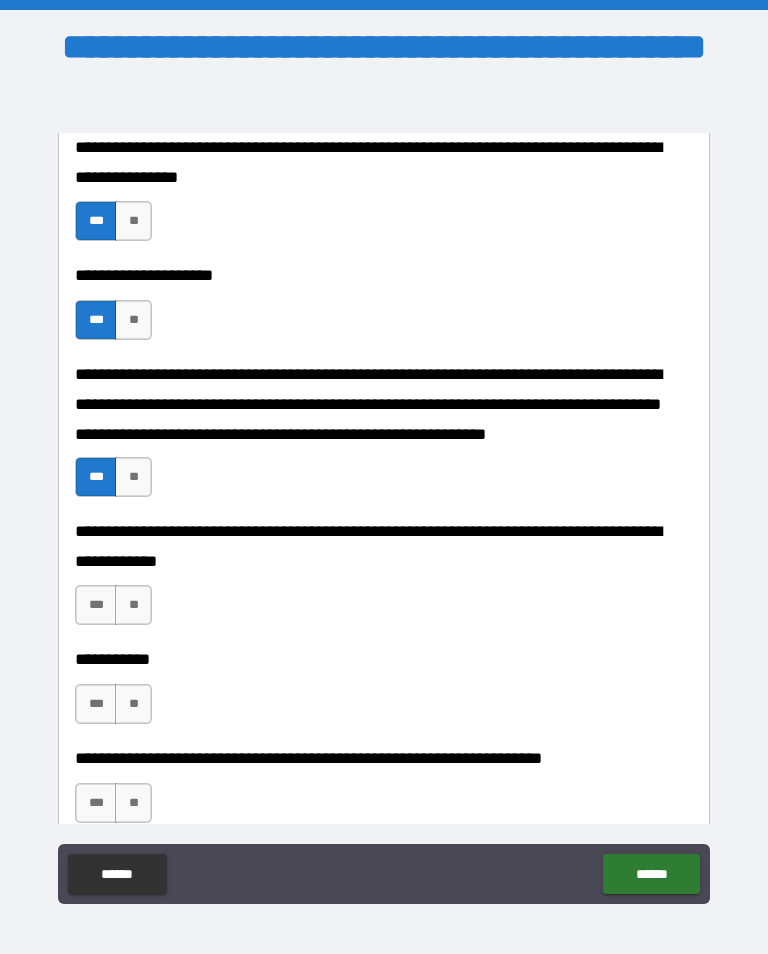 click on "***" at bounding box center [96, 605] 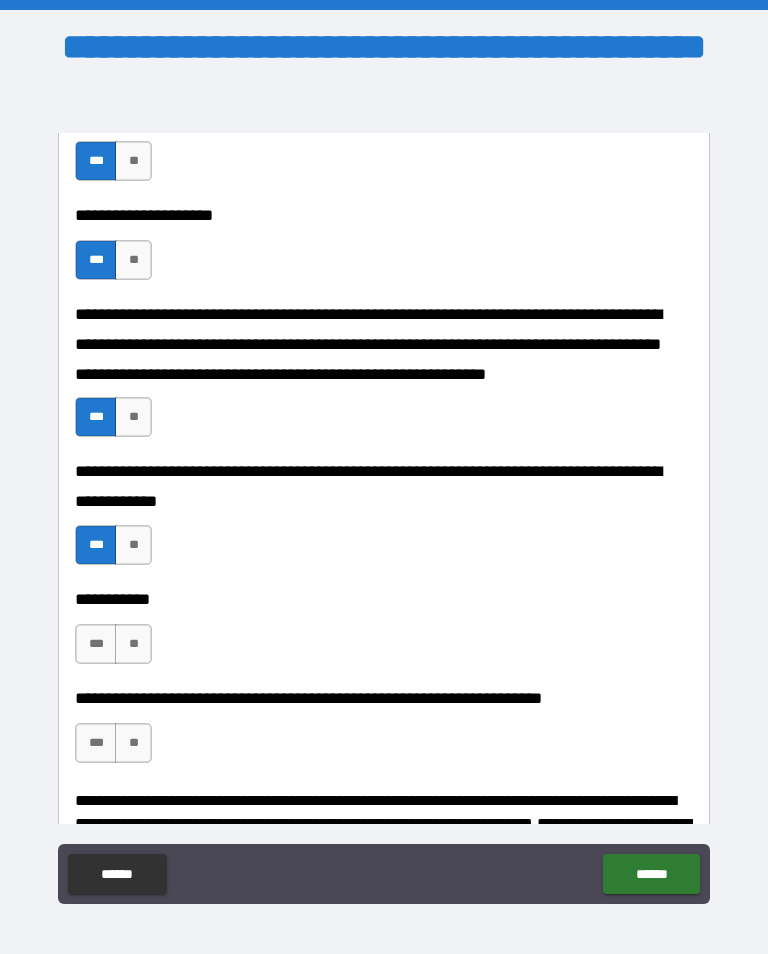 scroll, scrollTop: 1456, scrollLeft: 0, axis: vertical 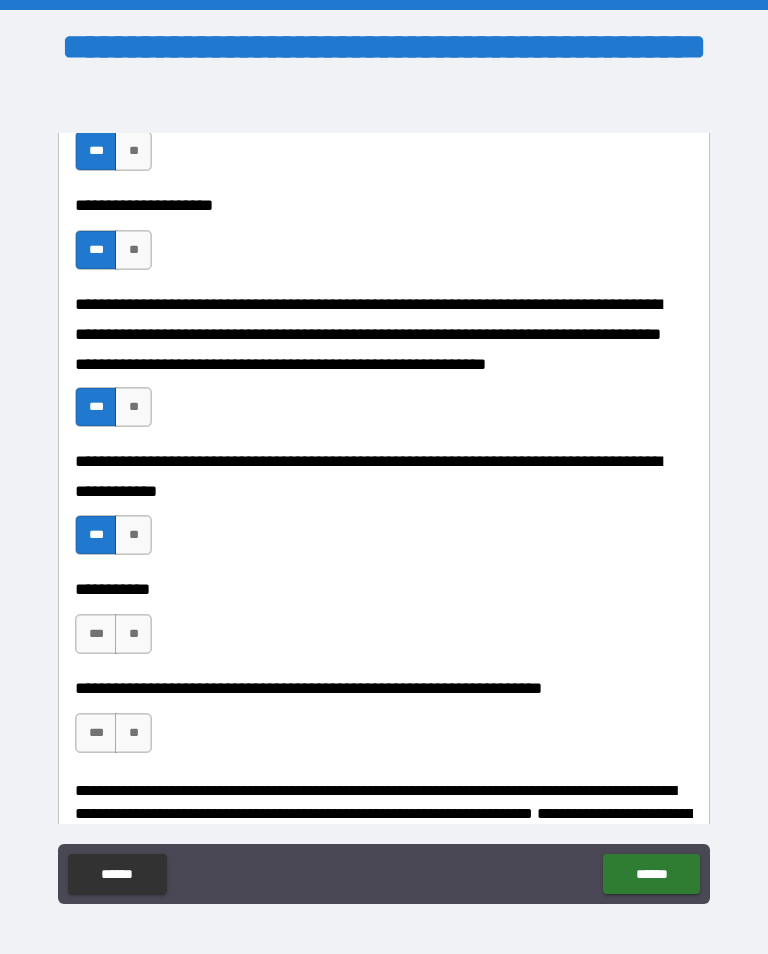 click on "***" at bounding box center (96, 634) 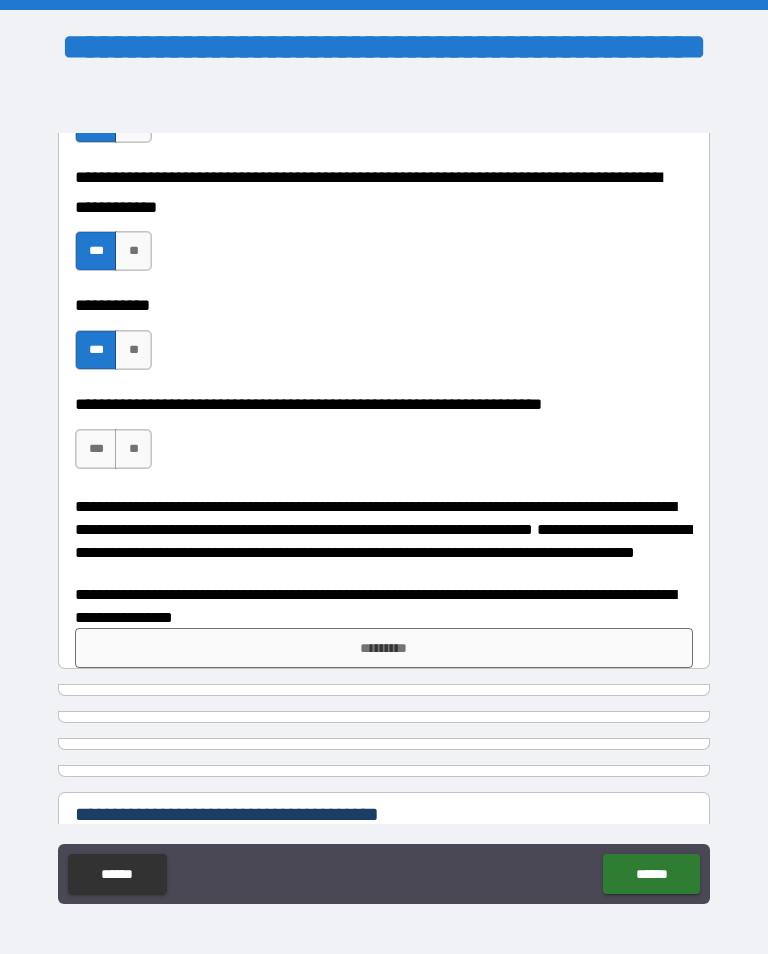scroll, scrollTop: 1741, scrollLeft: 0, axis: vertical 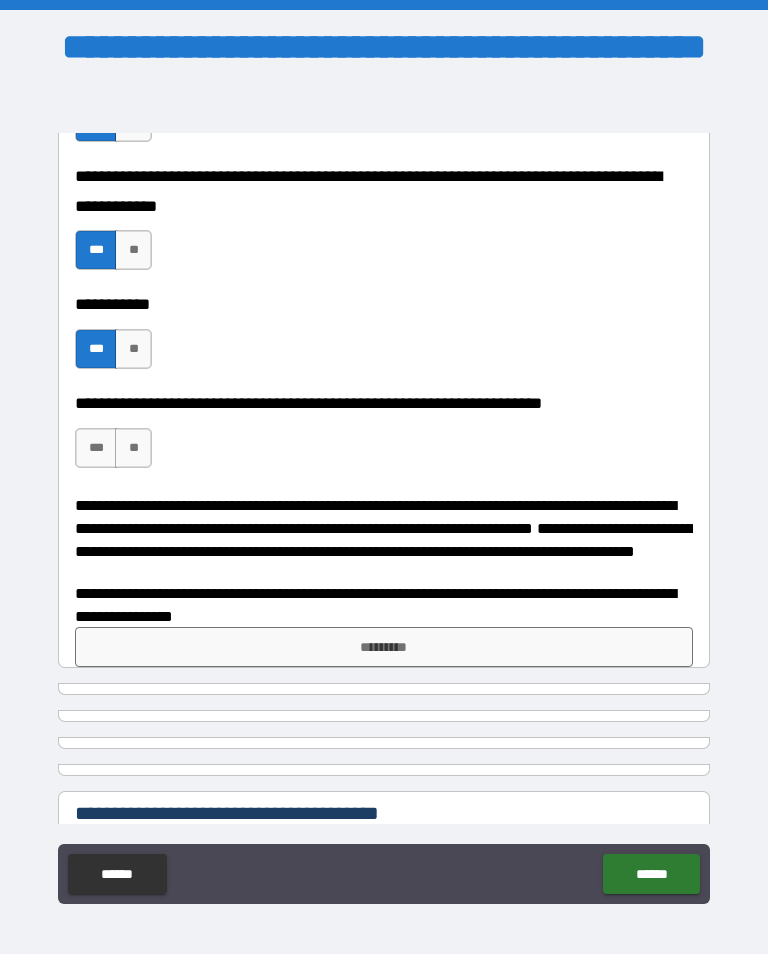 click on "***" at bounding box center [96, 448] 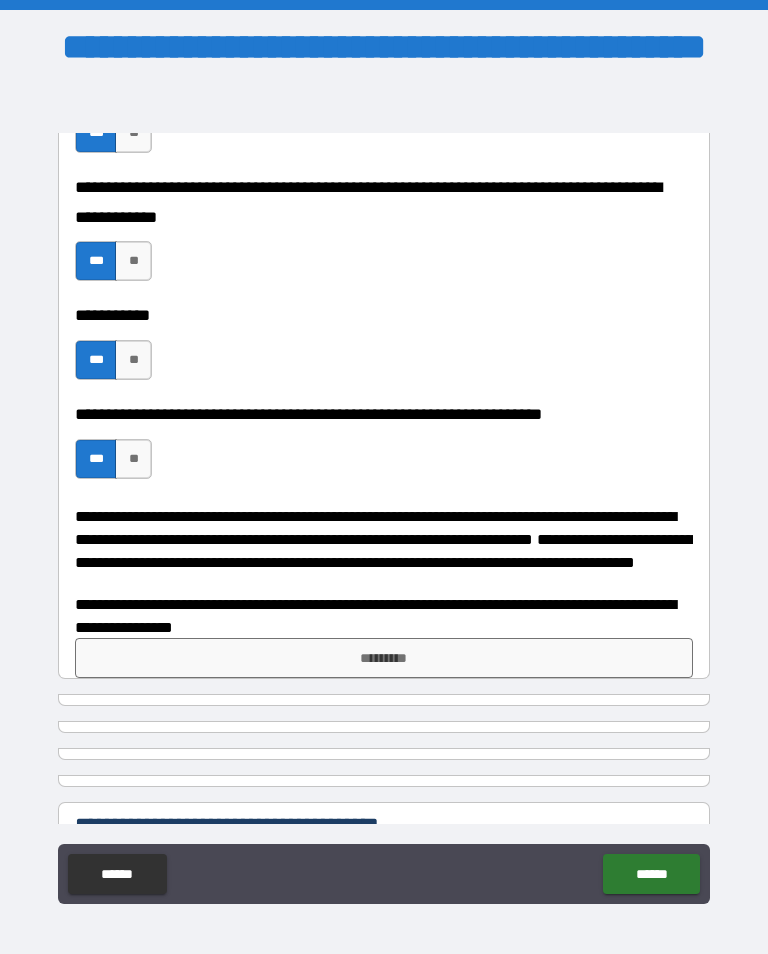 scroll, scrollTop: 1779, scrollLeft: 0, axis: vertical 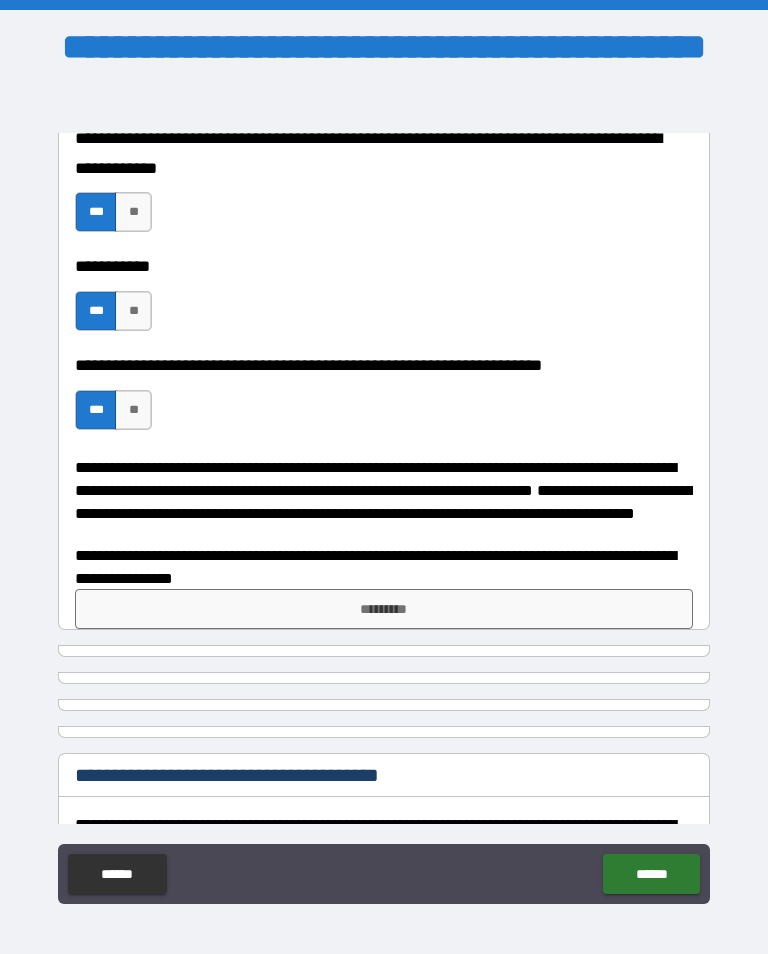 click on "*********" at bounding box center [384, 609] 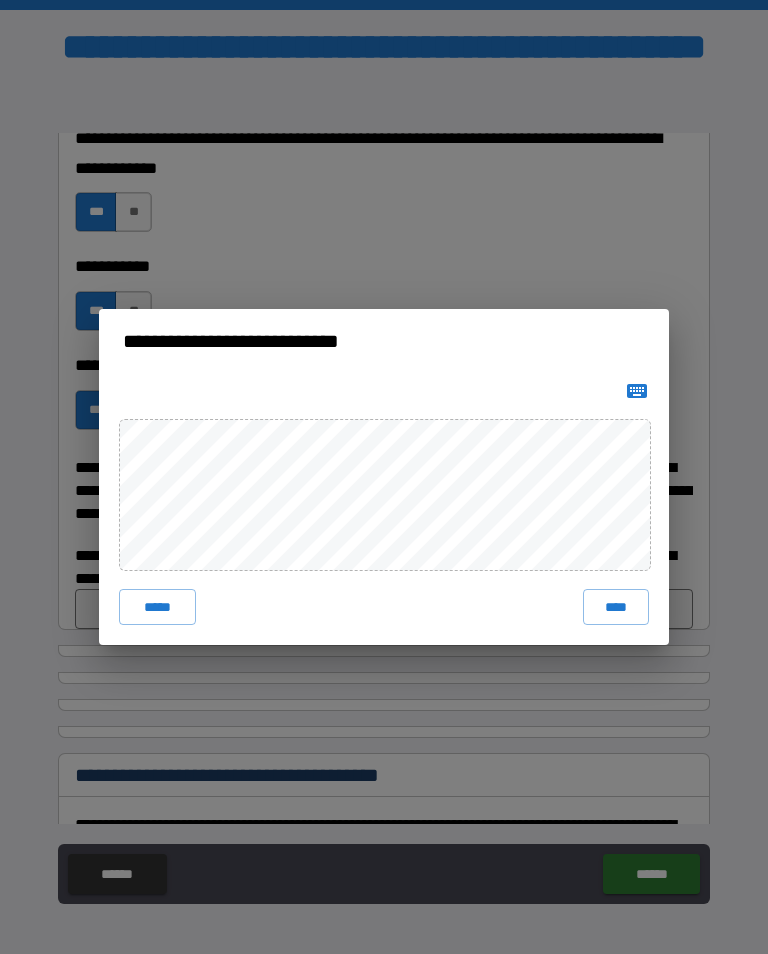 click on "****" at bounding box center [616, 607] 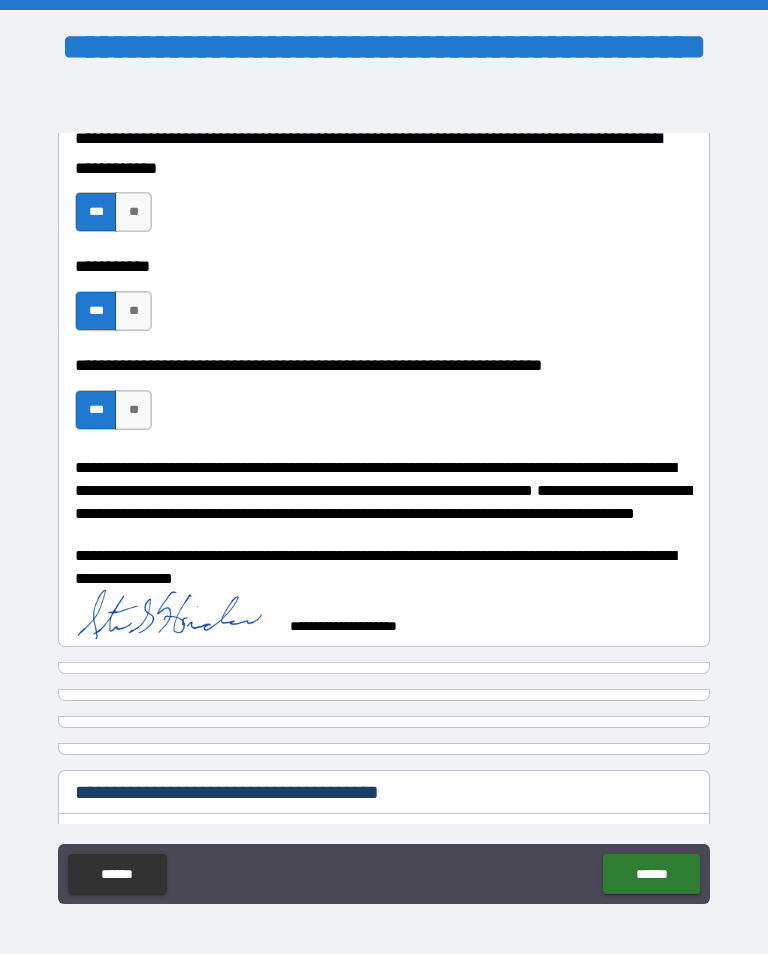 click on "******" at bounding box center [651, 874] 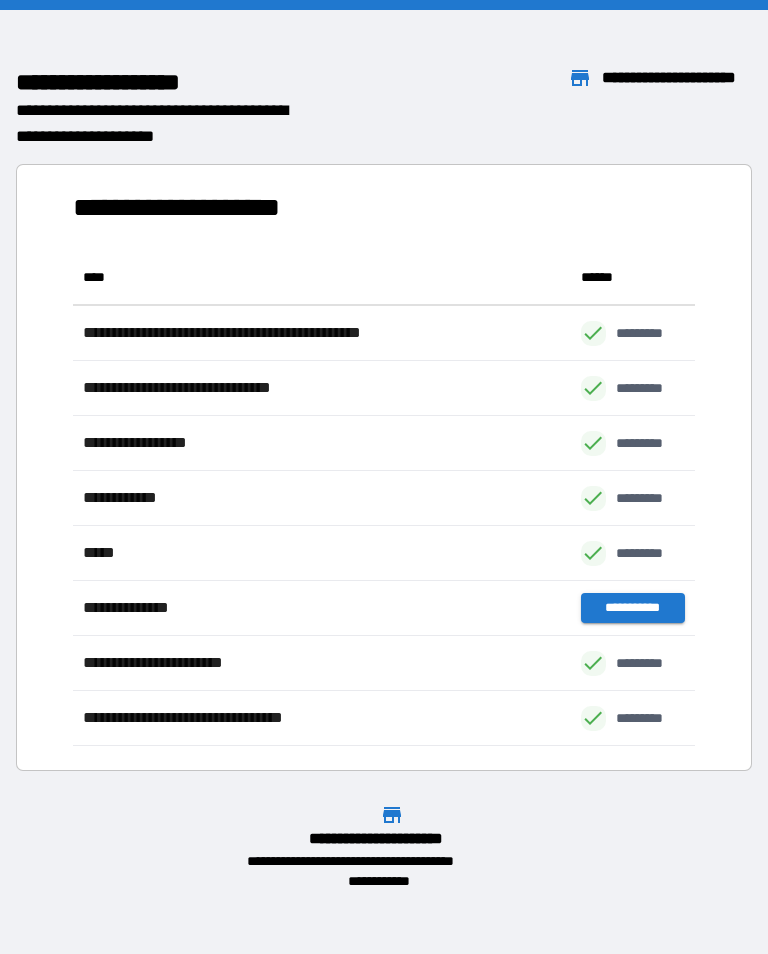 scroll, scrollTop: 496, scrollLeft: 622, axis: both 